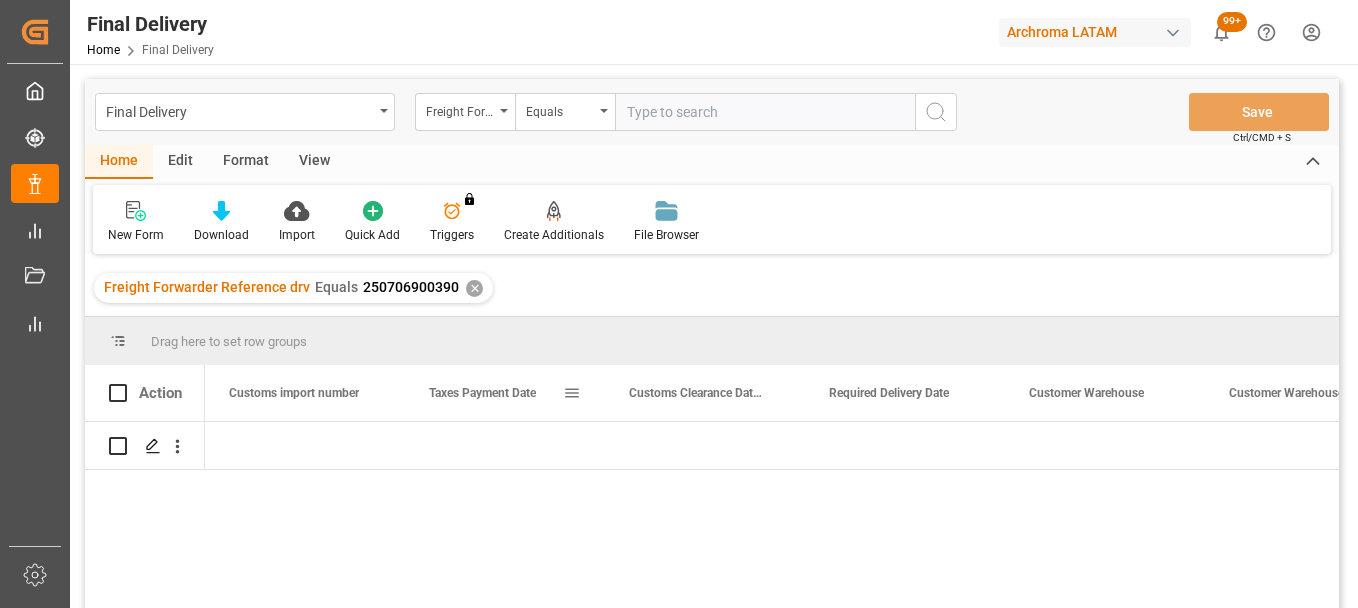scroll, scrollTop: 0, scrollLeft: 0, axis: both 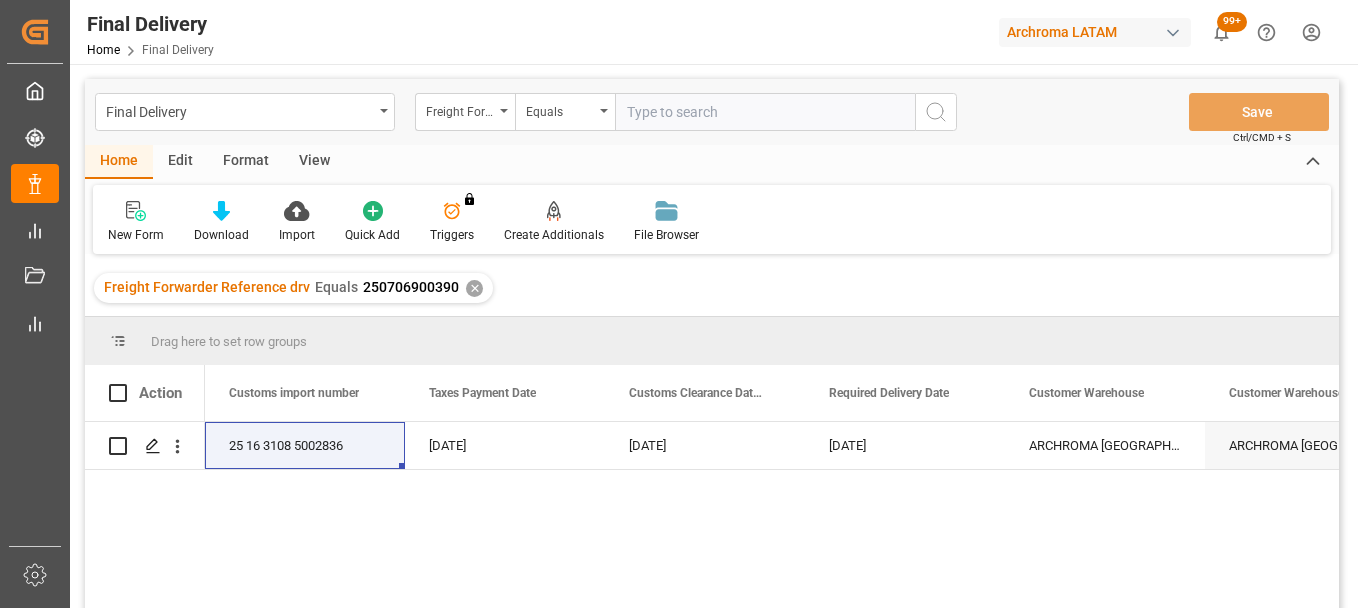 click on "✕" at bounding box center (474, 288) 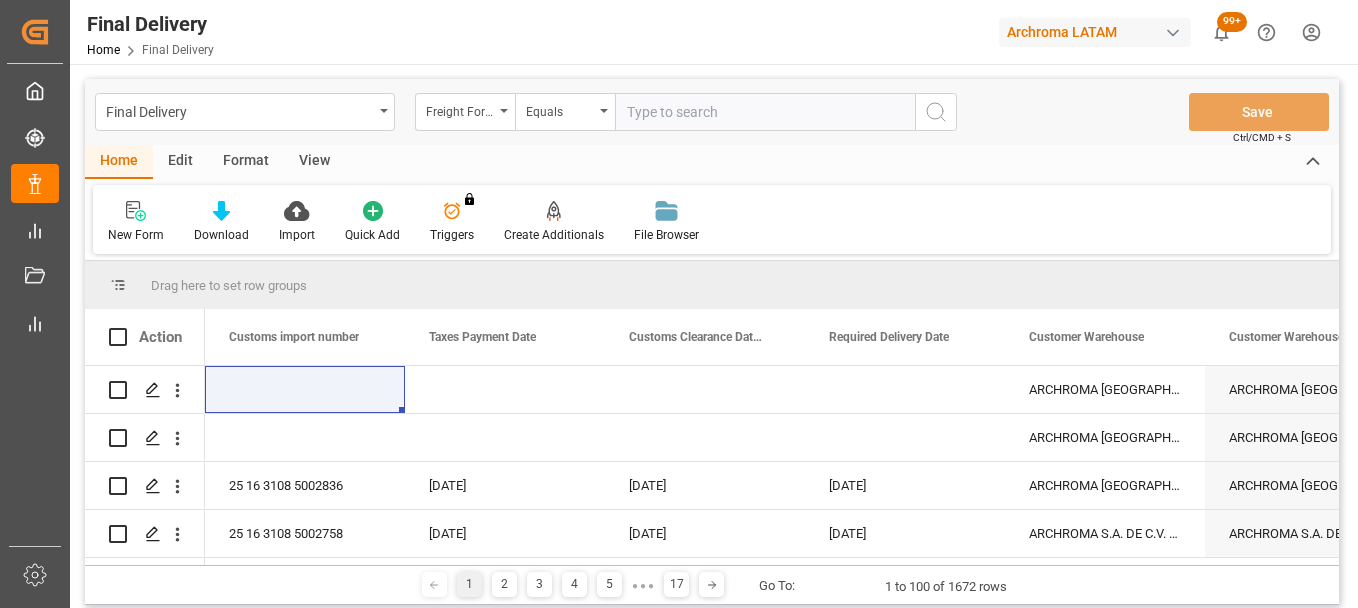 click at bounding box center [765, 112] 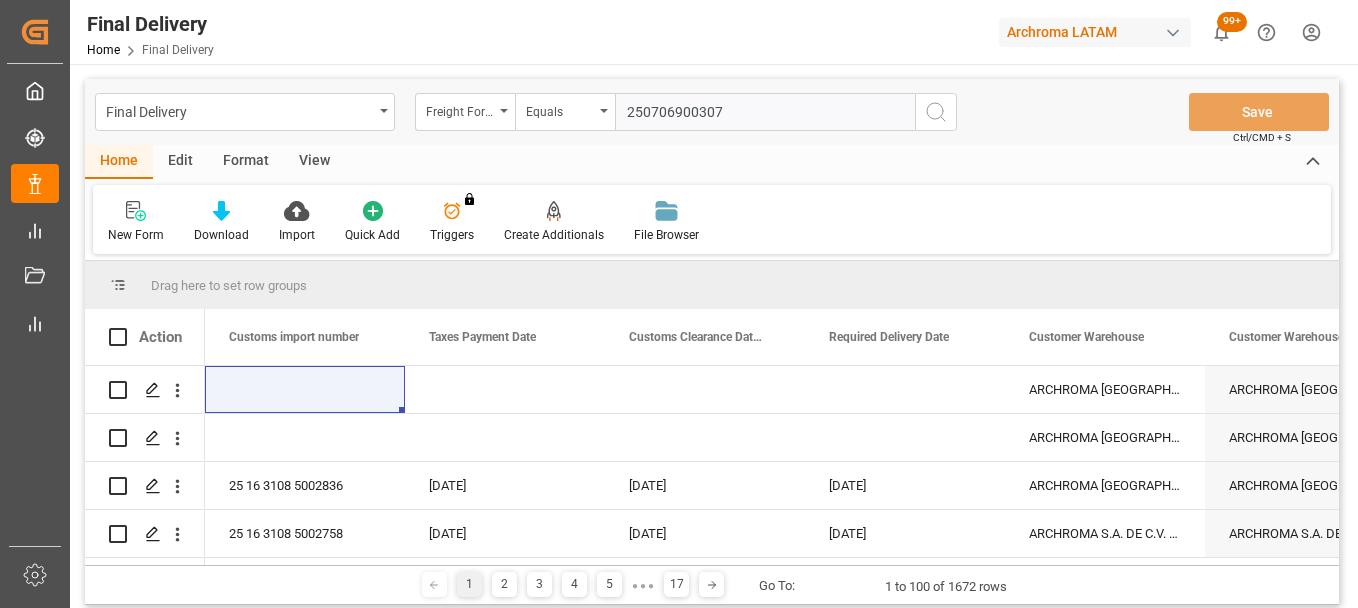 type 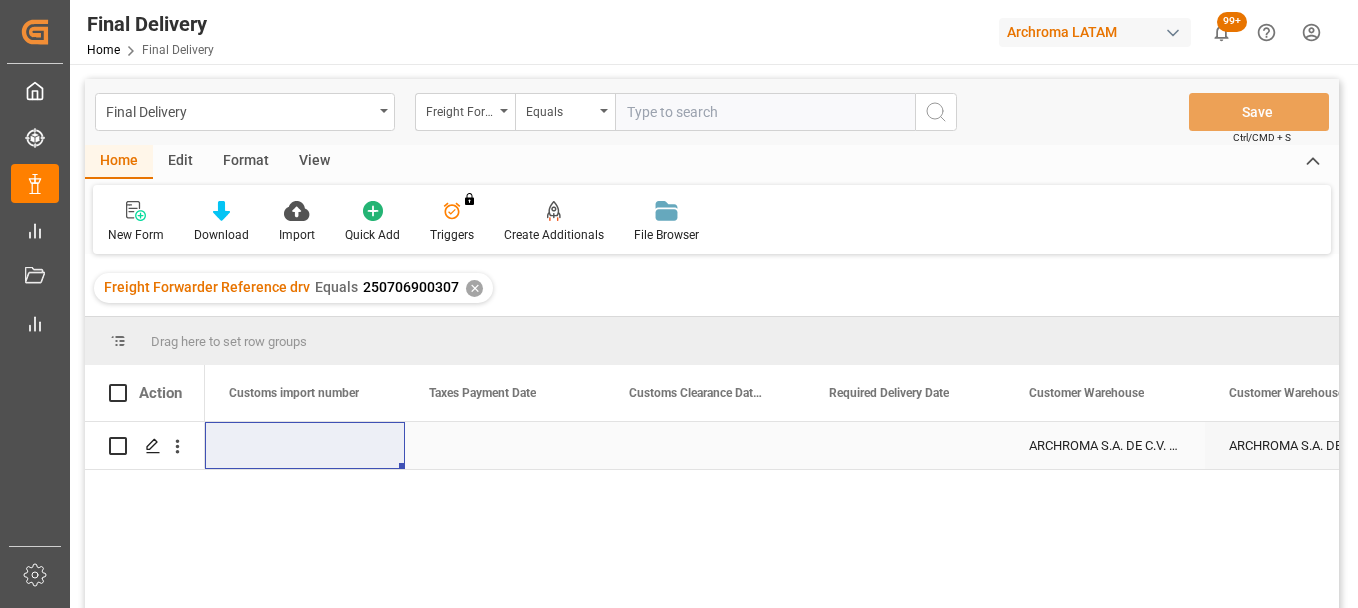 click at bounding box center [505, 445] 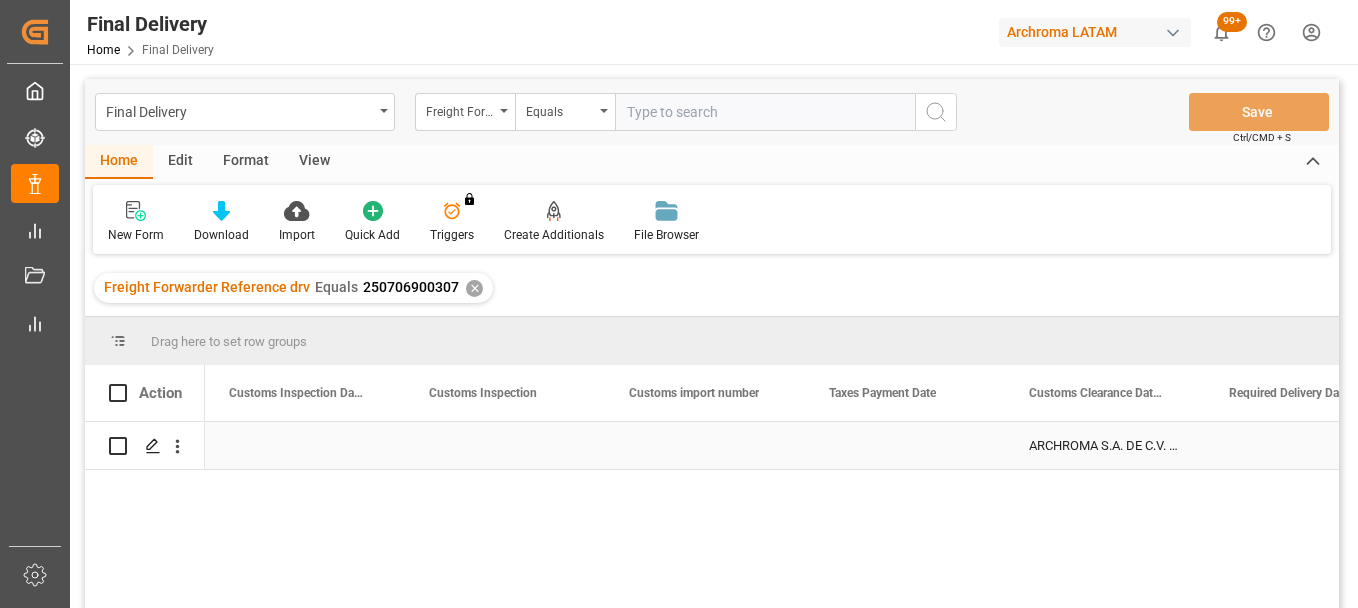 scroll, scrollTop: 0, scrollLeft: 2000, axis: horizontal 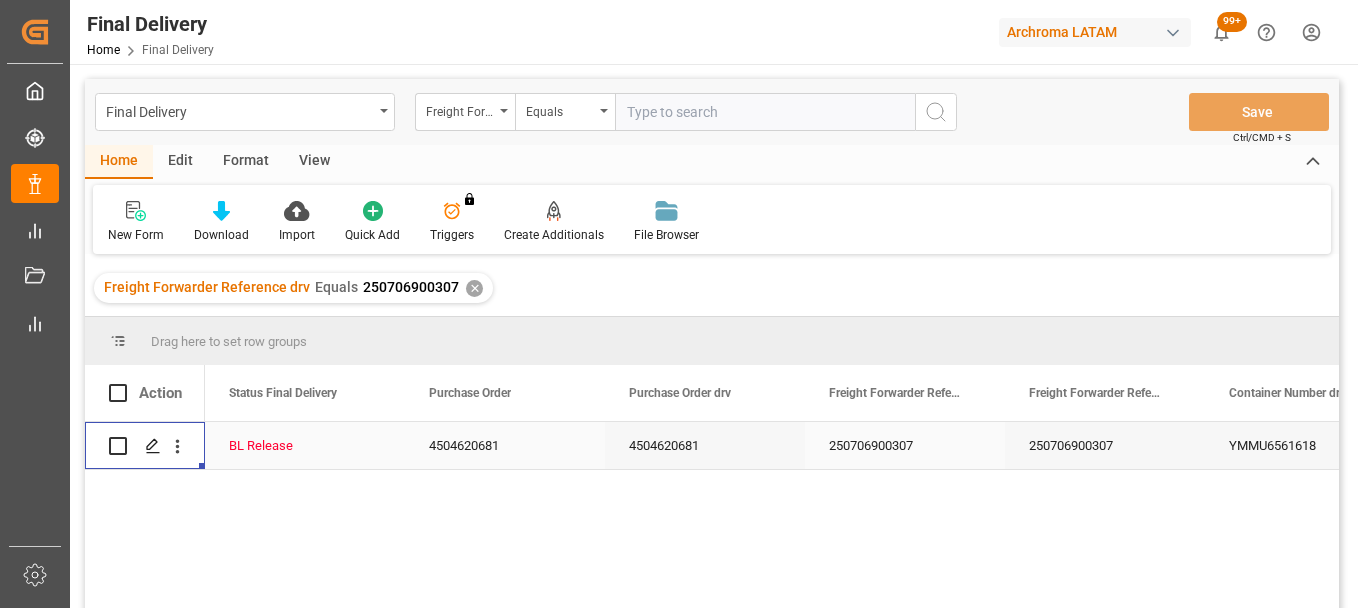 click on "4504620681" at bounding box center [505, 445] 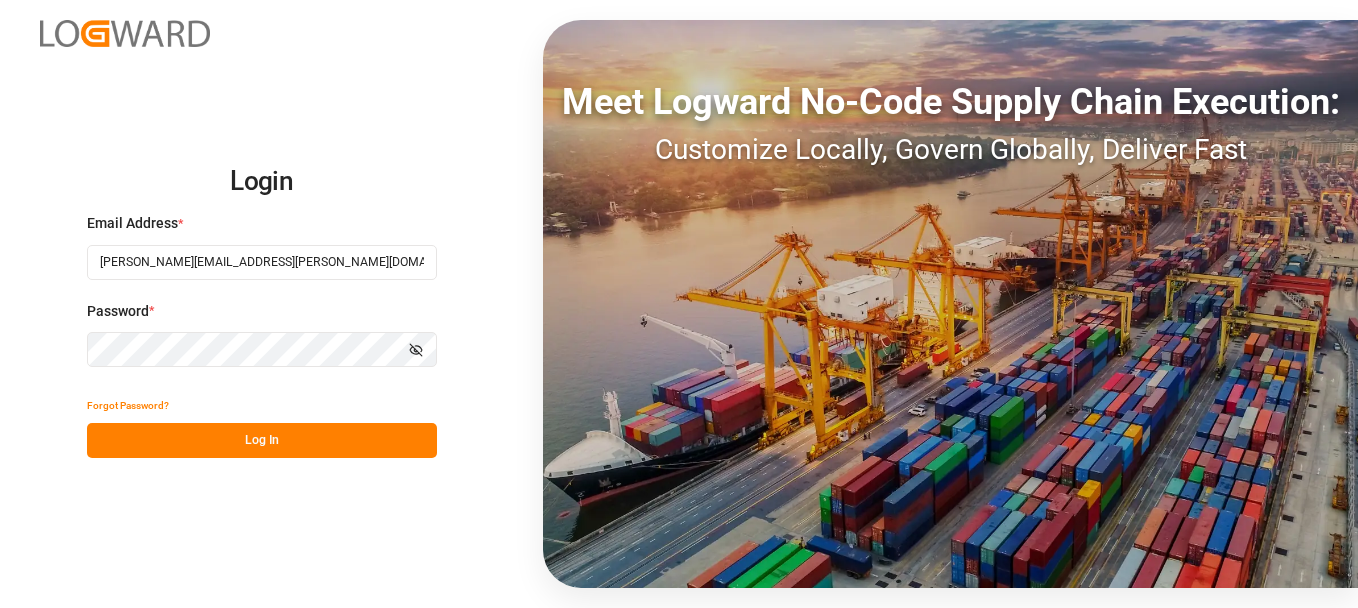 click on "Log In" at bounding box center (262, 440) 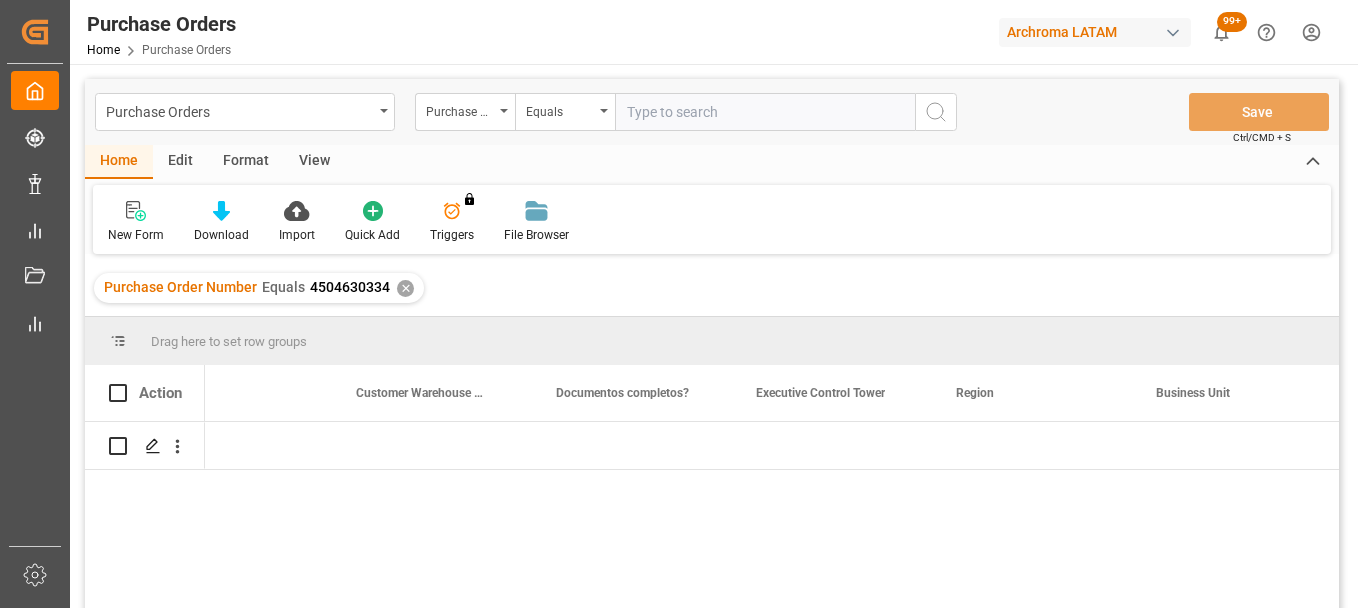 scroll, scrollTop: 0, scrollLeft: 0, axis: both 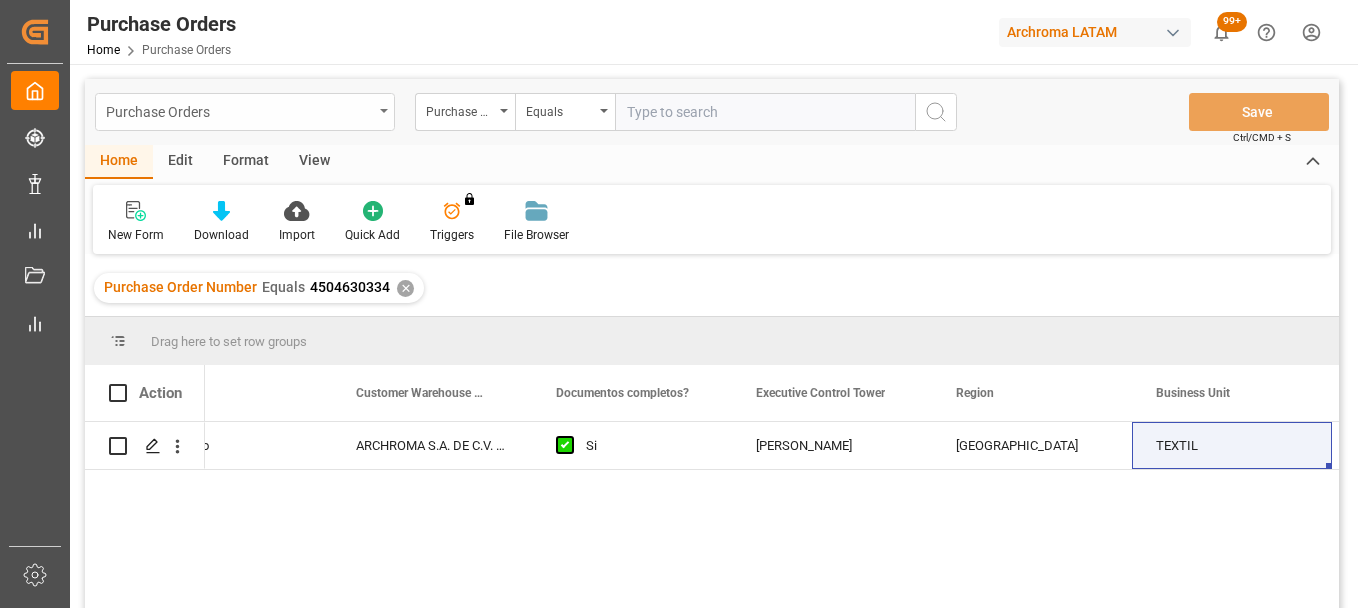 click on "Purchase Orders" at bounding box center (239, 110) 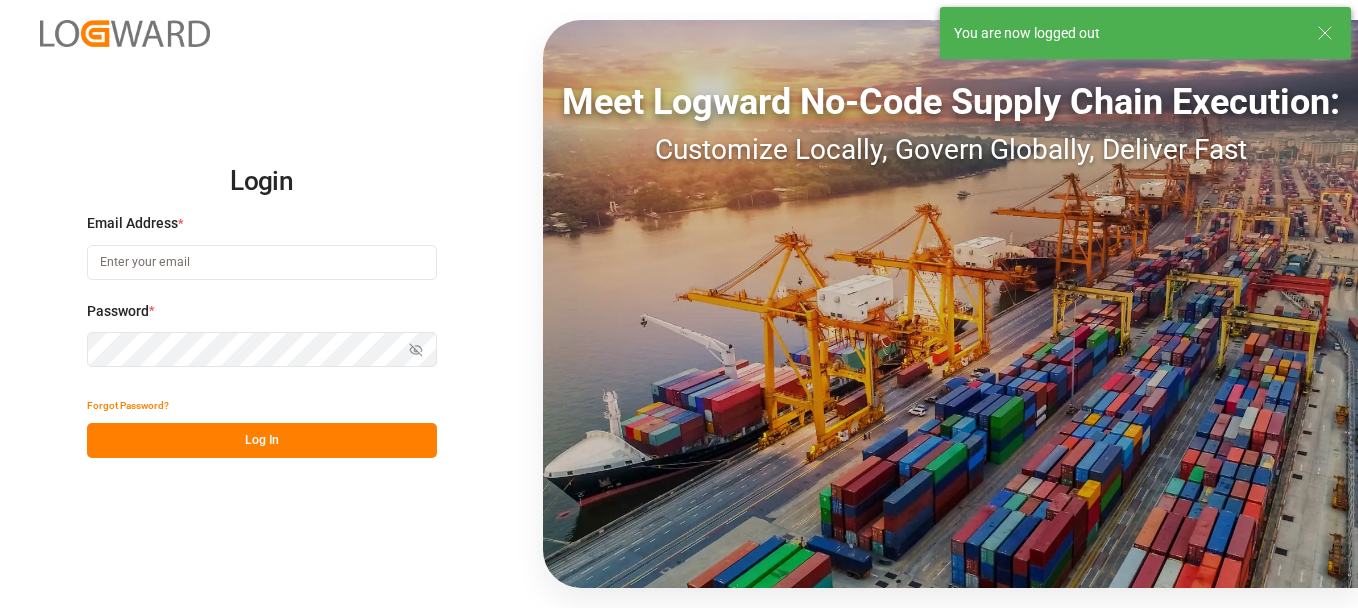 type on "[PERSON_NAME][EMAIL_ADDRESS][PERSON_NAME][DOMAIN_NAME]" 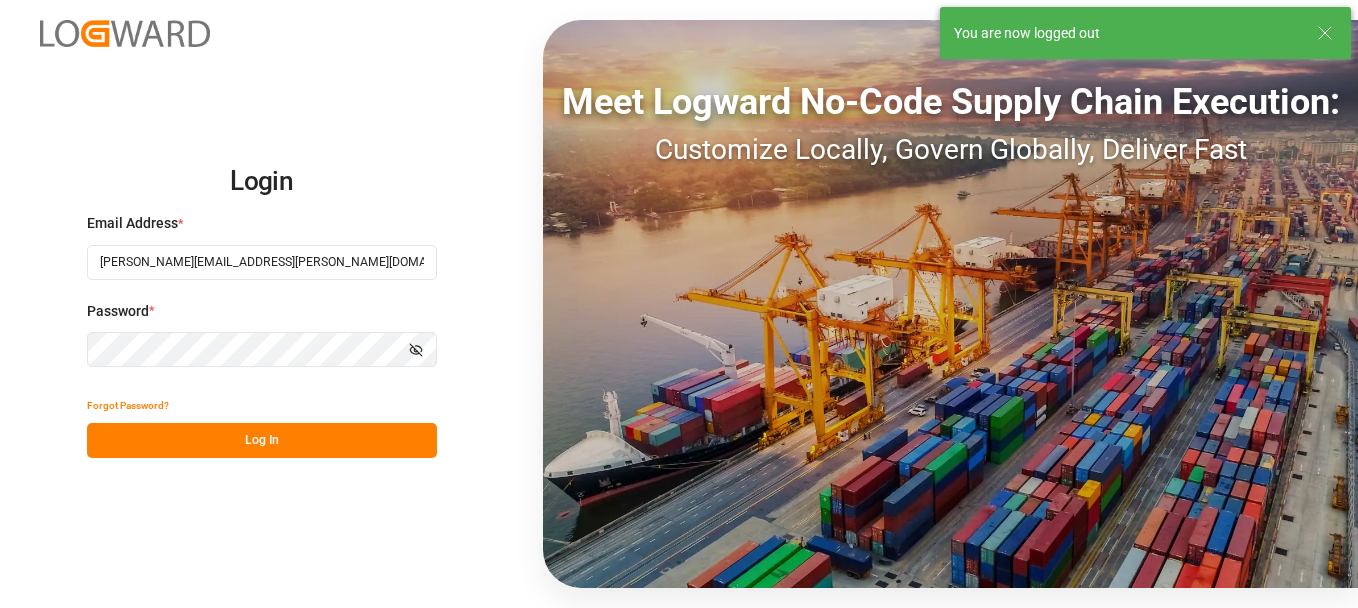 click on "Forgot Password?" at bounding box center (262, 405) 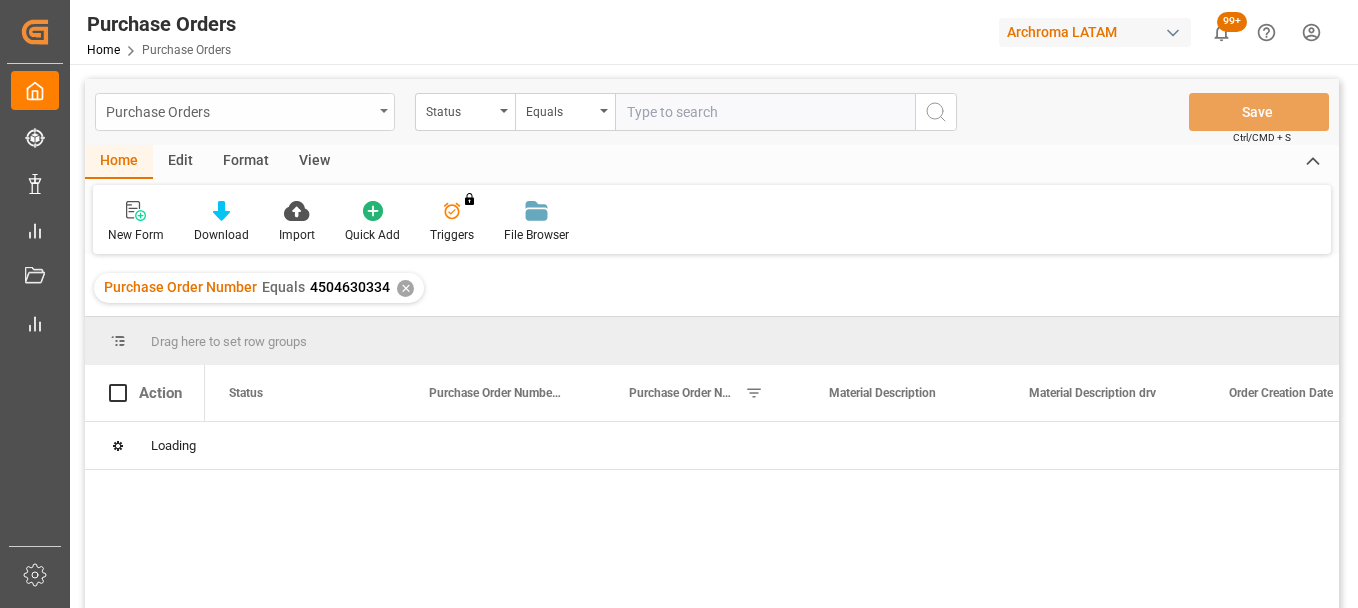 click on "Purchase Orders" at bounding box center [239, 110] 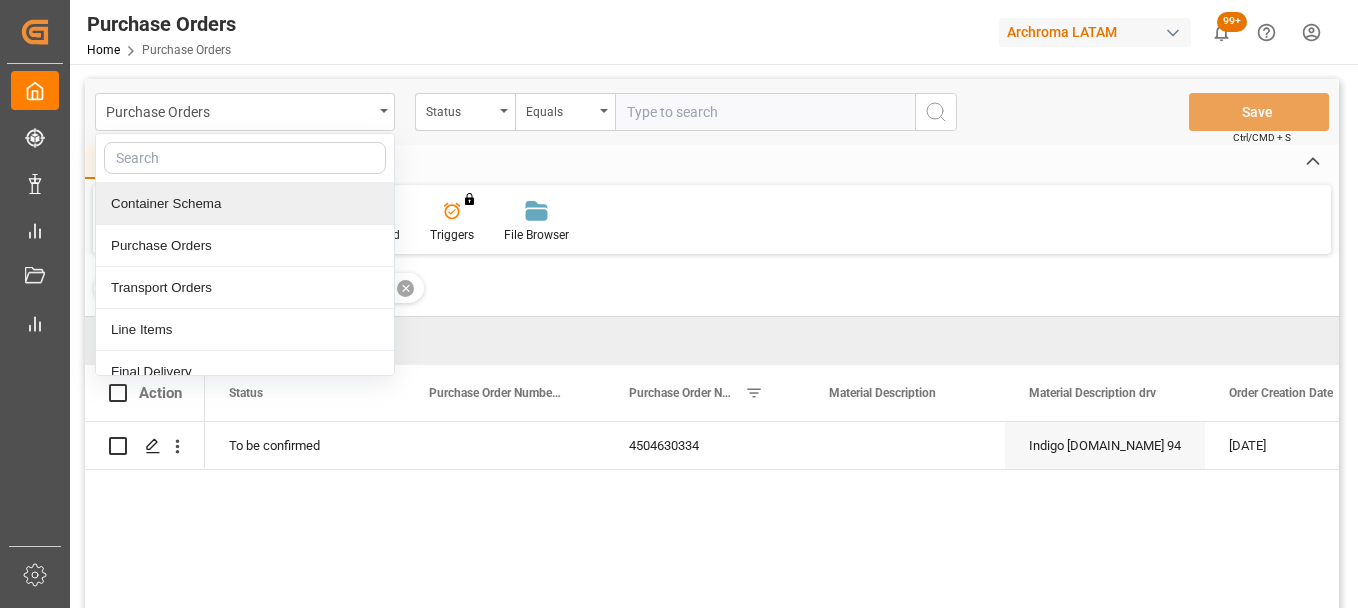 click on "Container Schema" at bounding box center (245, 204) 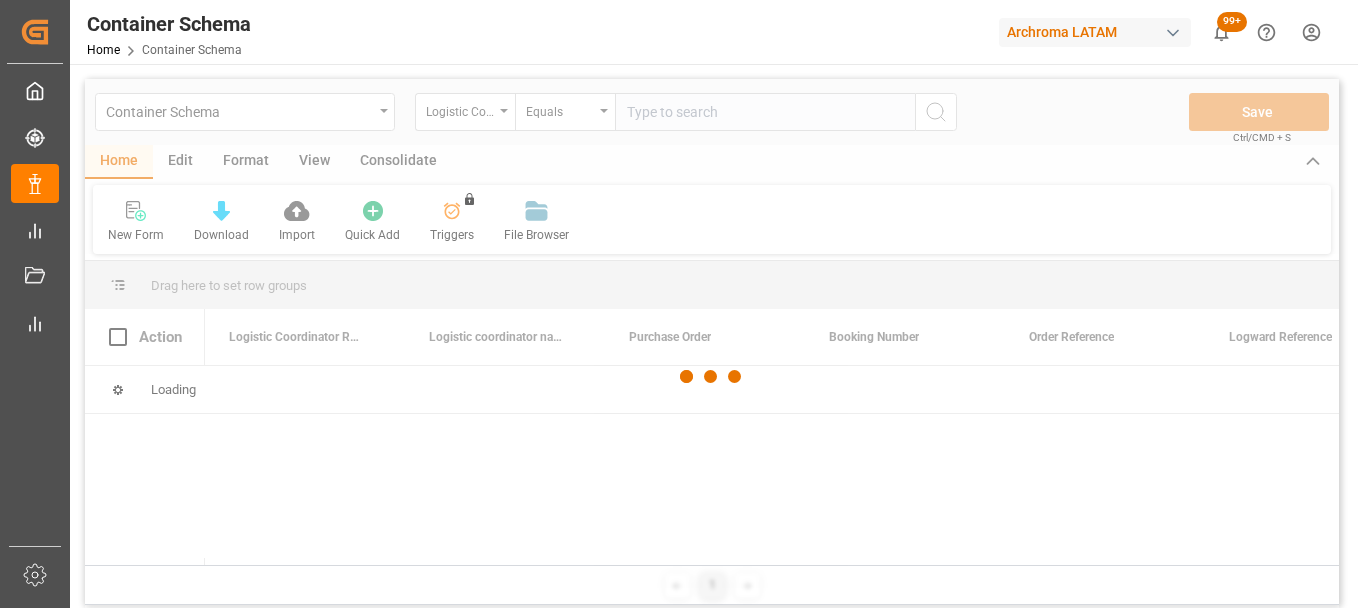 click at bounding box center [712, 377] 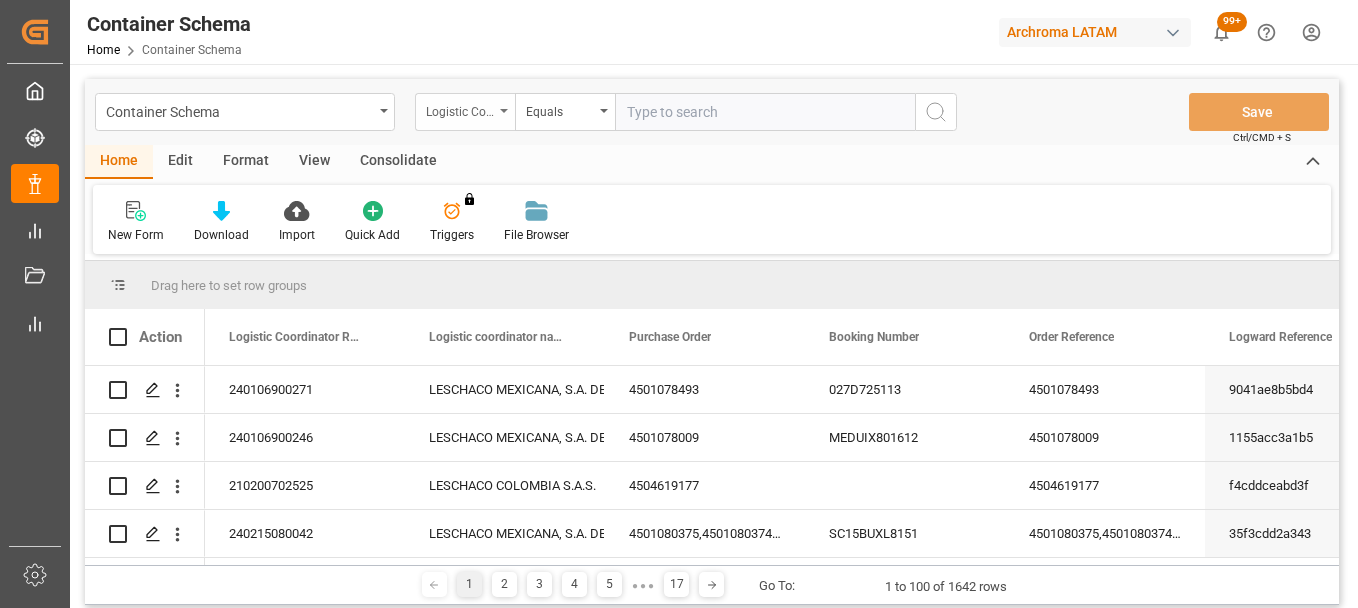 click on "Logistic Coordinator Reference Number" at bounding box center [460, 109] 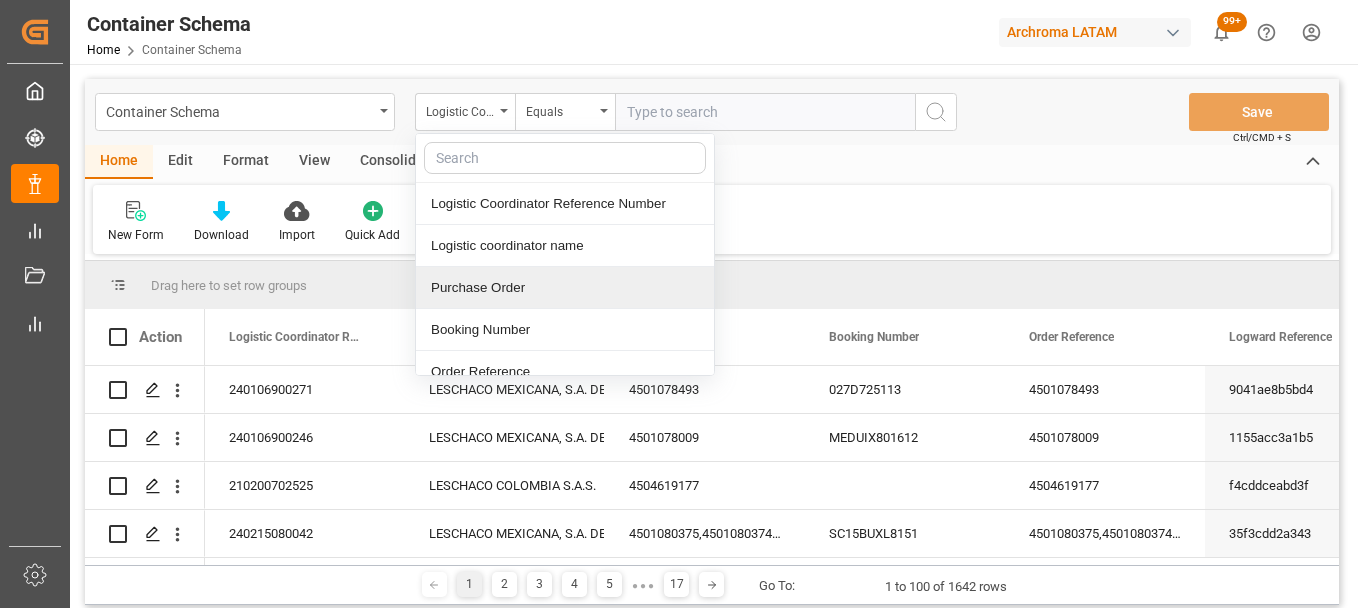 click on "Purchase Order" at bounding box center [565, 288] 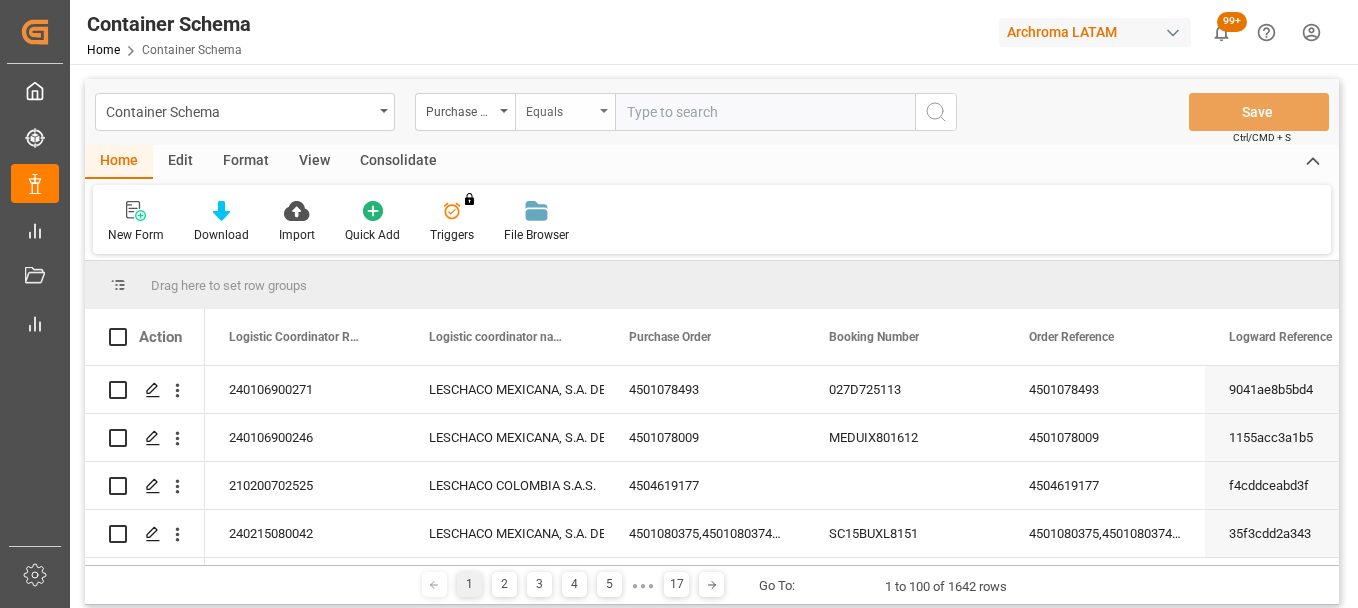 click on "Equals" at bounding box center (565, 112) 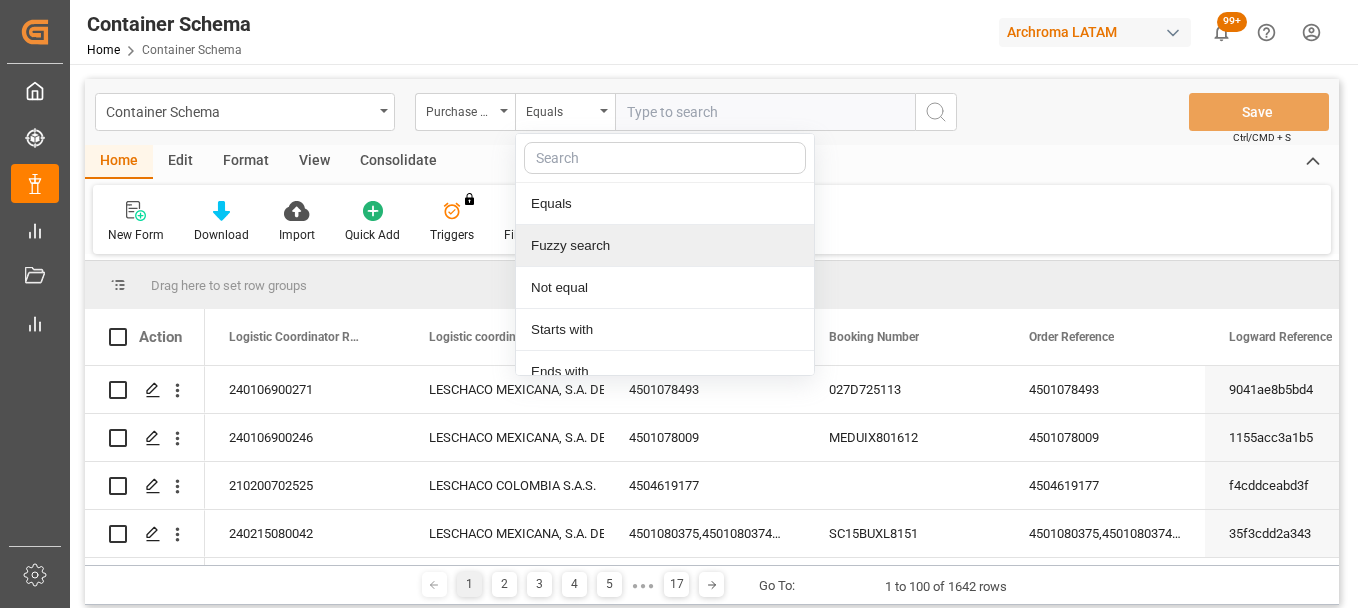 scroll, scrollTop: 144, scrollLeft: 0, axis: vertical 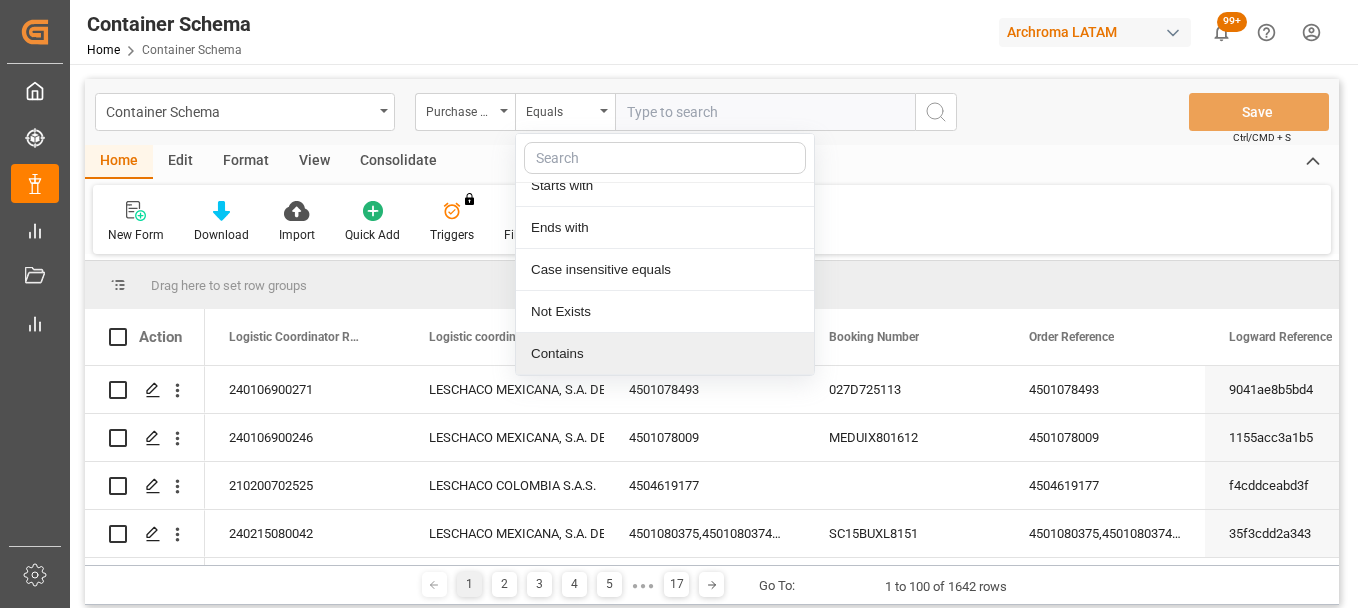 click on "Contains" at bounding box center (665, 354) 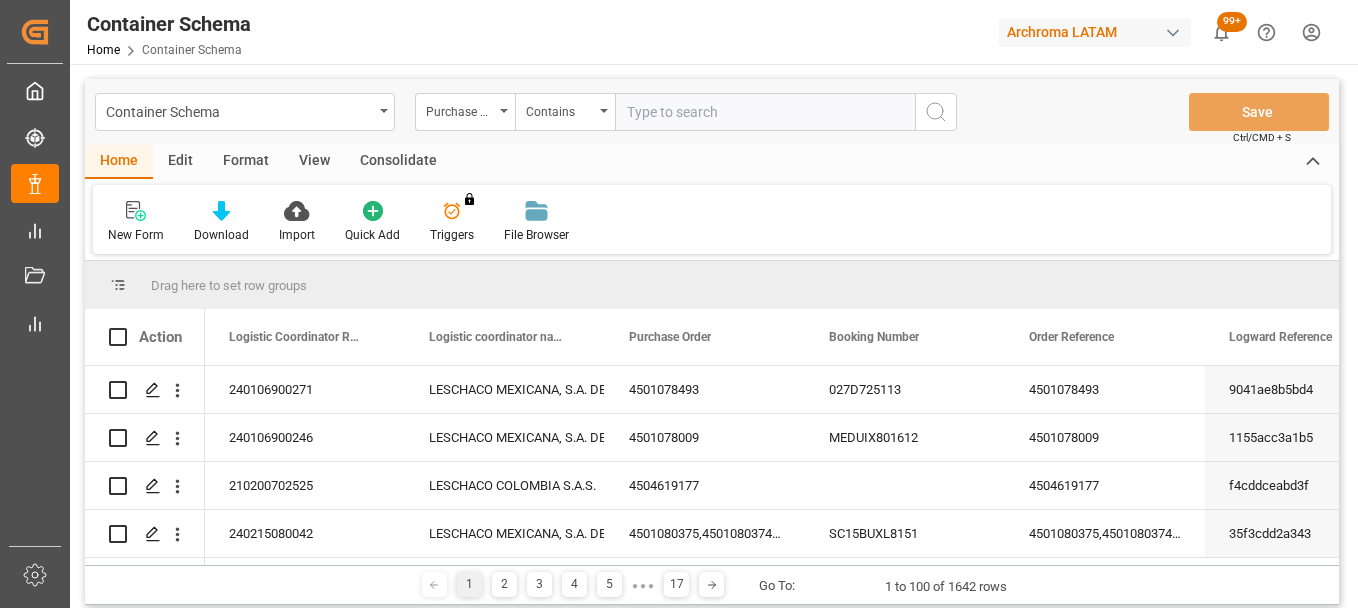 click at bounding box center [765, 112] 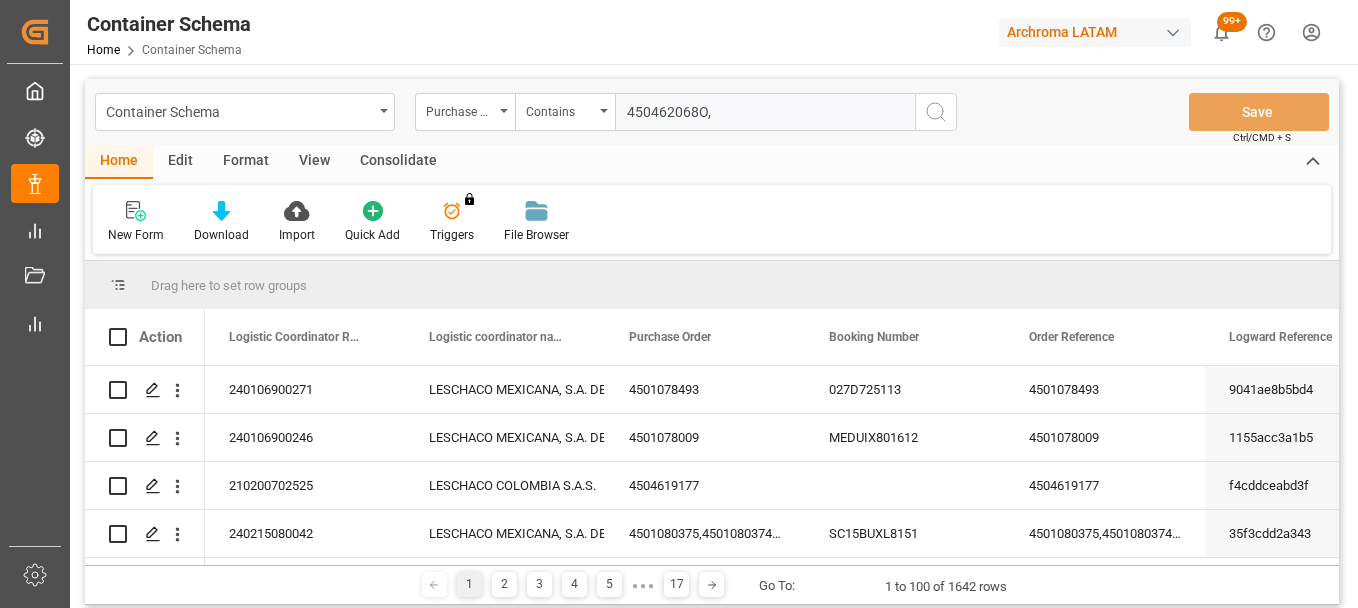 paste on "4504620681" 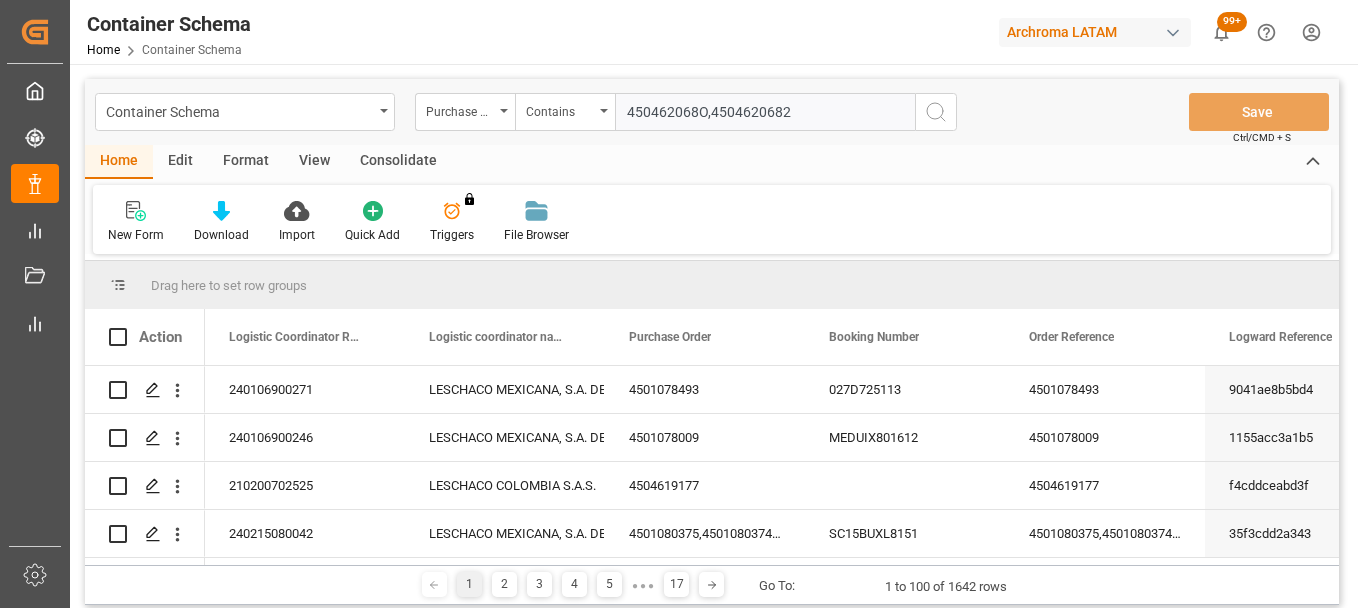 type on "450462068O,4504620682" 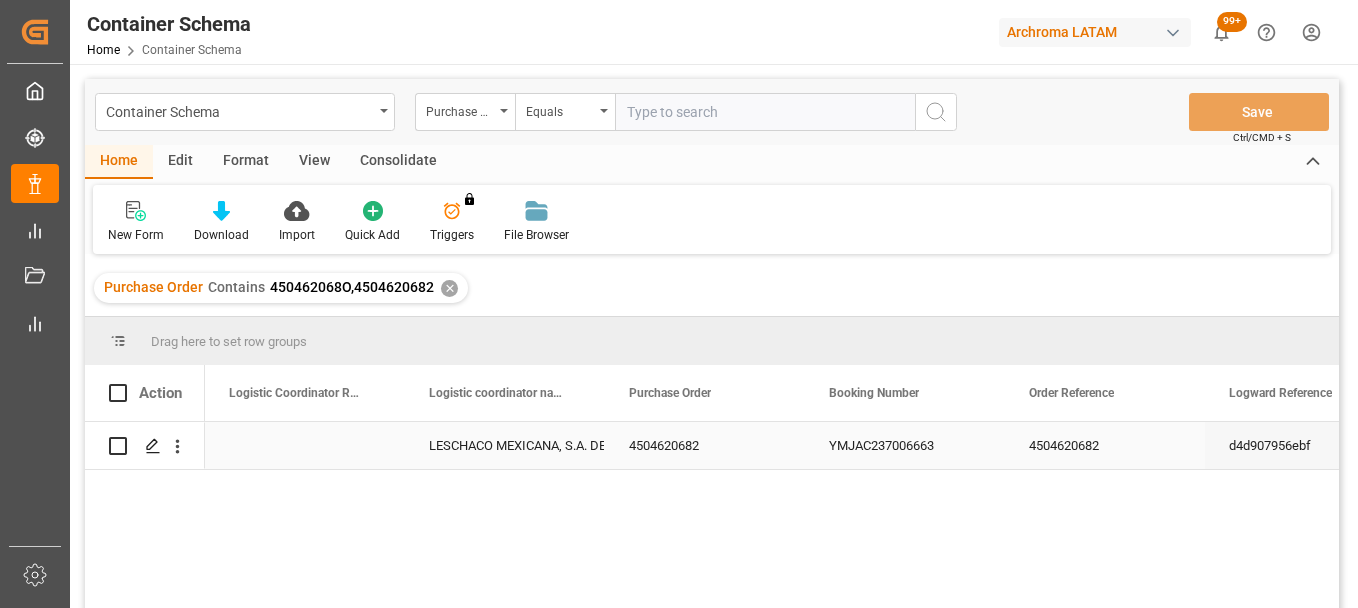 click at bounding box center [305, 445] 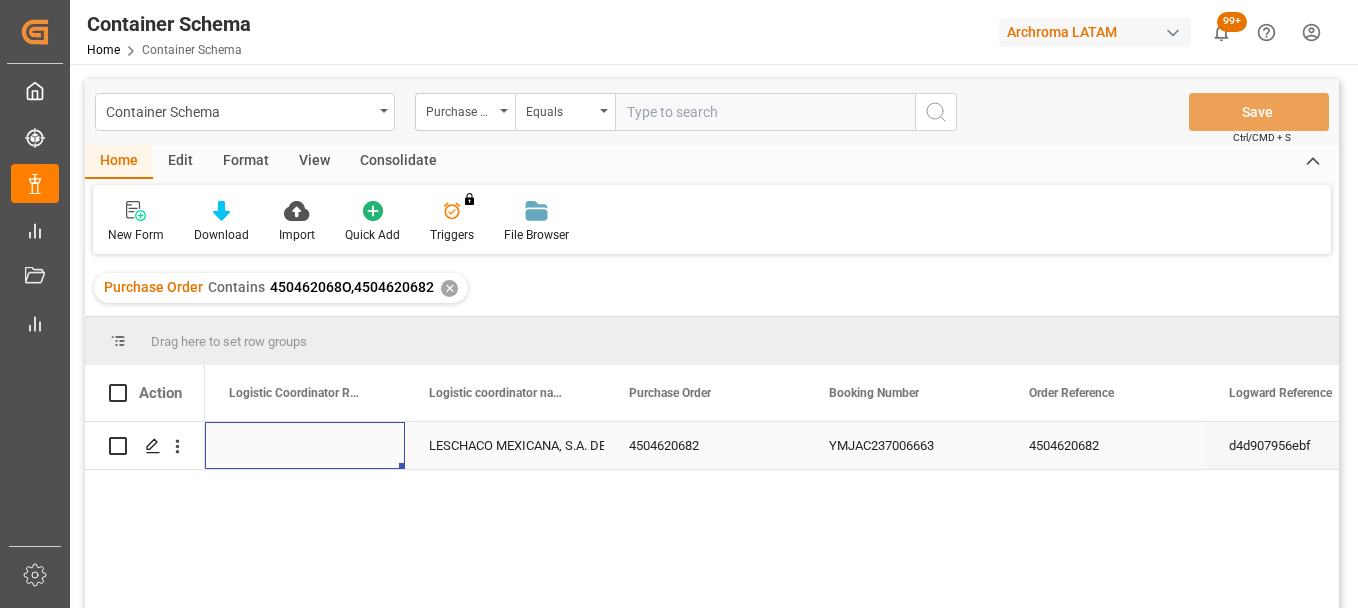 click at bounding box center (305, 445) 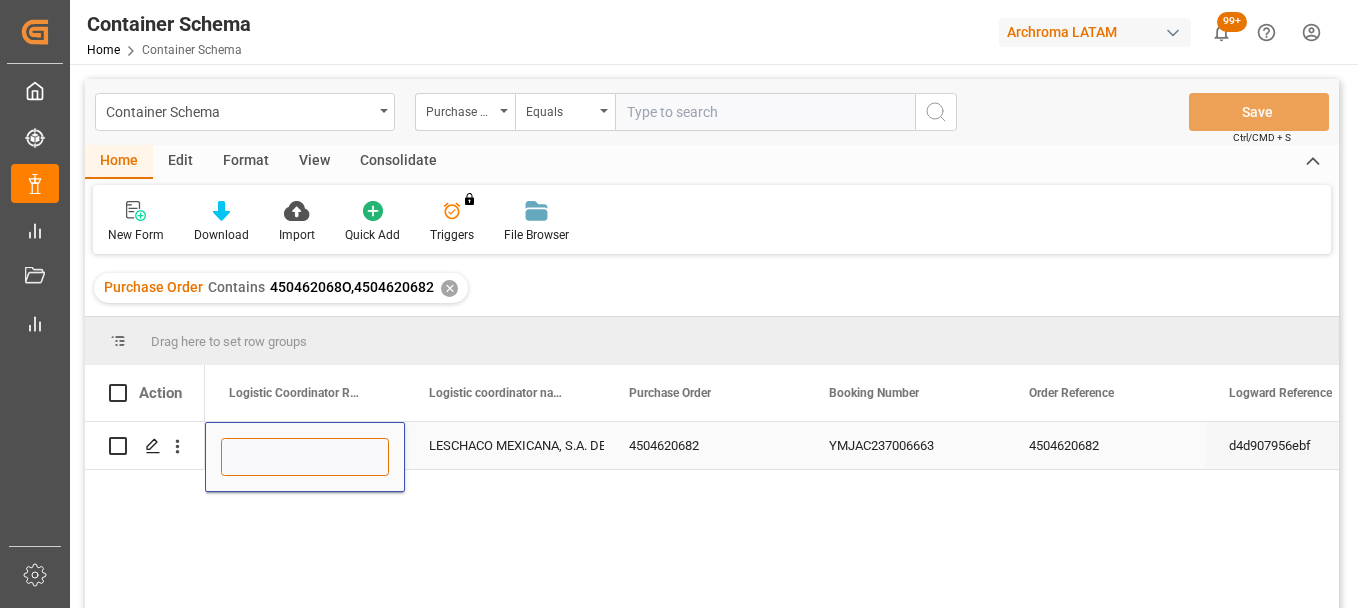 click at bounding box center (305, 457) 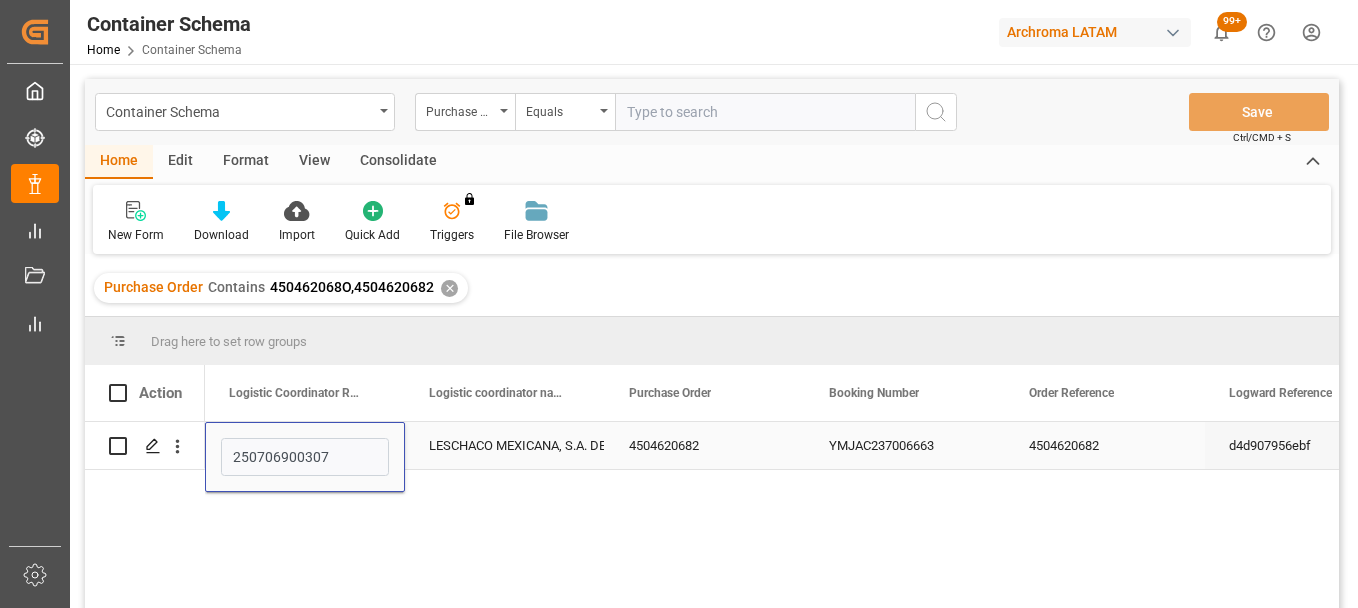 click on "LESCHACO MEXICANA, S.A. DE C.V." at bounding box center (505, 446) 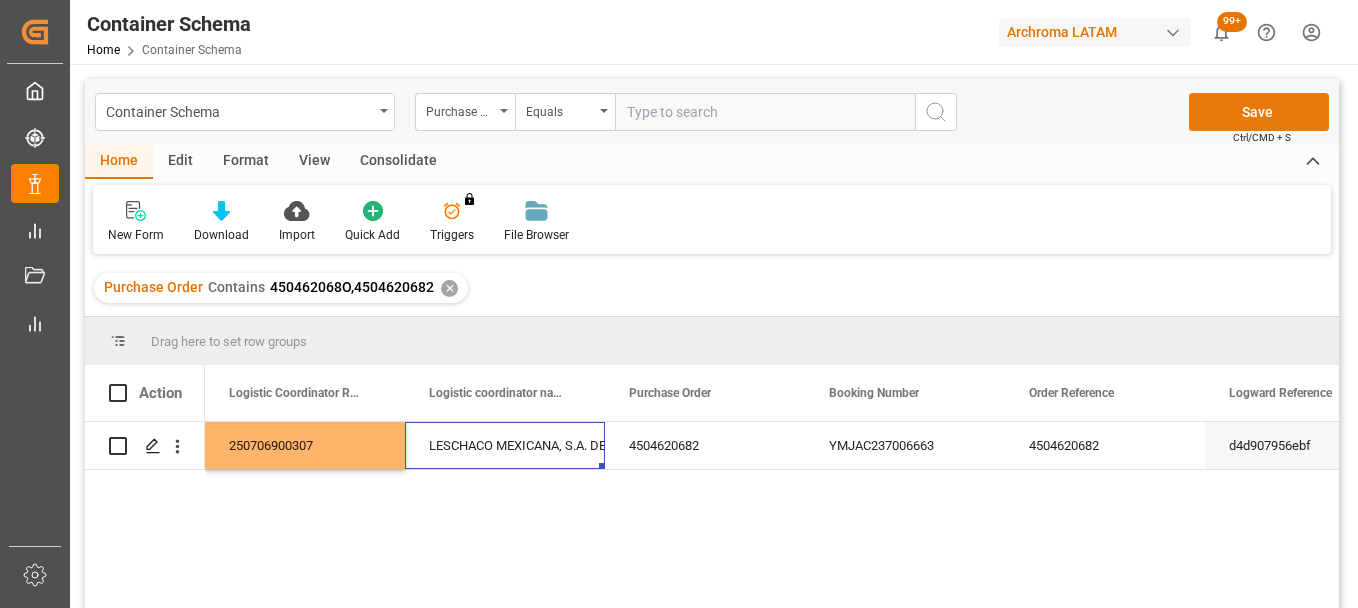 click on "Save" at bounding box center (1259, 112) 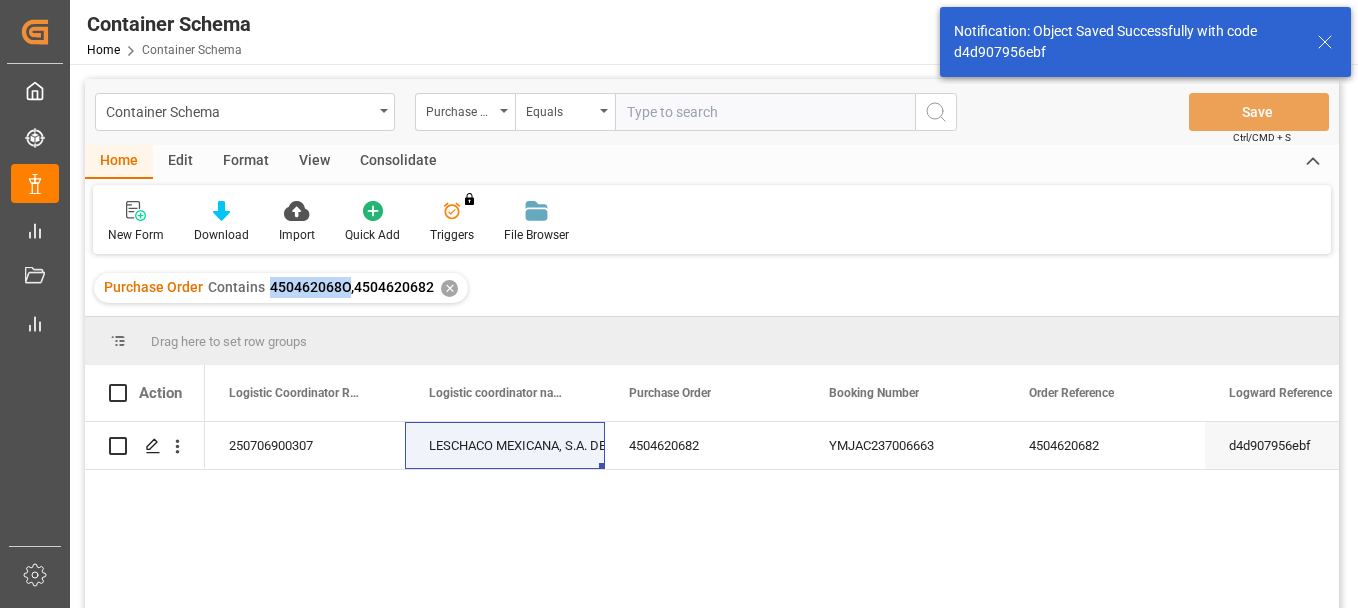 drag, startPoint x: 348, startPoint y: 292, endPoint x: 264, endPoint y: 290, distance: 84.0238 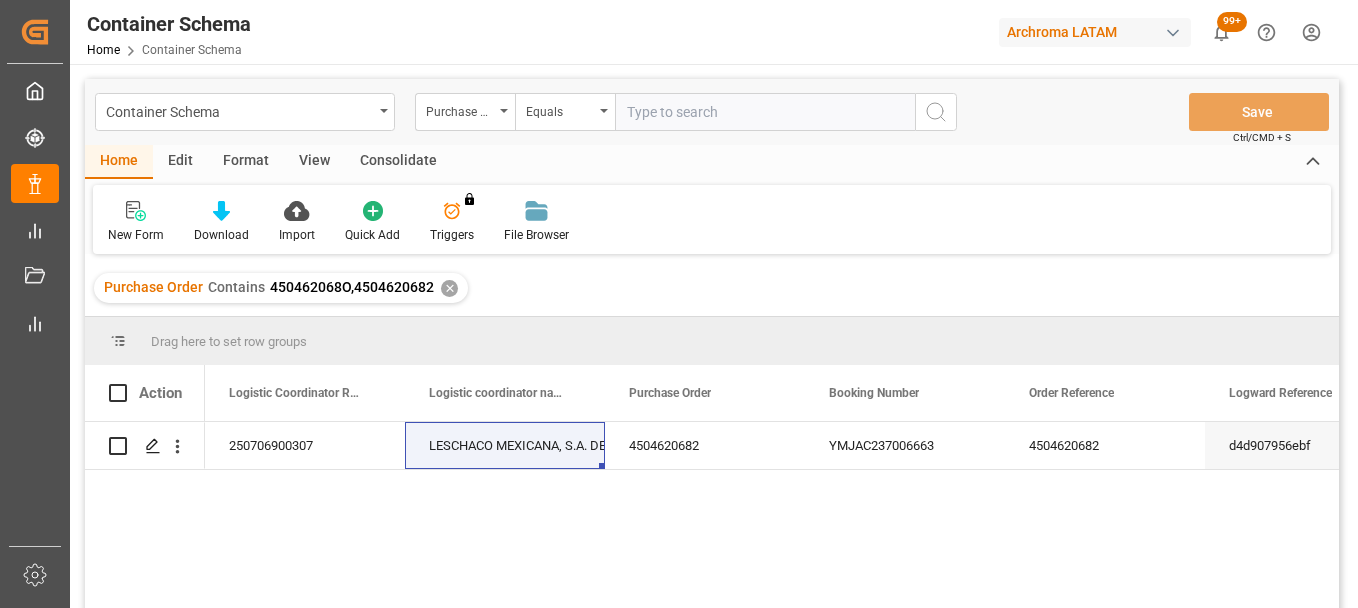 click on "✕" at bounding box center [449, 288] 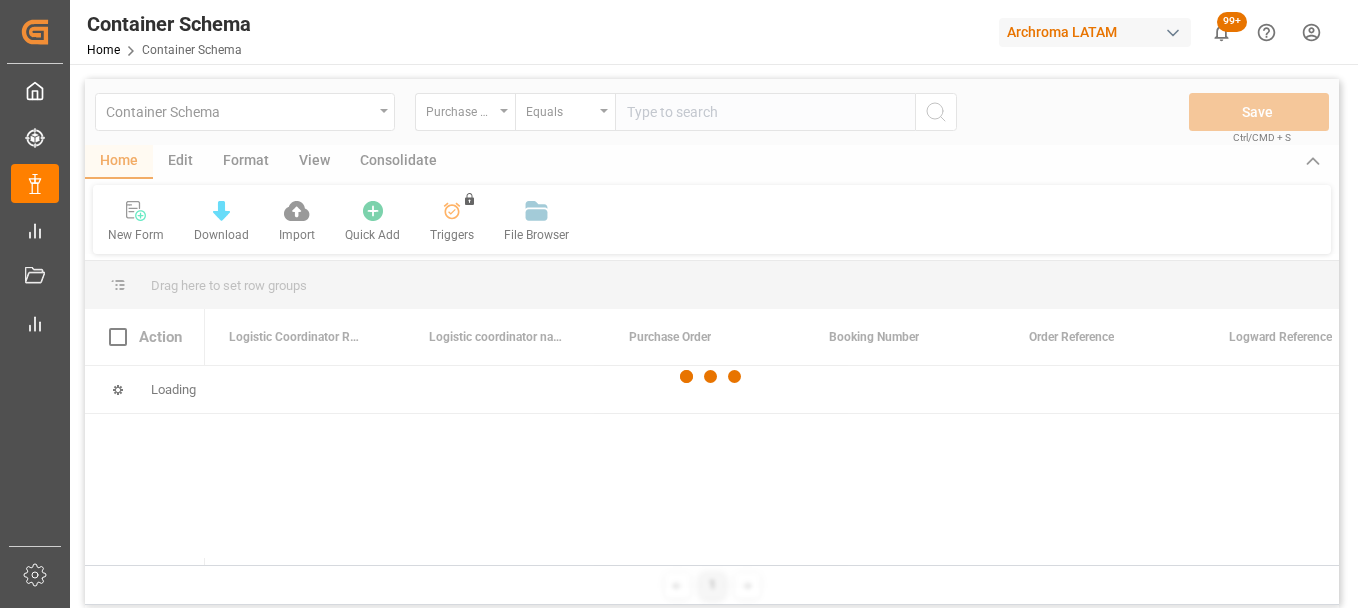 click at bounding box center (712, 377) 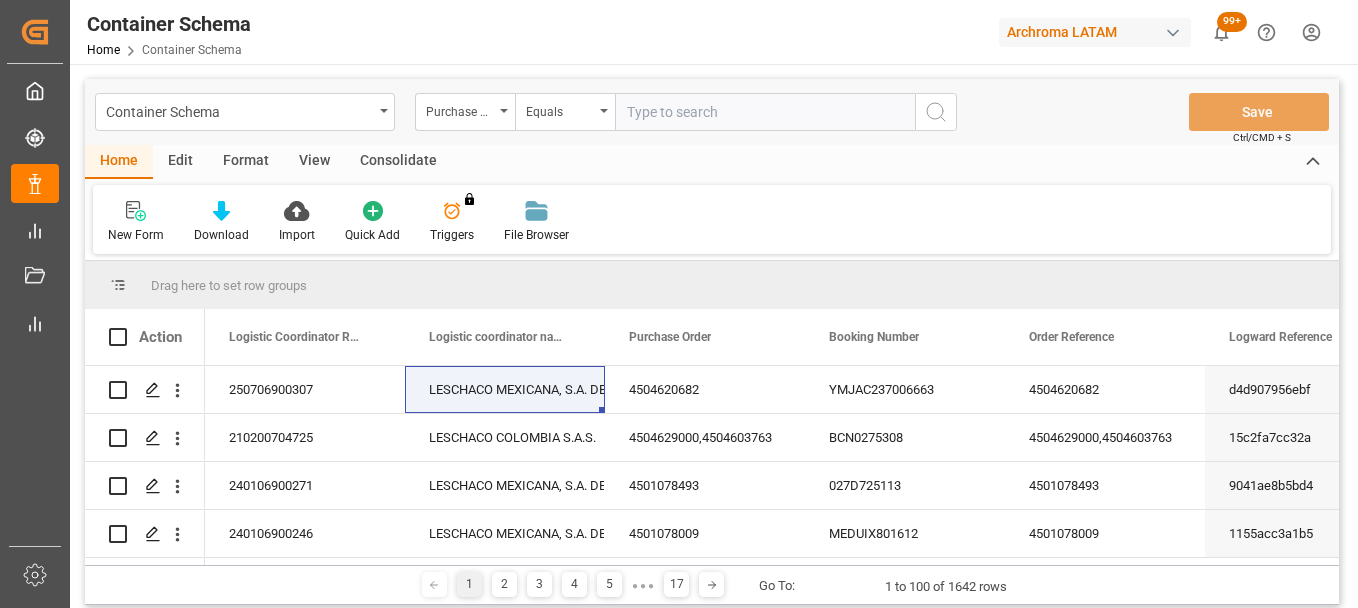 click at bounding box center [765, 112] 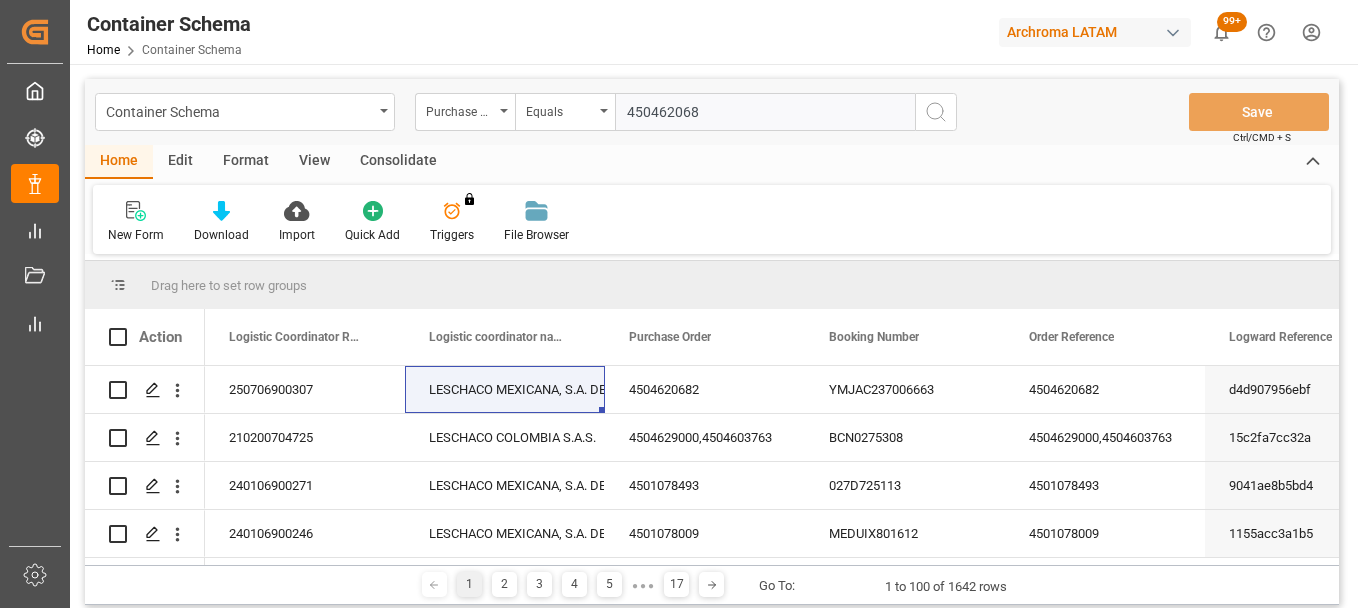 type on "4504620680" 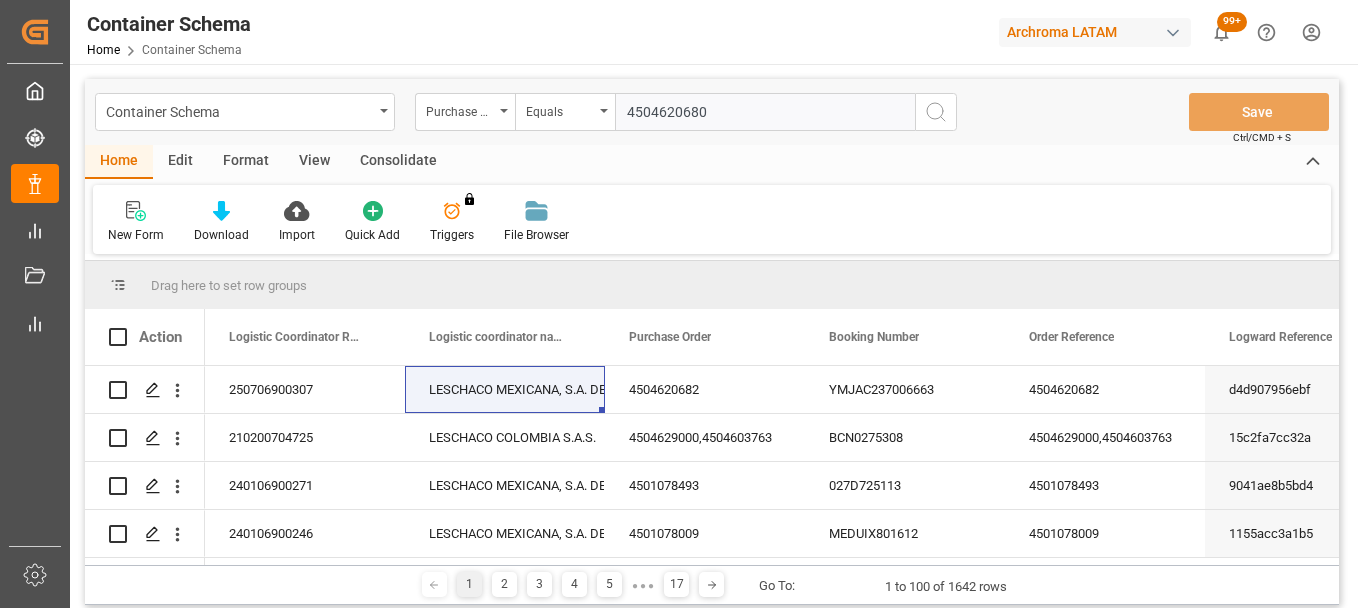 type 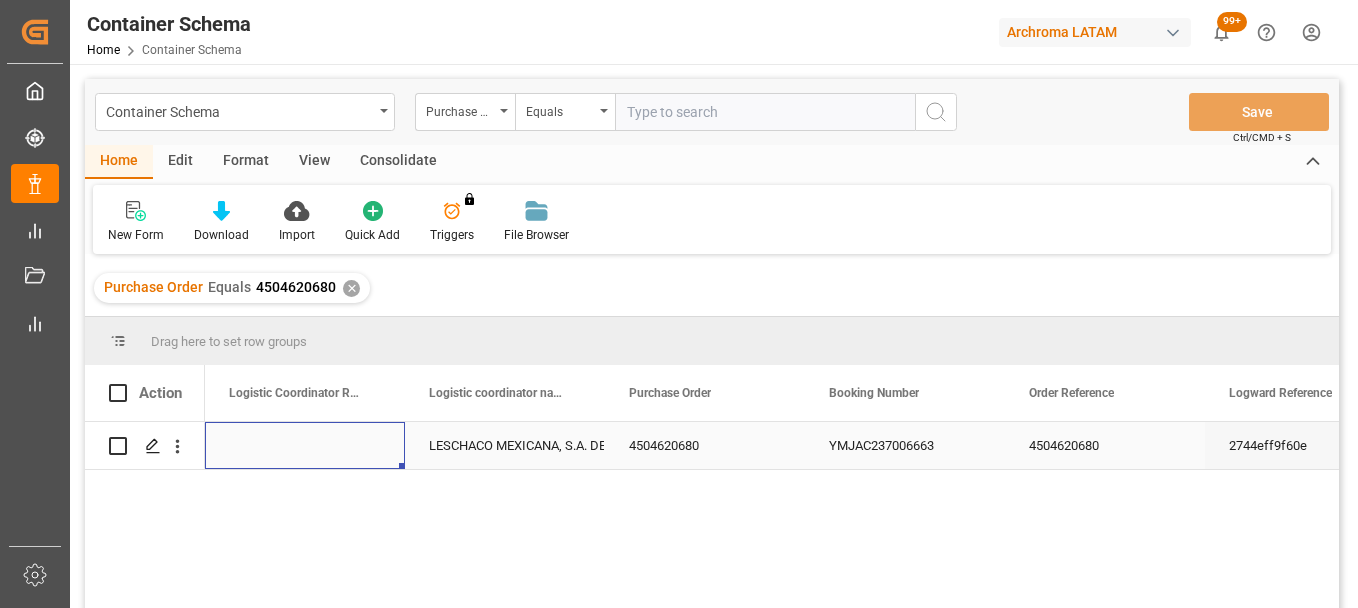 click at bounding box center (305, 445) 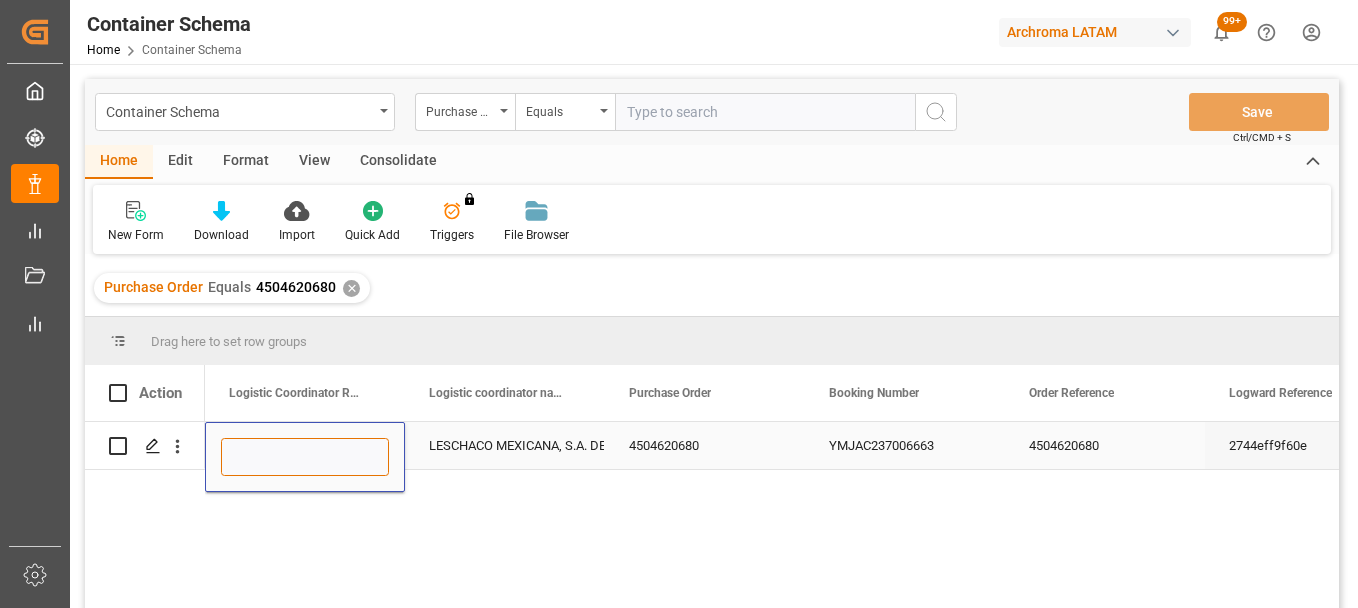 click at bounding box center (305, 457) 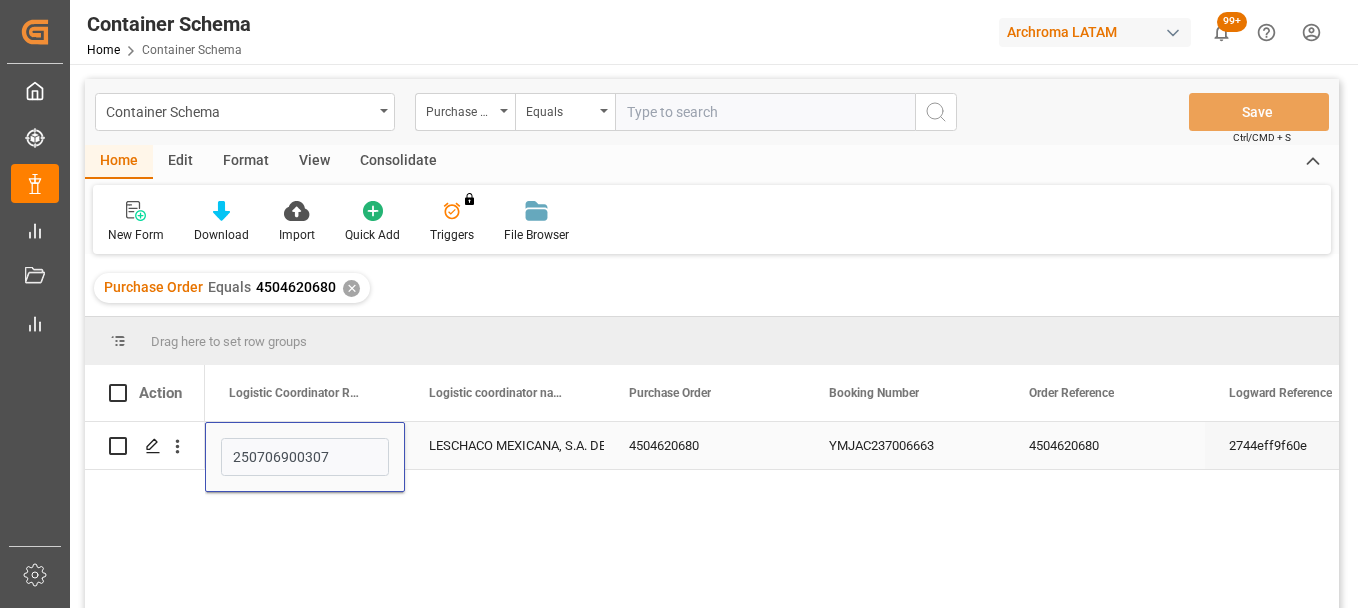 click on "LESCHACO MEXICANA, S.A. DE C.V." at bounding box center [505, 446] 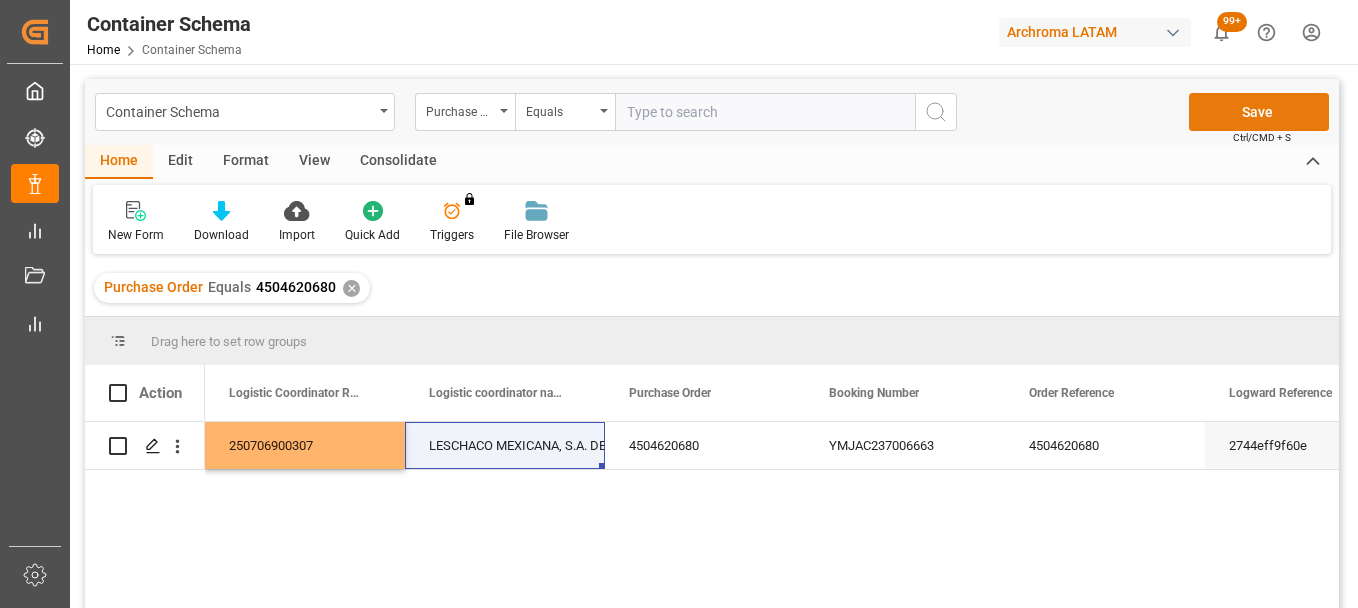 click on "Save" at bounding box center [1259, 112] 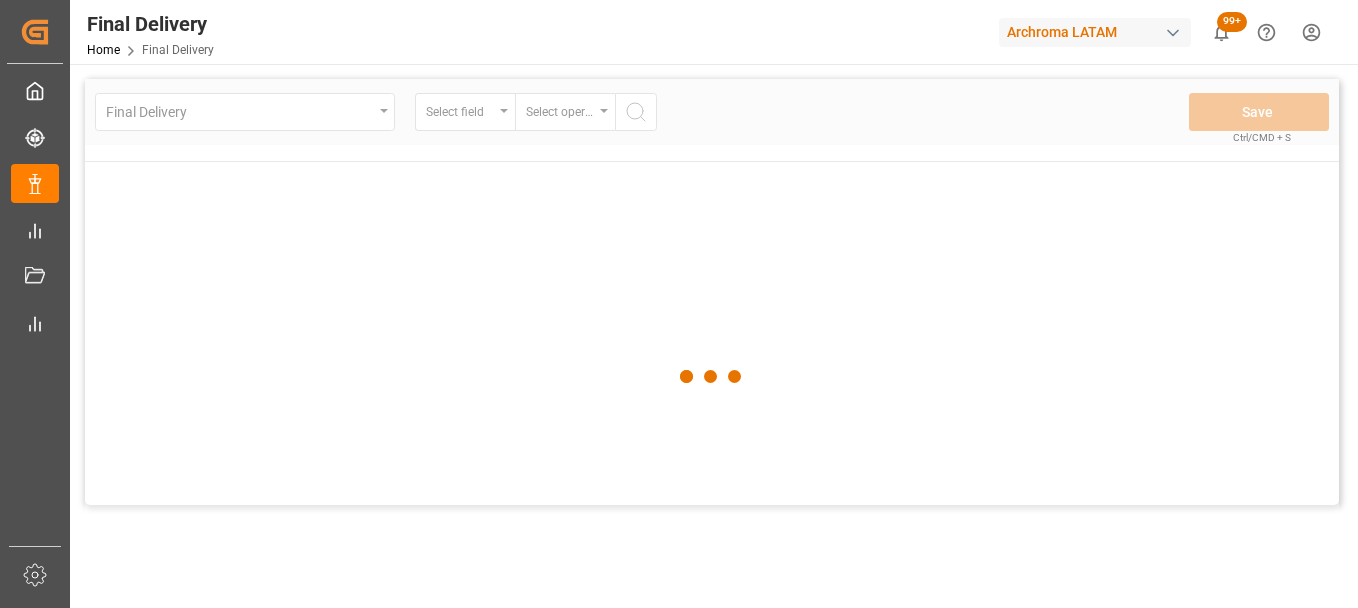 scroll, scrollTop: 0, scrollLeft: 0, axis: both 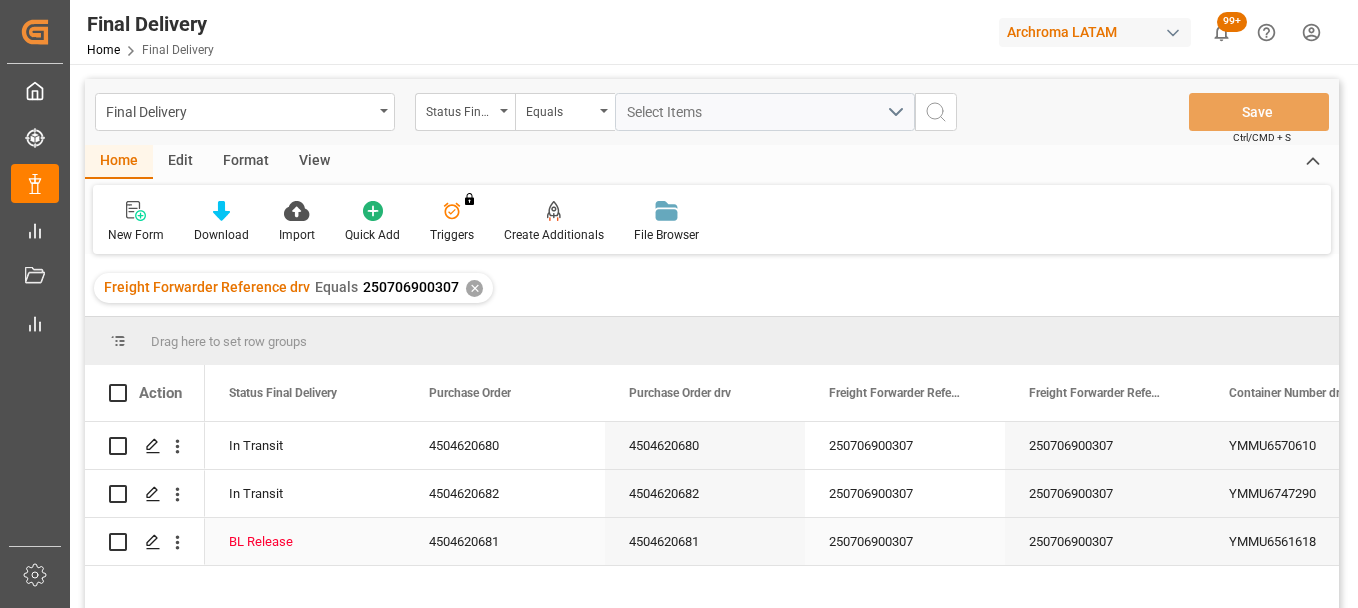 click on "250706900307" at bounding box center (905, 541) 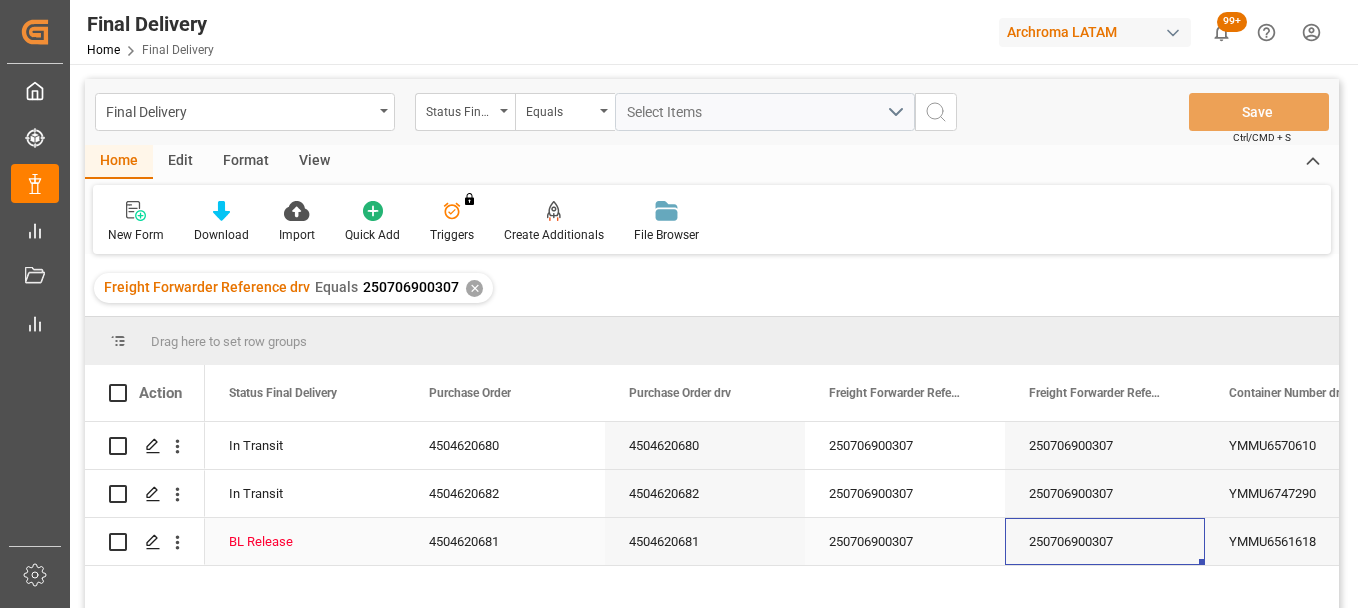 scroll, scrollTop: 0, scrollLeft: 73, axis: horizontal 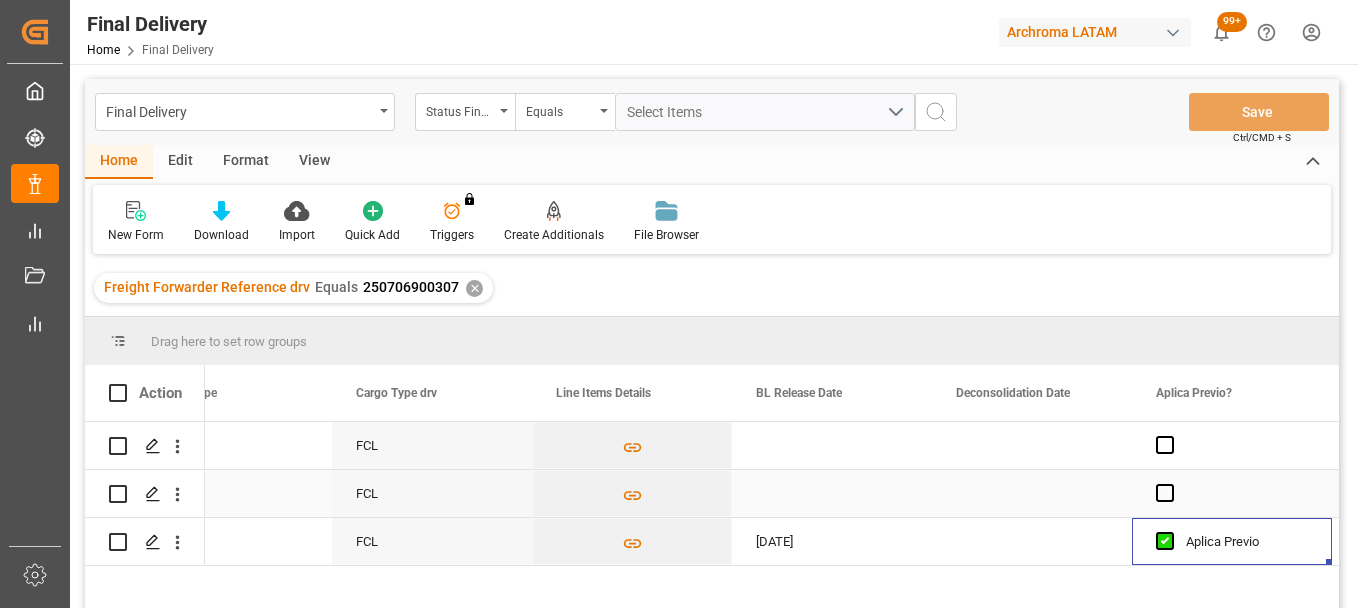 click at bounding box center (832, 493) 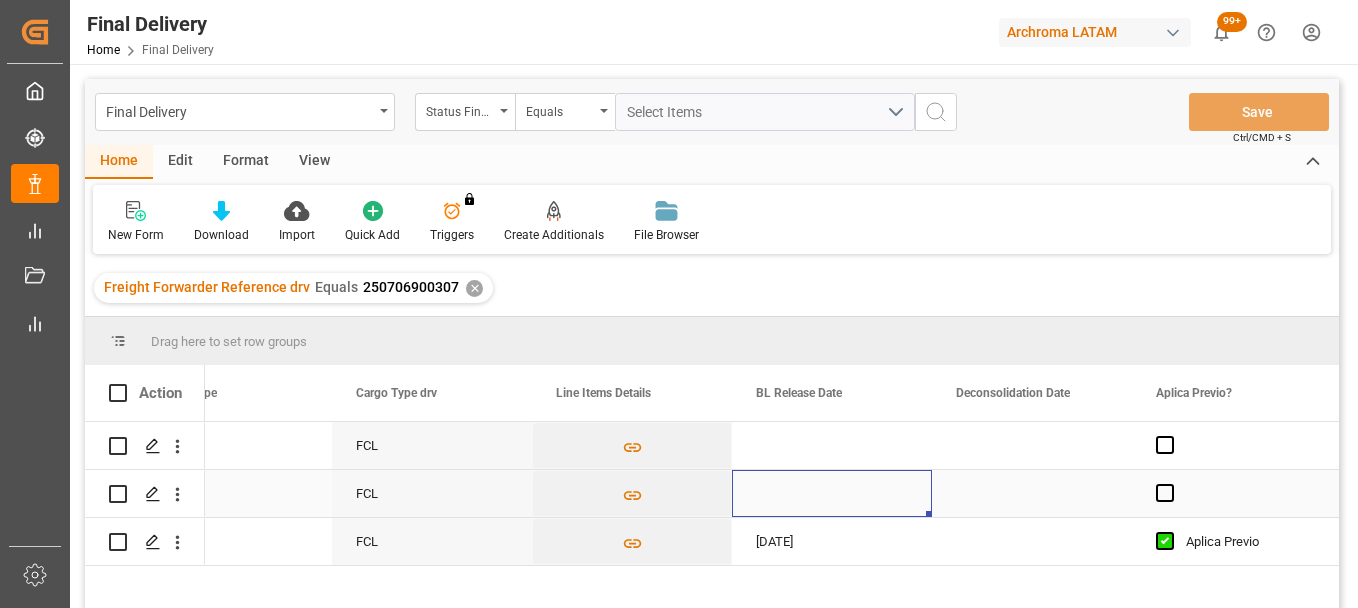 click at bounding box center [832, 493] 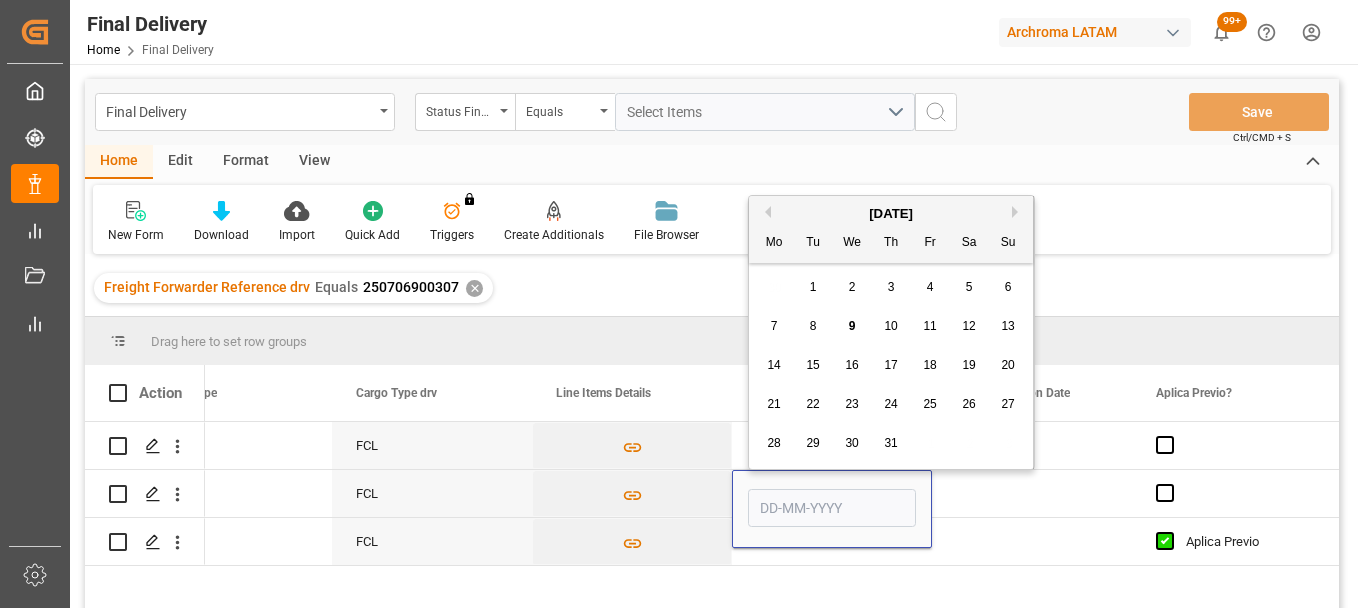 click on "2" at bounding box center (852, 287) 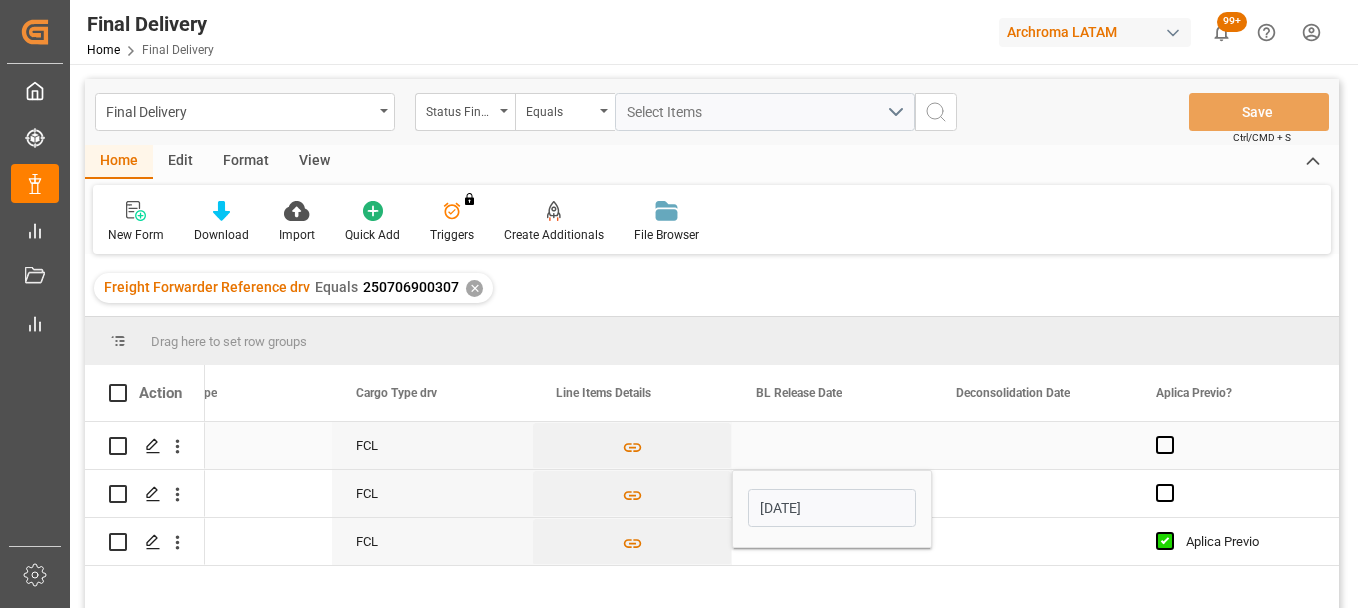 click at bounding box center (832, 445) 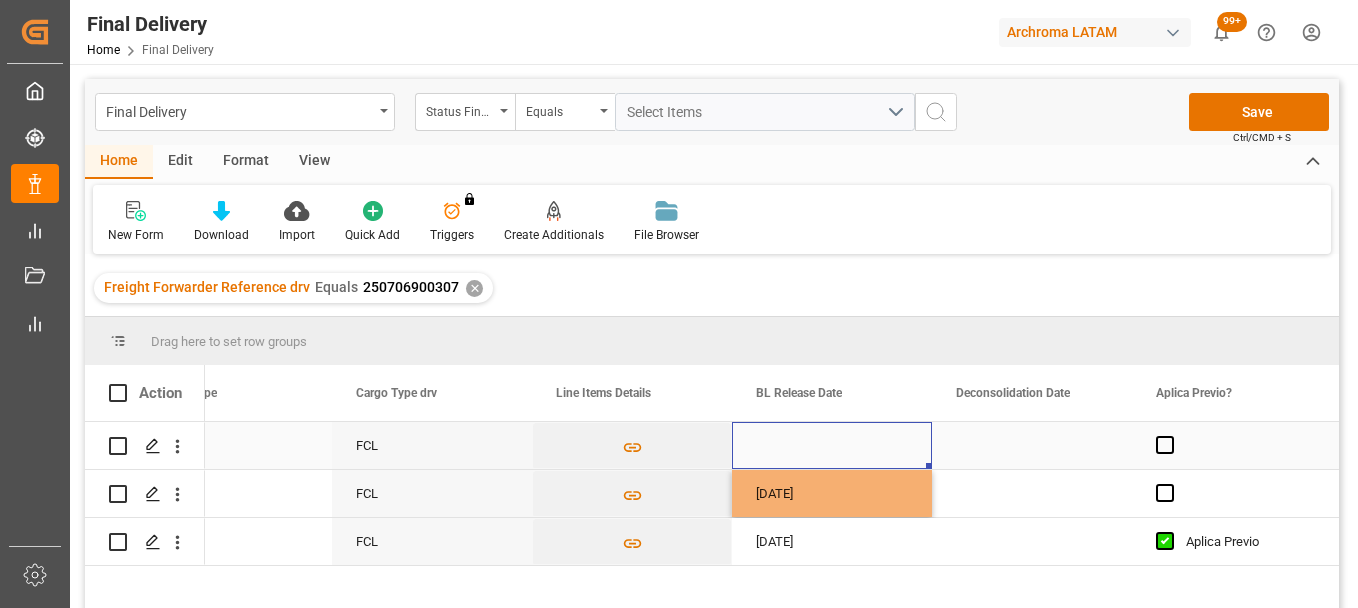 click at bounding box center (832, 445) 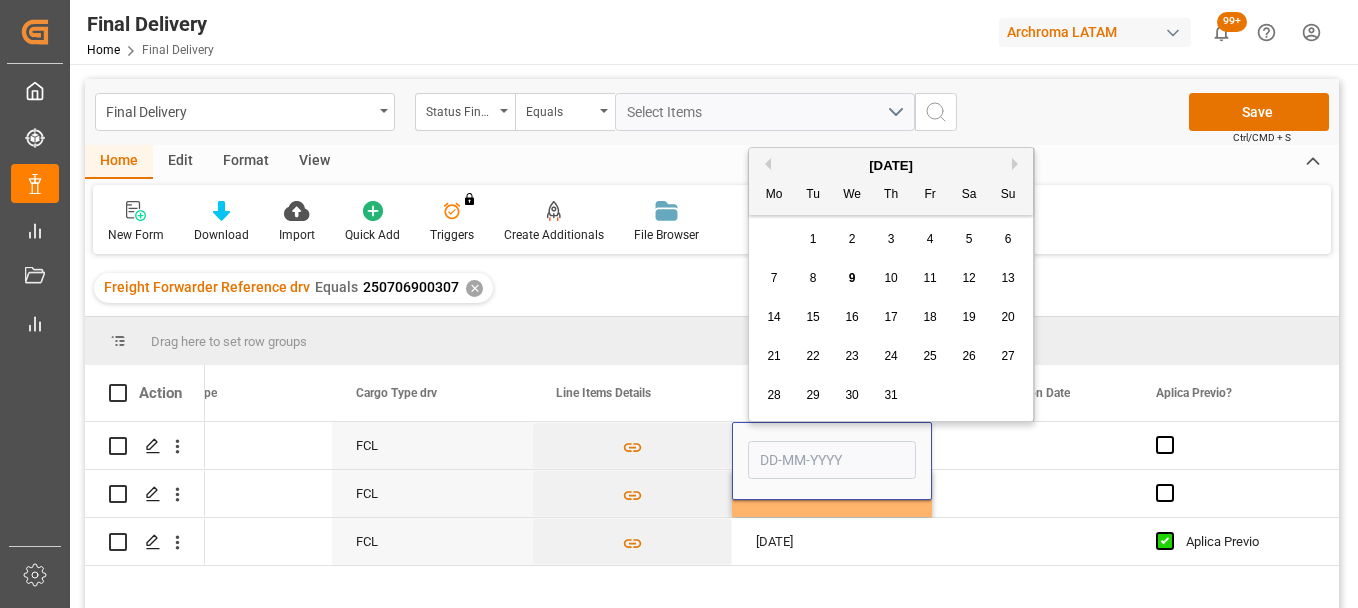 click on "2" at bounding box center [852, 239] 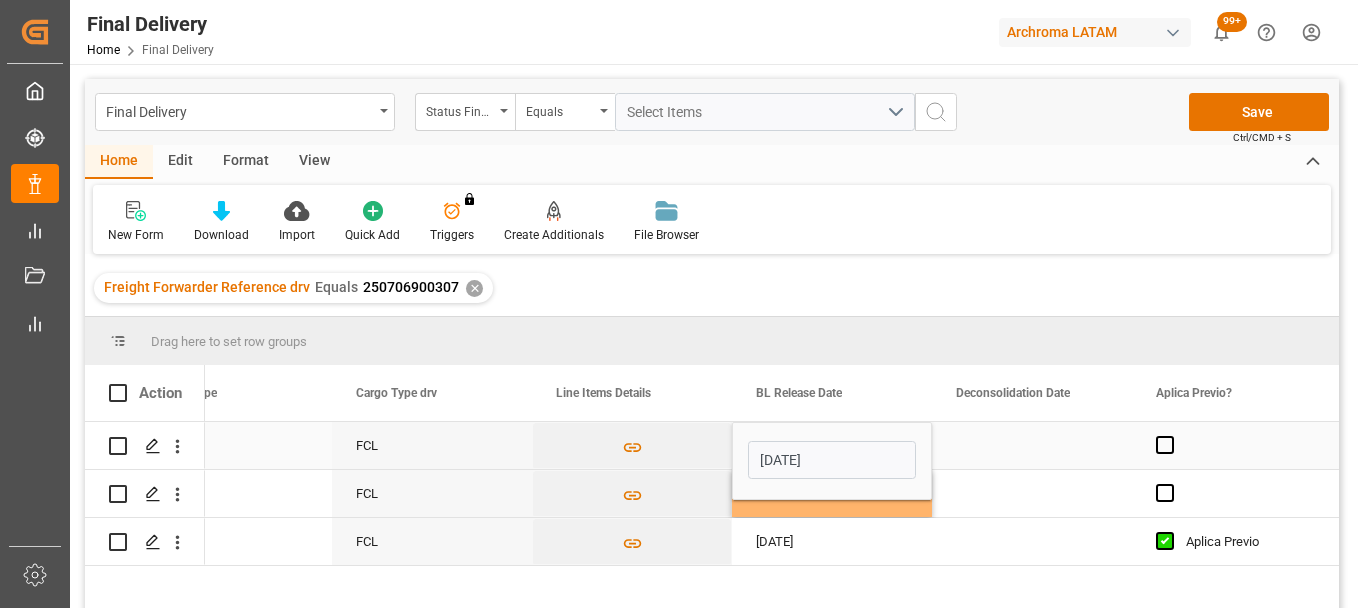 click at bounding box center (1032, 445) 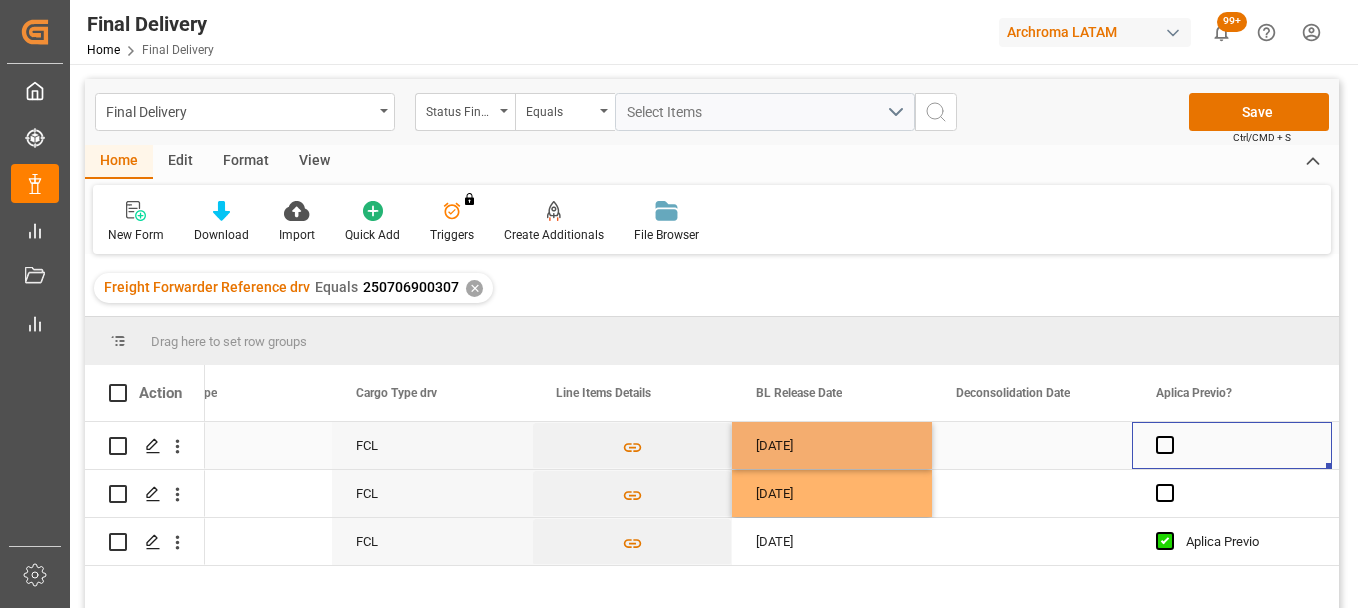 scroll, scrollTop: 0, scrollLeft: 2073, axis: horizontal 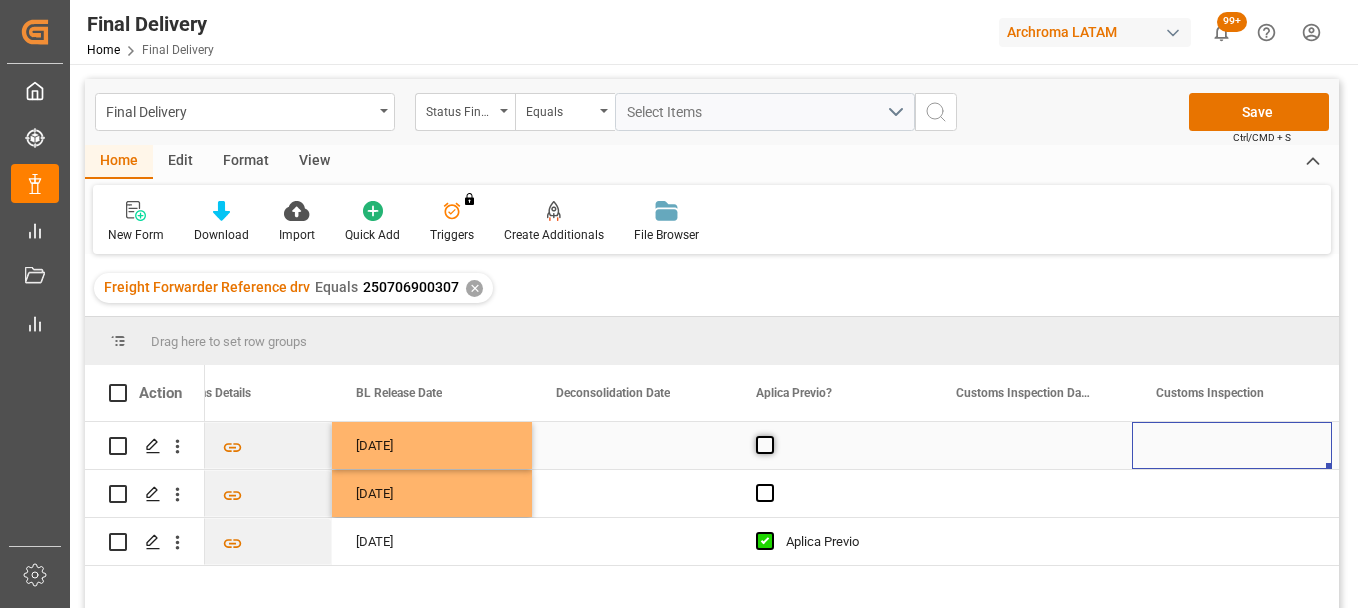 click at bounding box center [765, 445] 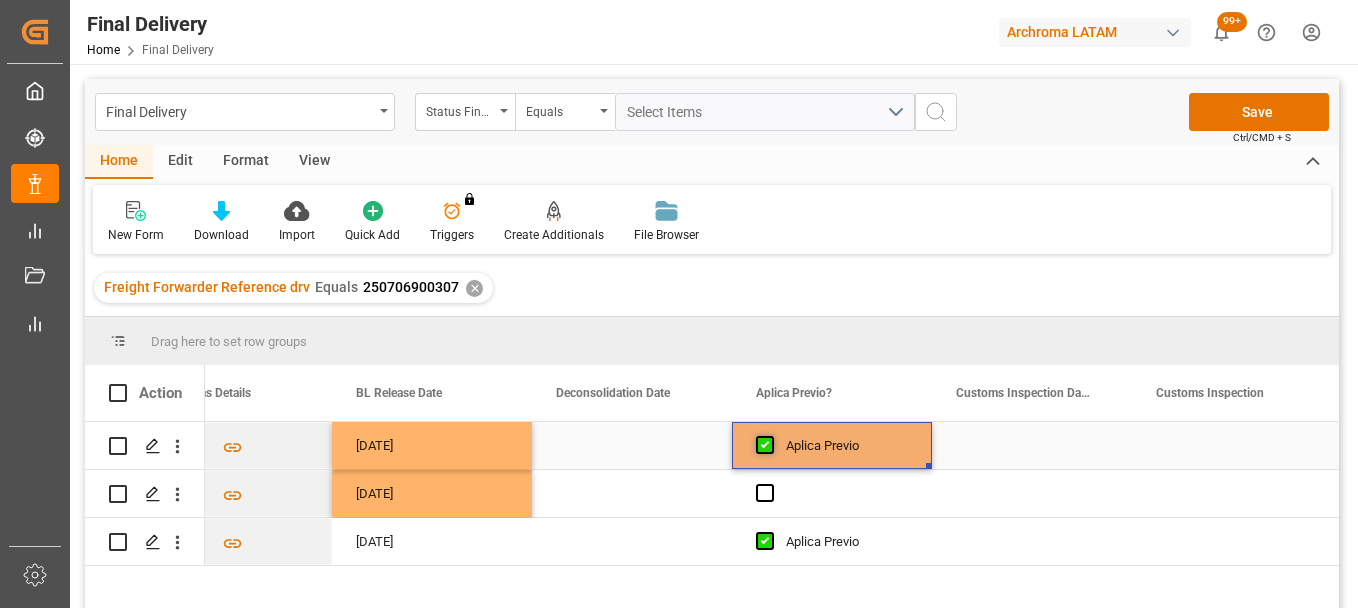 click at bounding box center (765, 445) 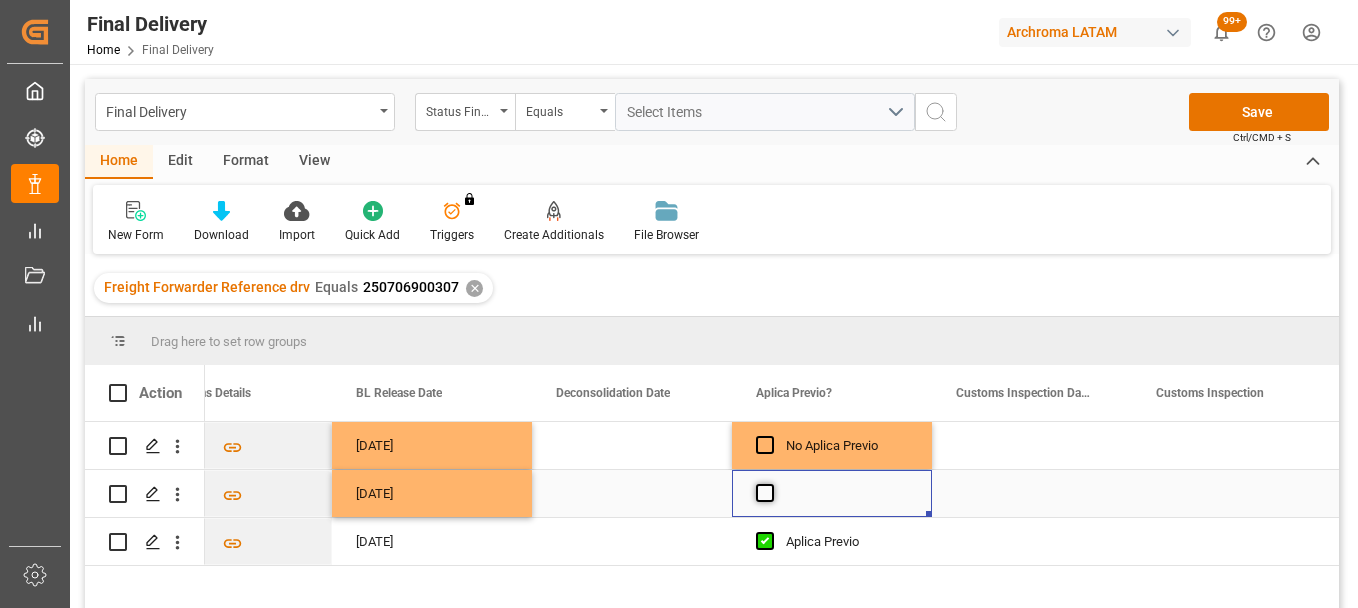 click at bounding box center (765, 493) 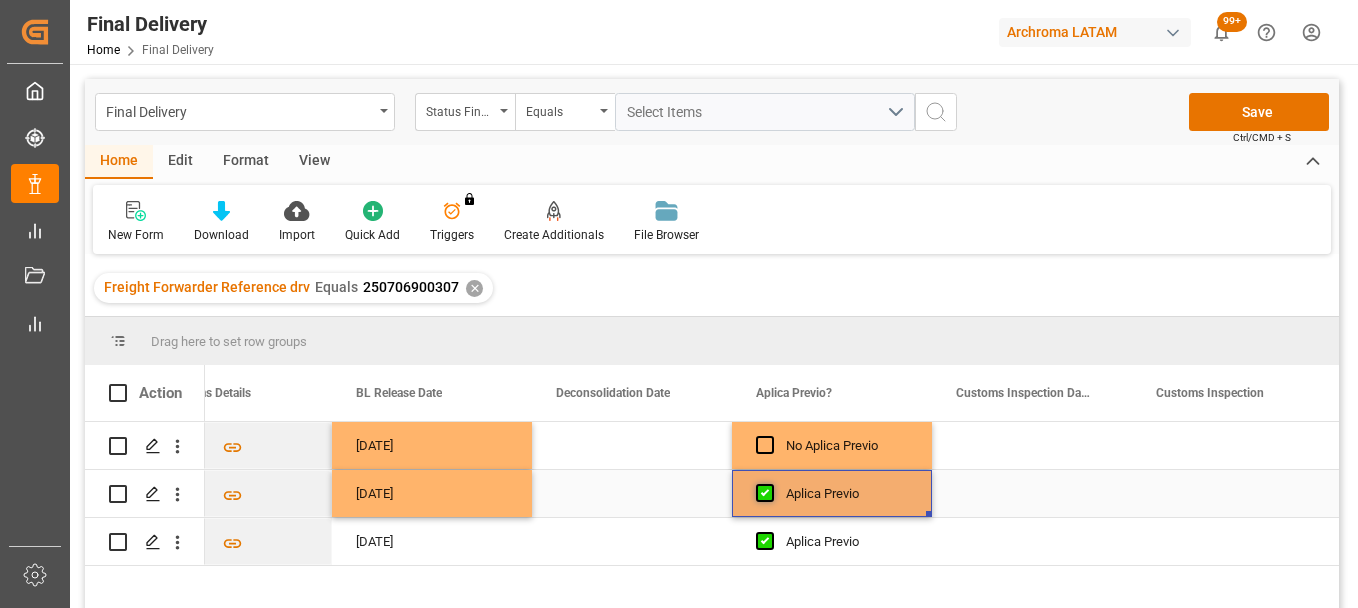 click at bounding box center (765, 493) 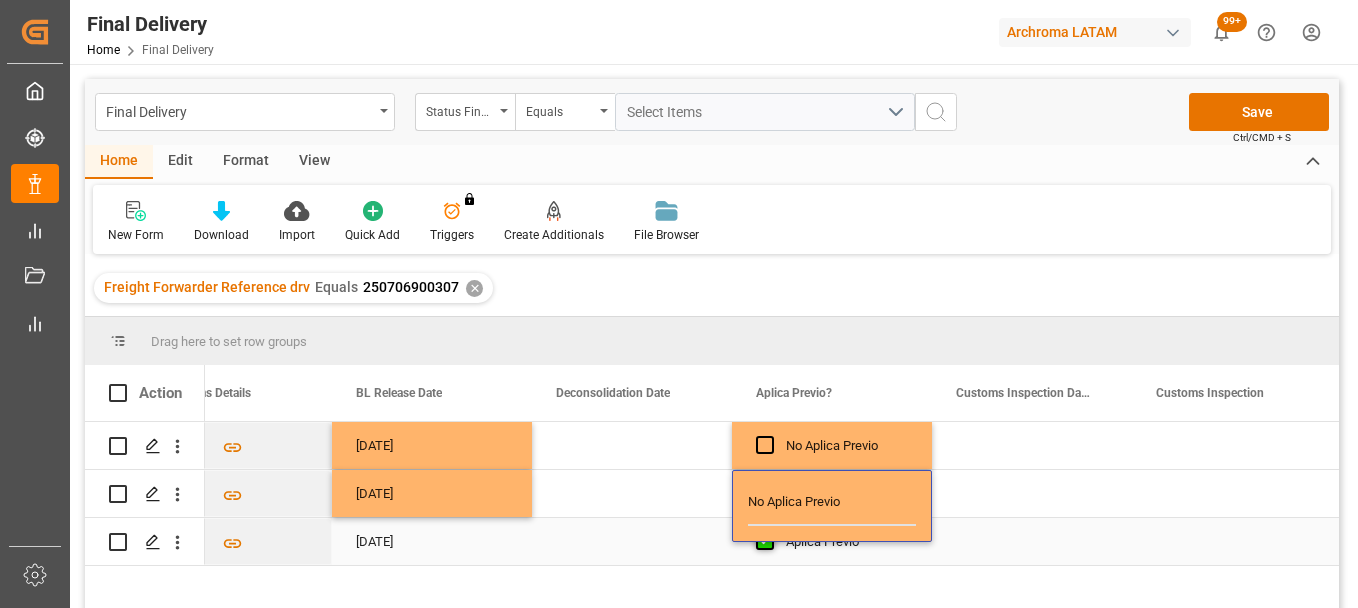 click at bounding box center [765, 541] 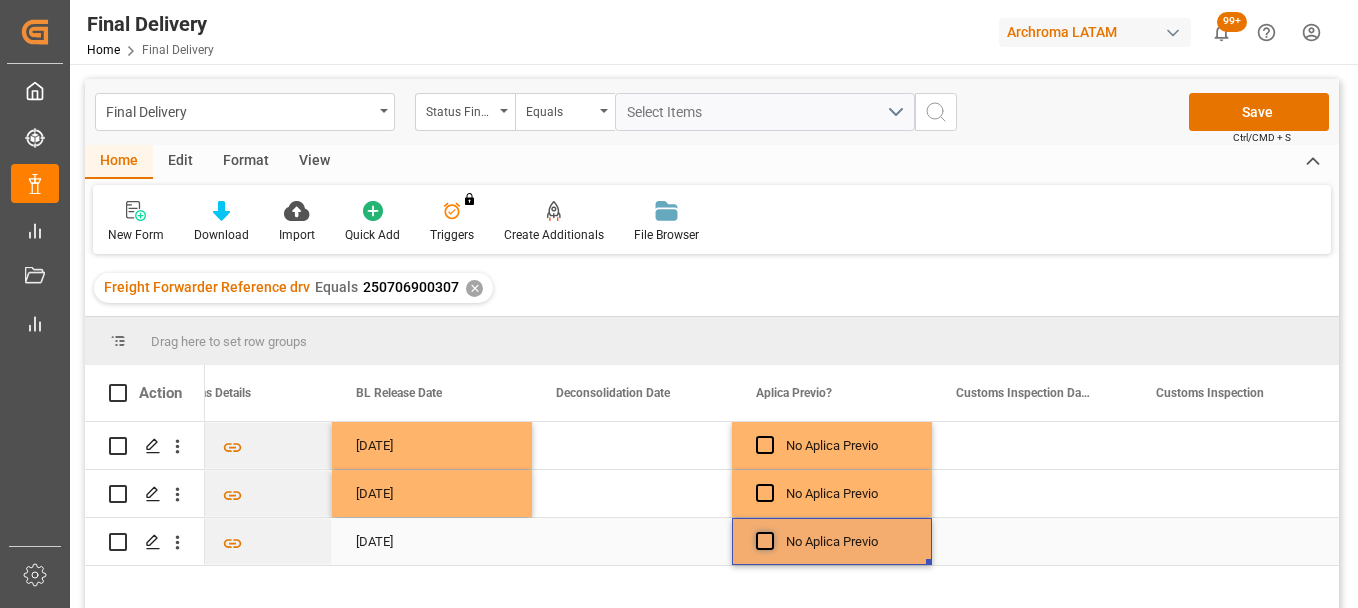 click at bounding box center [765, 541] 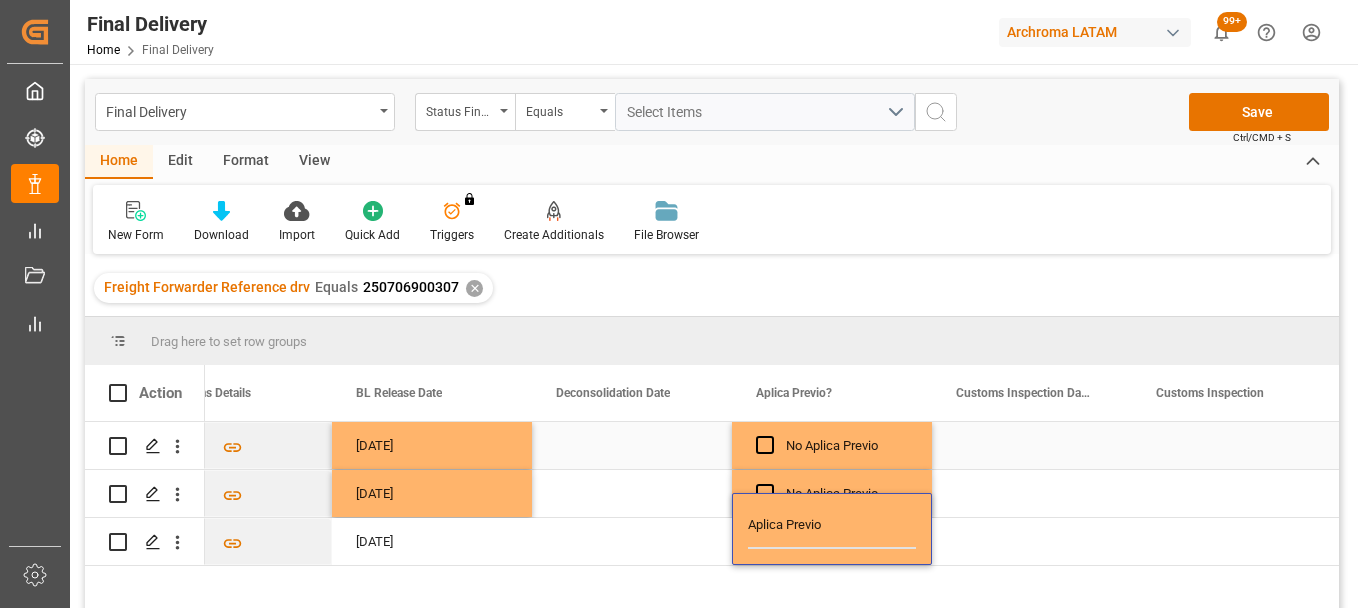 click at bounding box center (1032, 445) 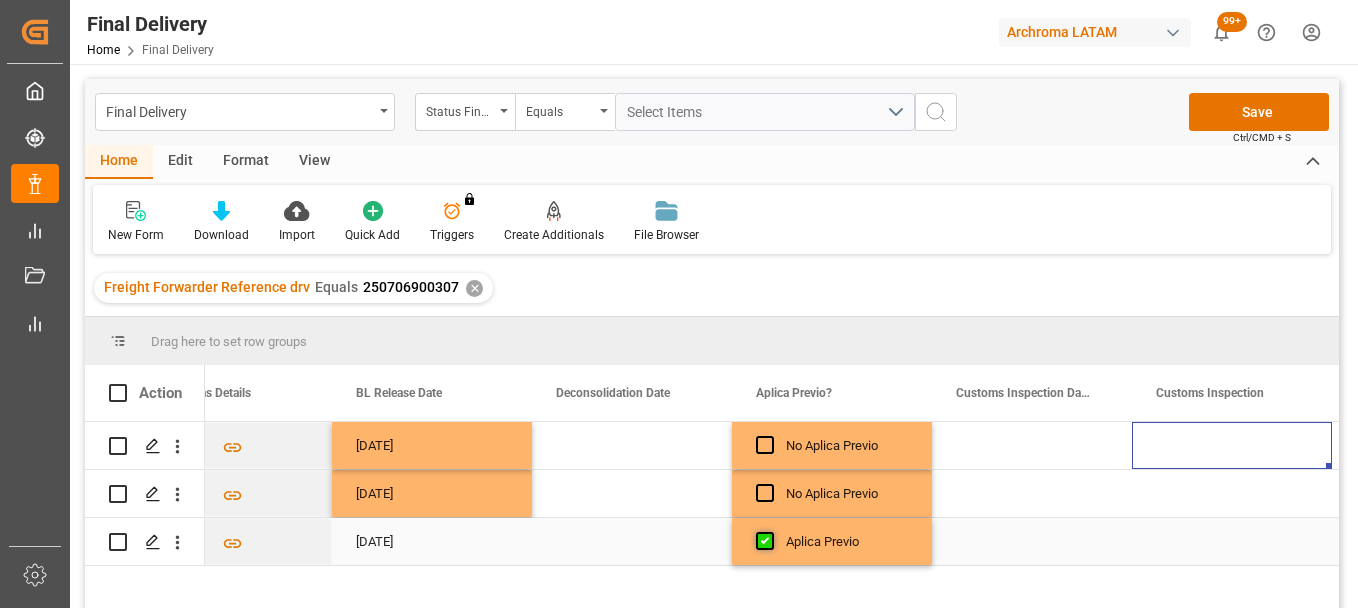 click at bounding box center (765, 541) 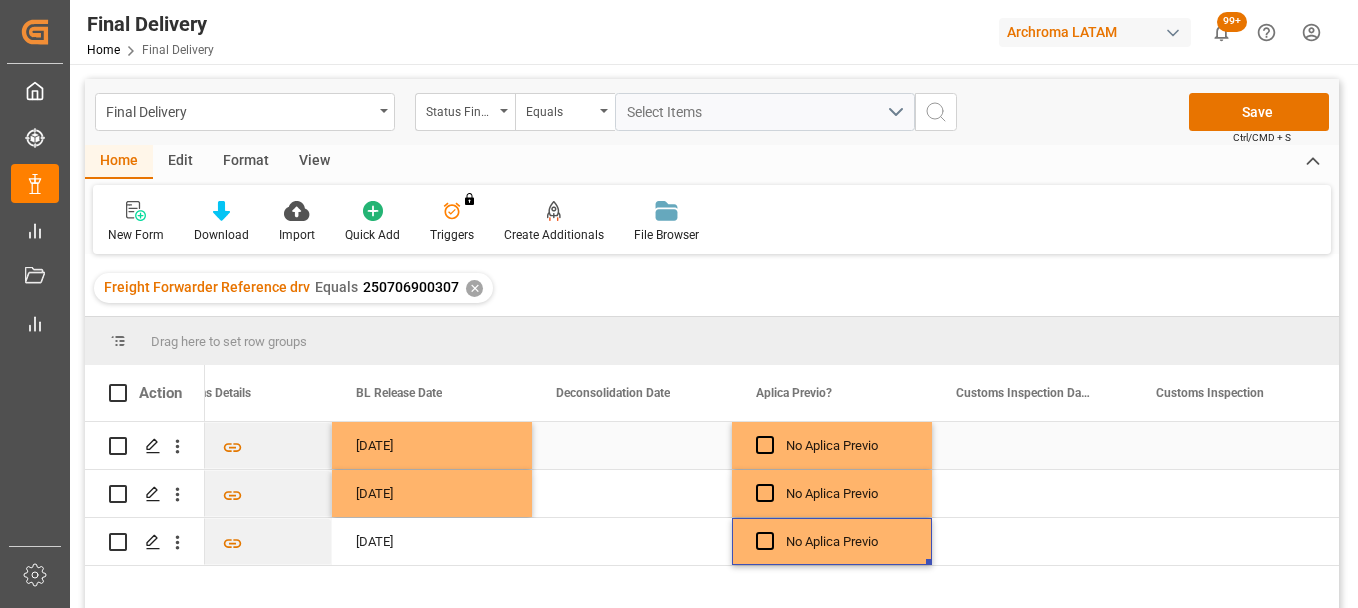 click at bounding box center (1032, 445) 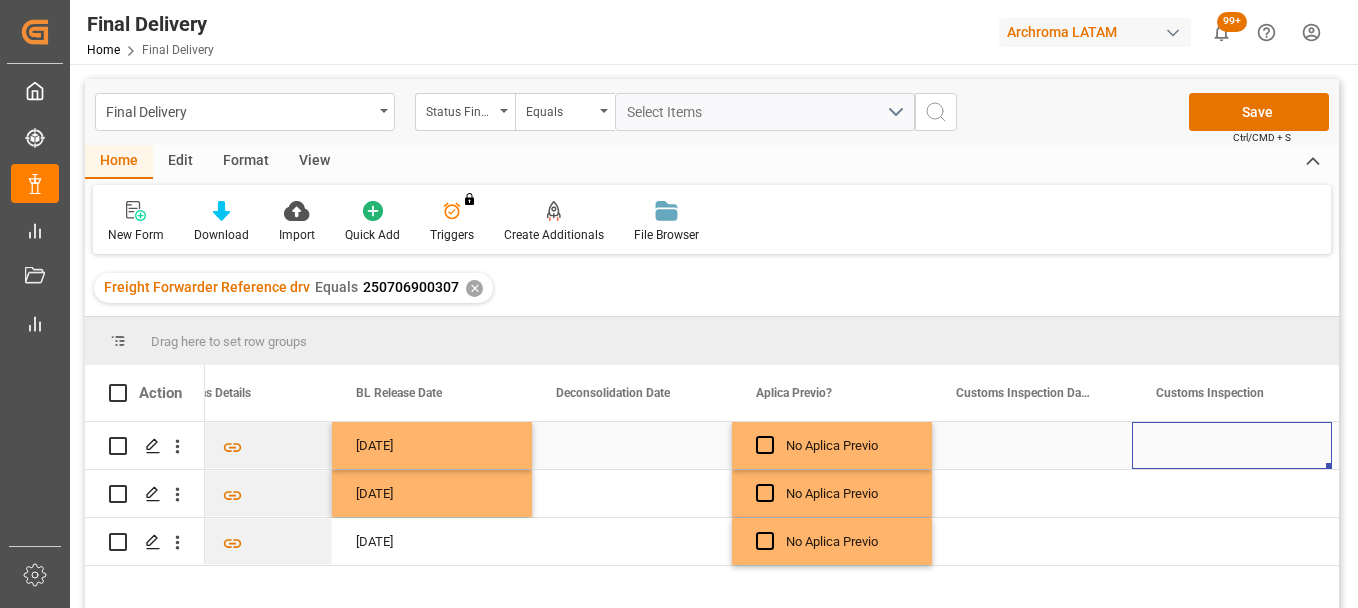 scroll, scrollTop: 0, scrollLeft: 2473, axis: horizontal 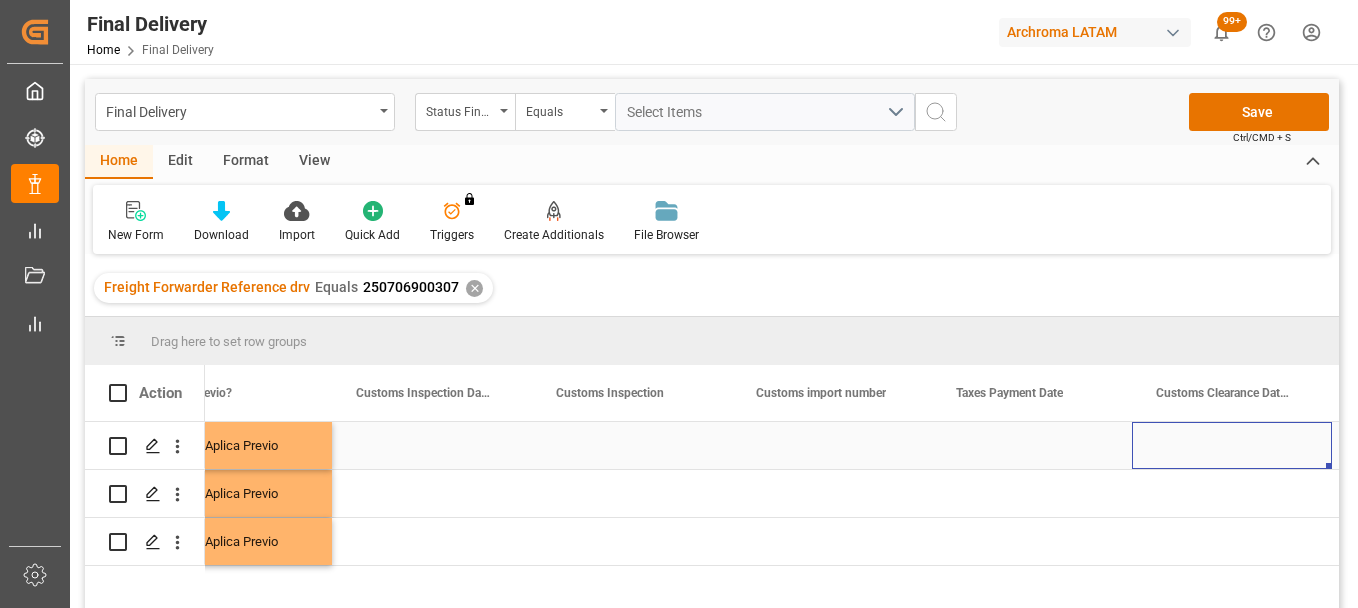 click at bounding box center (1032, 445) 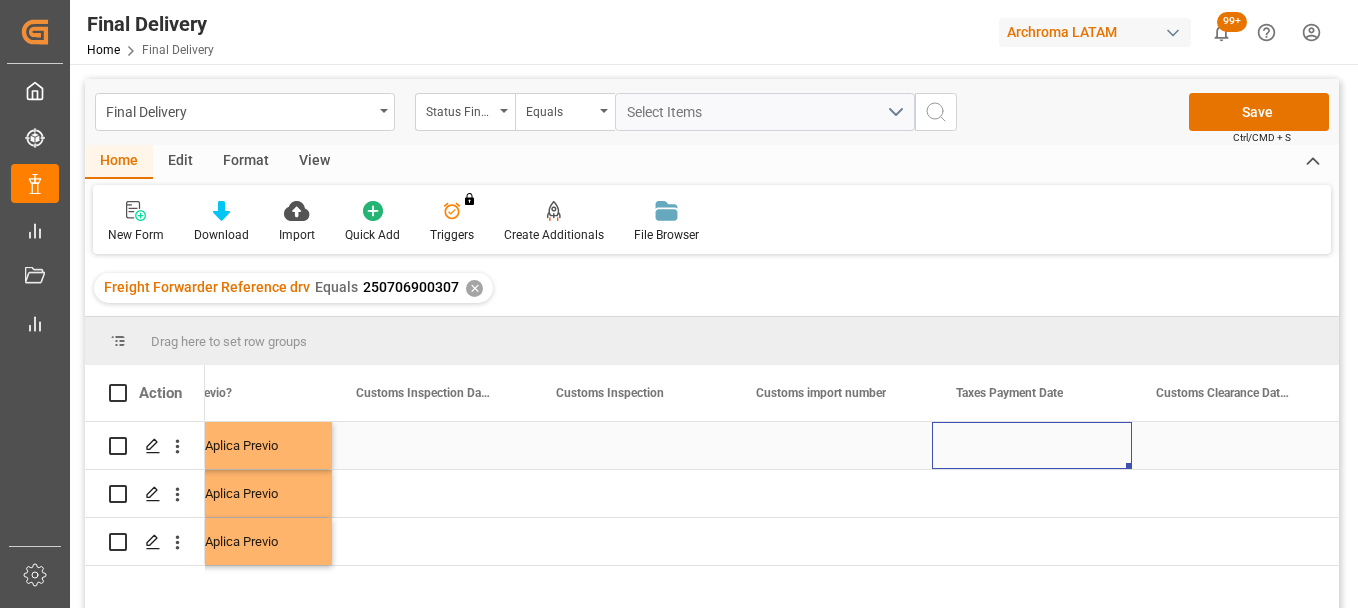click at bounding box center [1032, 445] 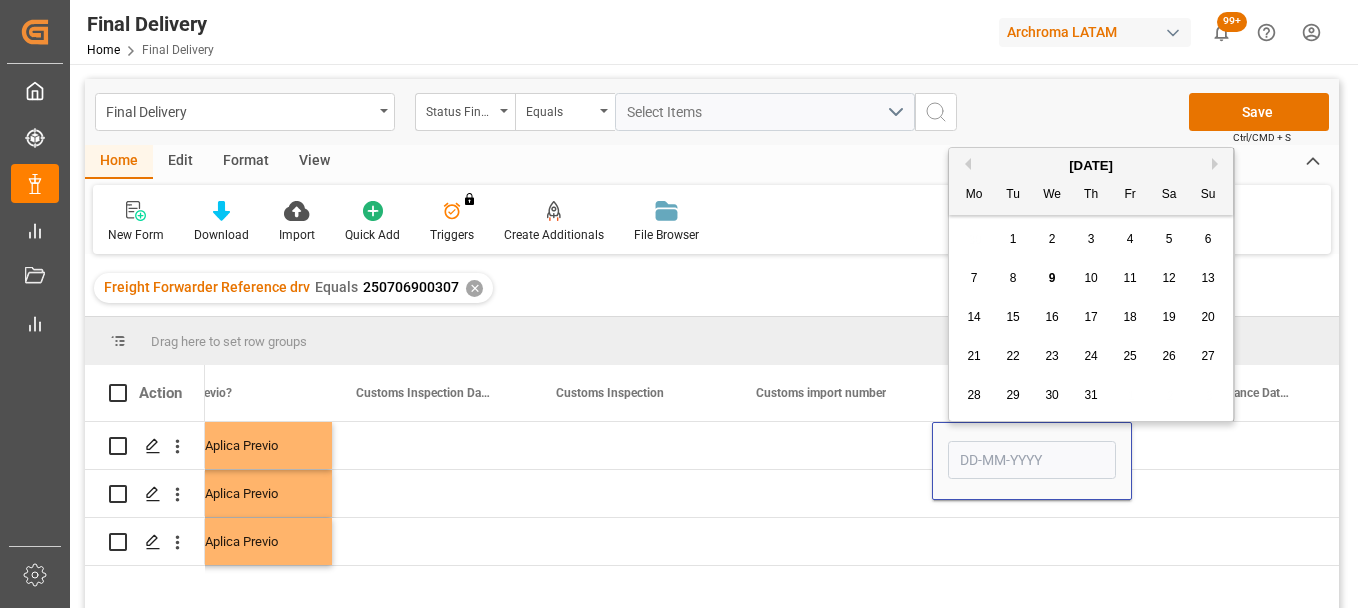click on "7" at bounding box center [974, 278] 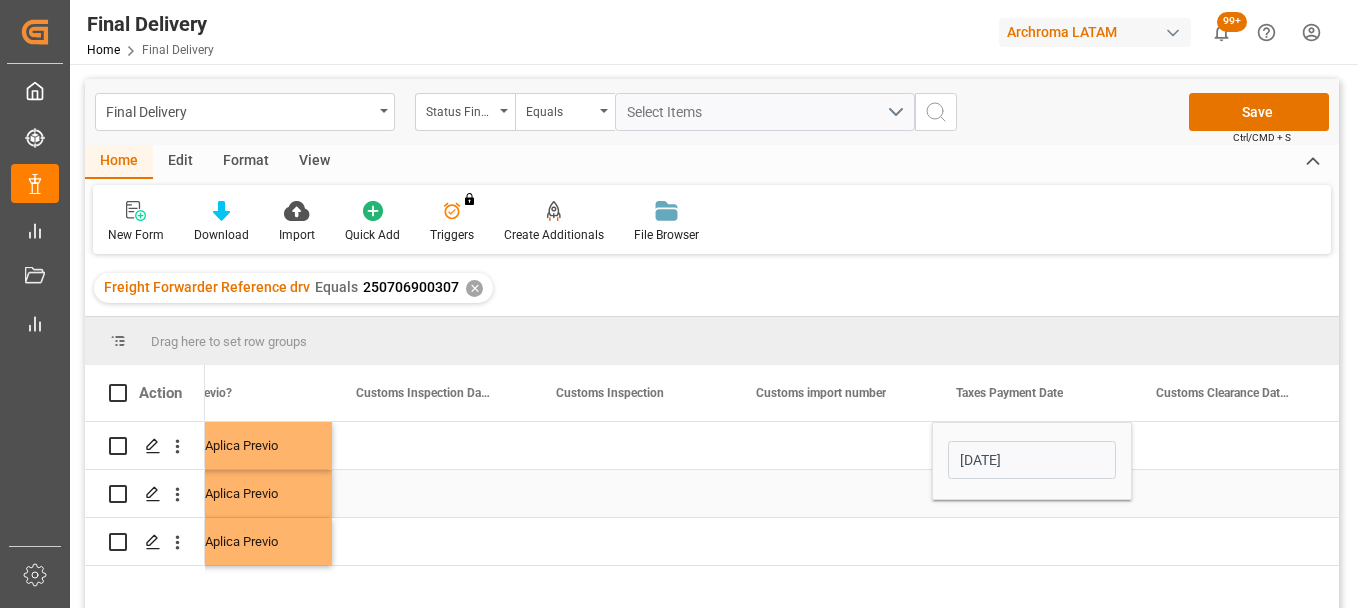 click at bounding box center (1032, 493) 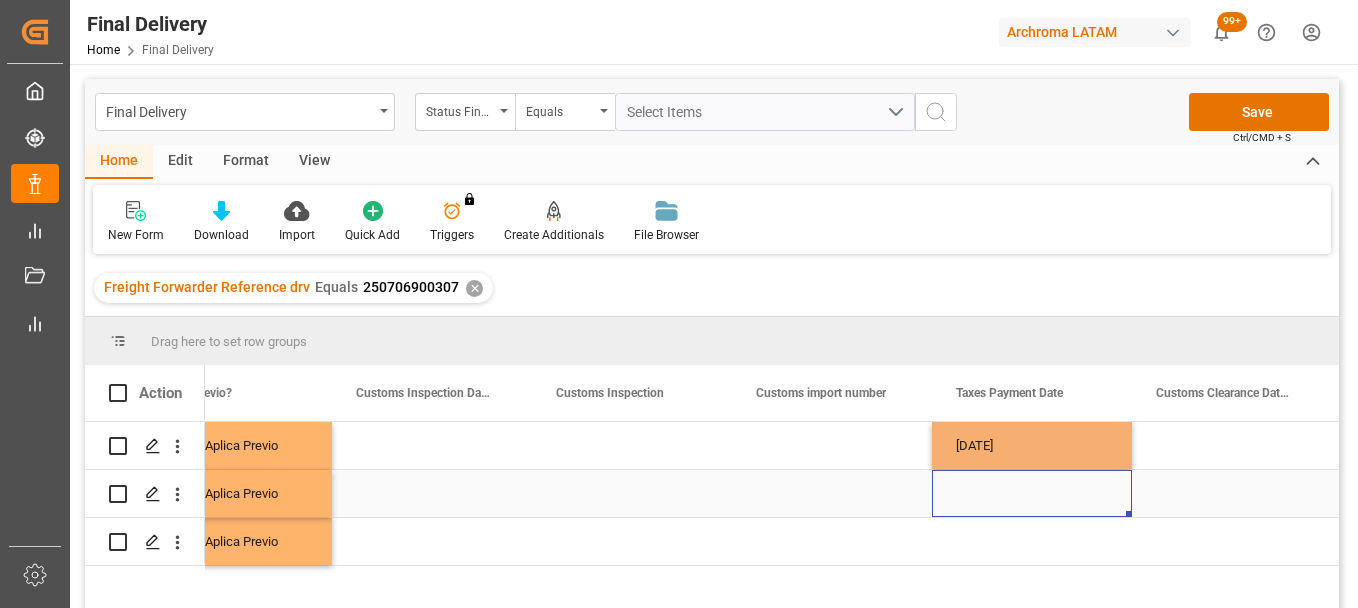 click at bounding box center (1032, 493) 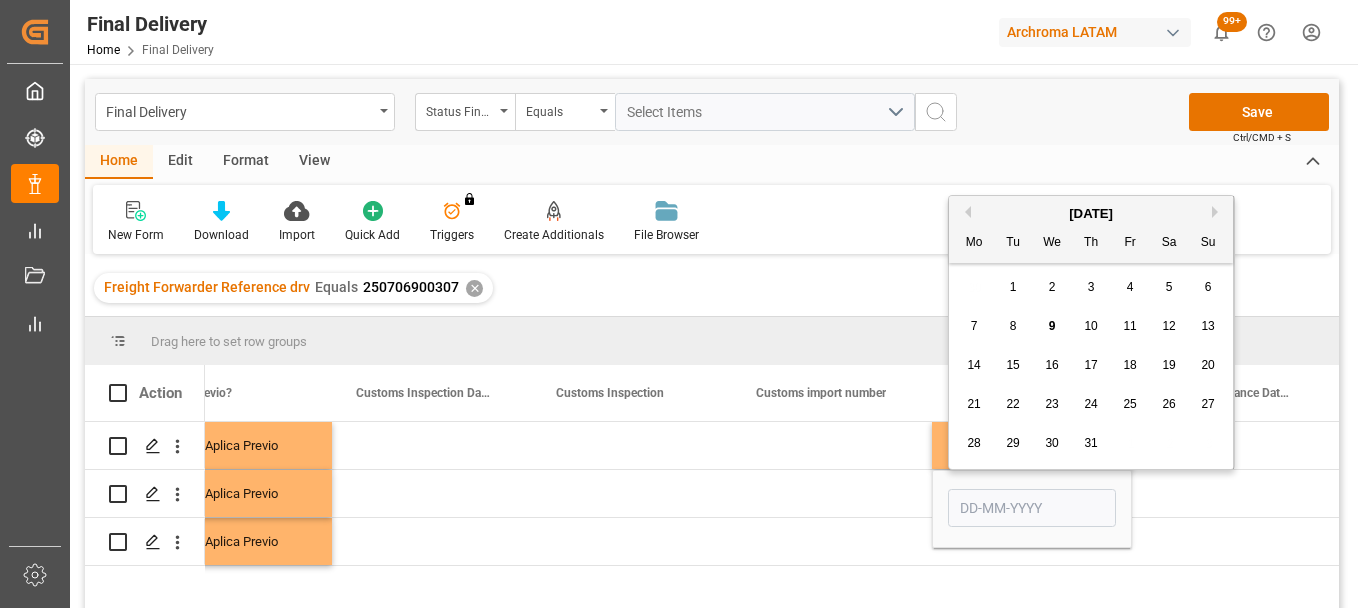 click on "7" at bounding box center [974, 326] 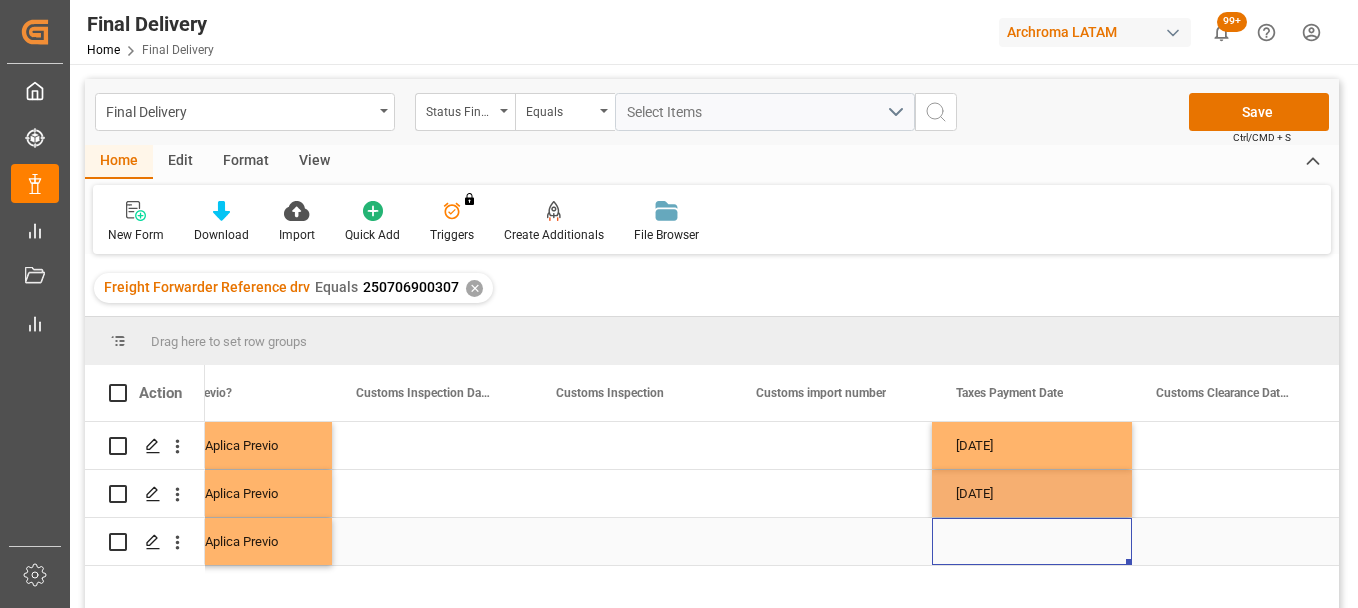 click at bounding box center (1032, 541) 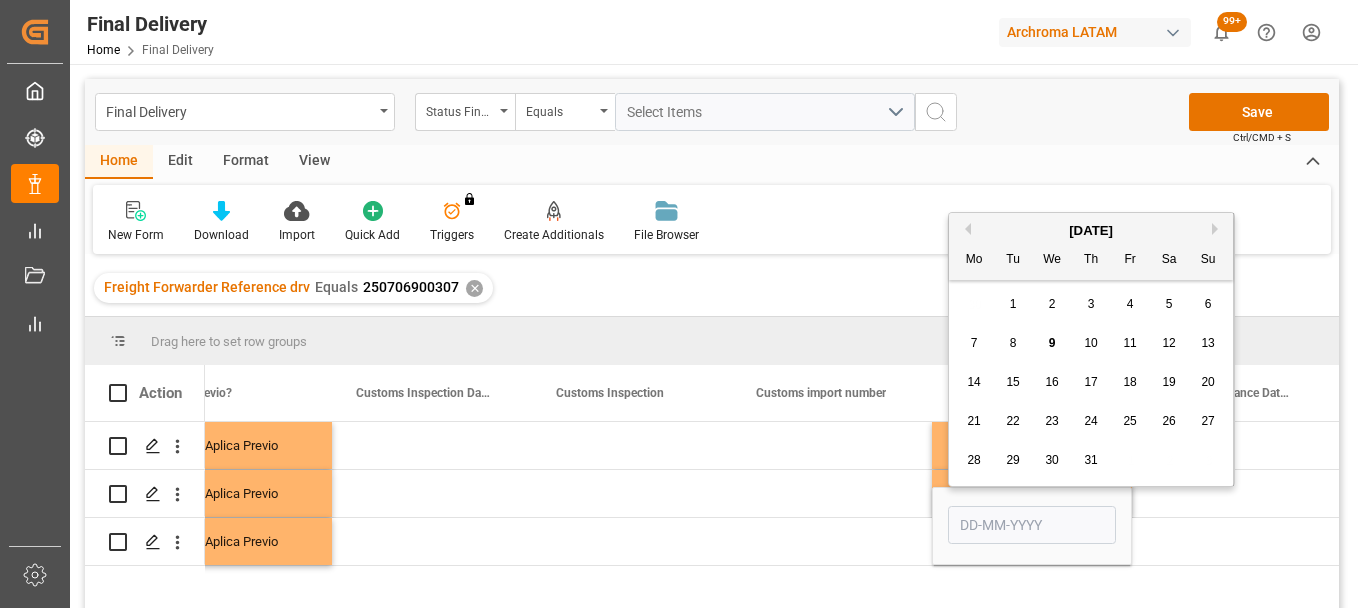 click on "7" at bounding box center [974, 343] 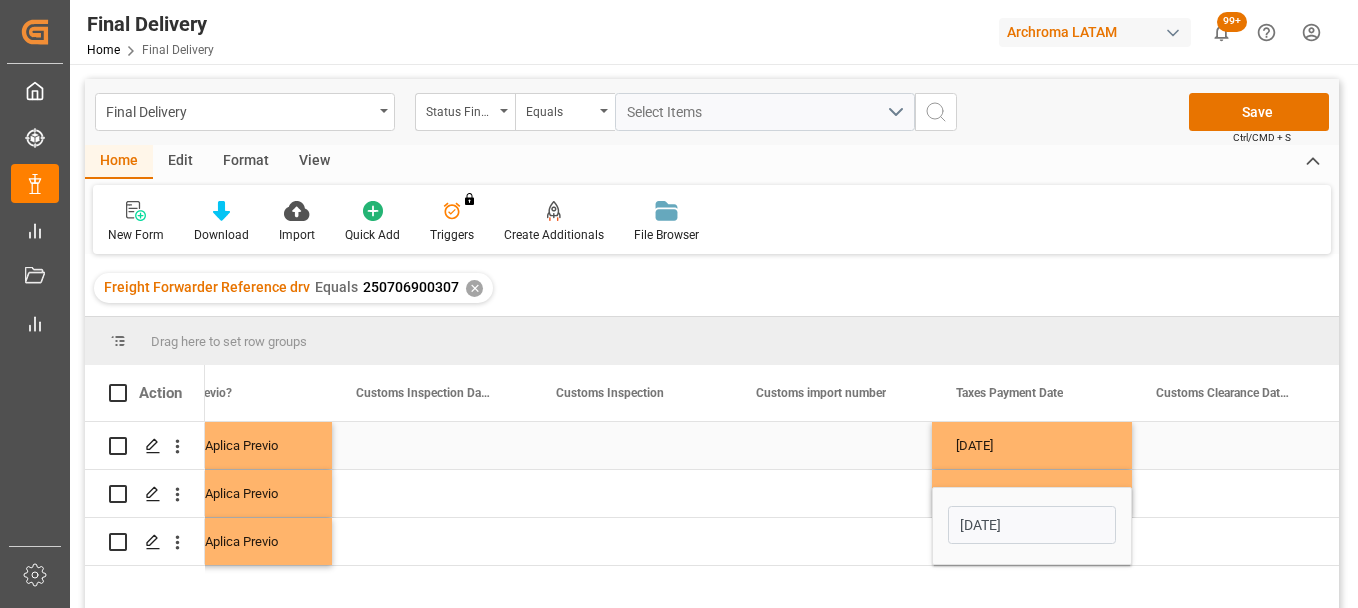 click at bounding box center [832, 445] 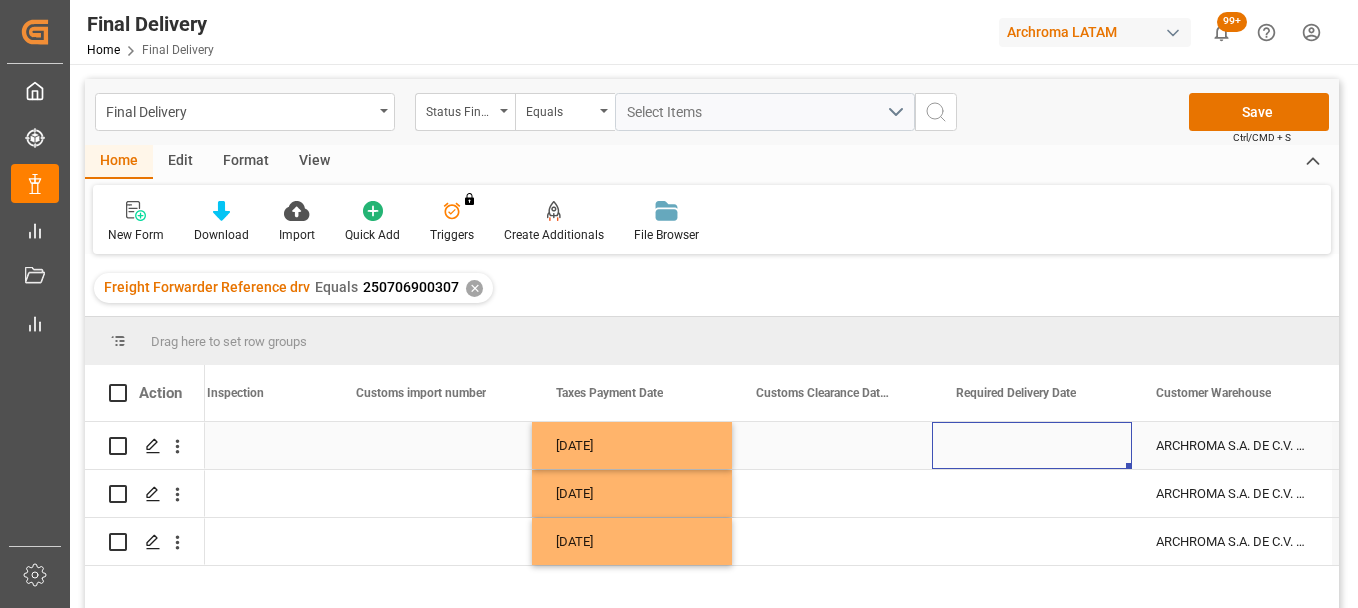 click at bounding box center (1032, 445) 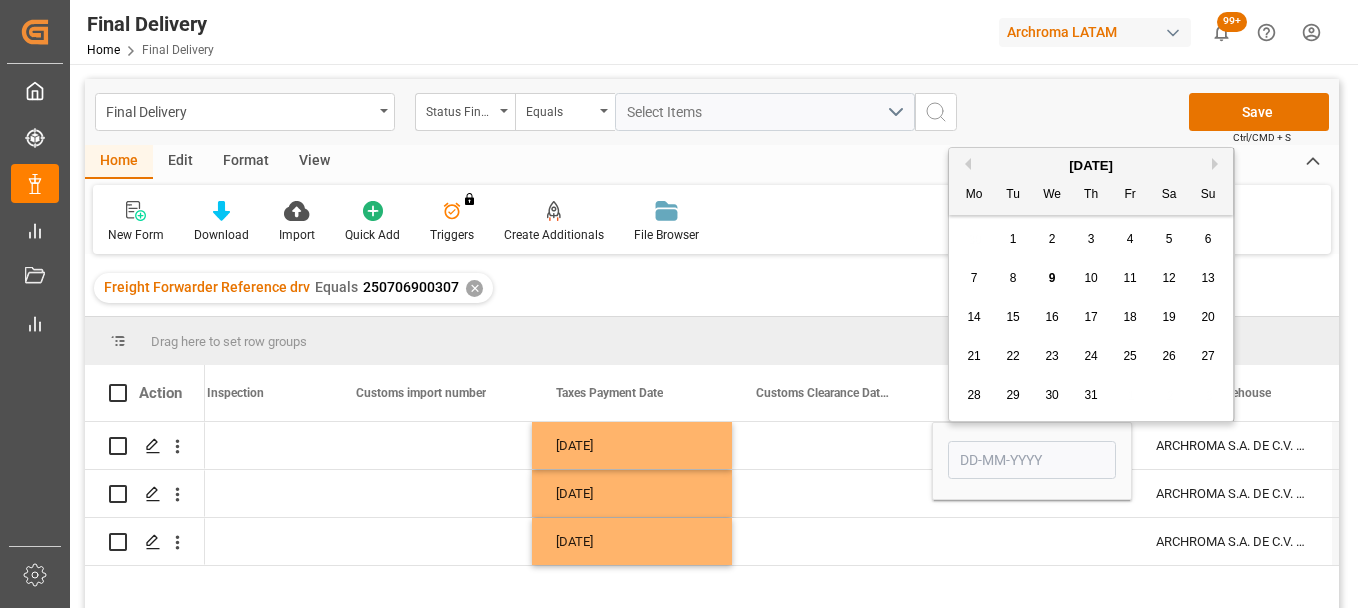 click on "11" at bounding box center [1129, 278] 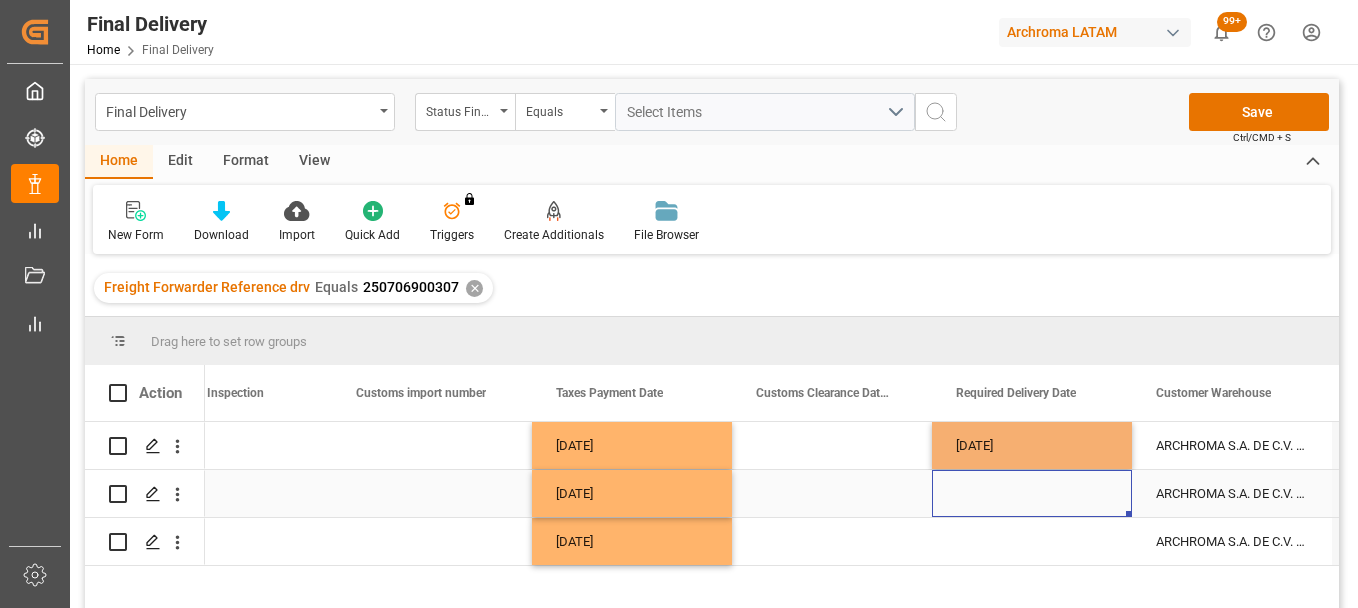 click at bounding box center (1032, 493) 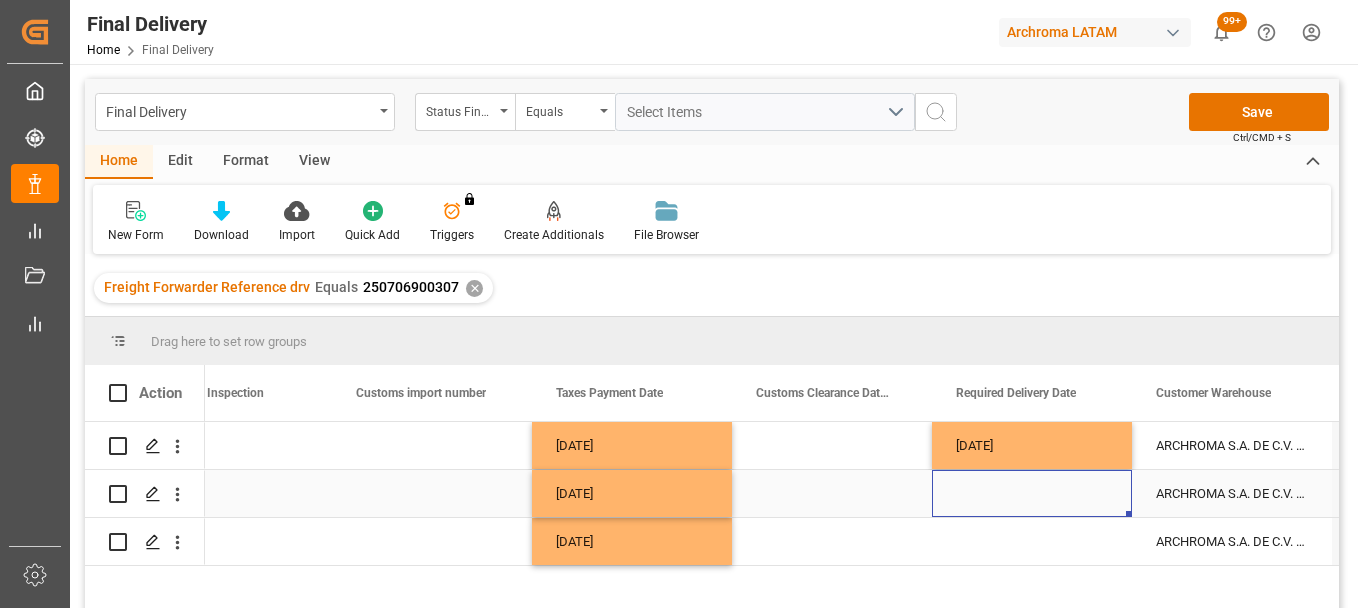 click at bounding box center (1032, 493) 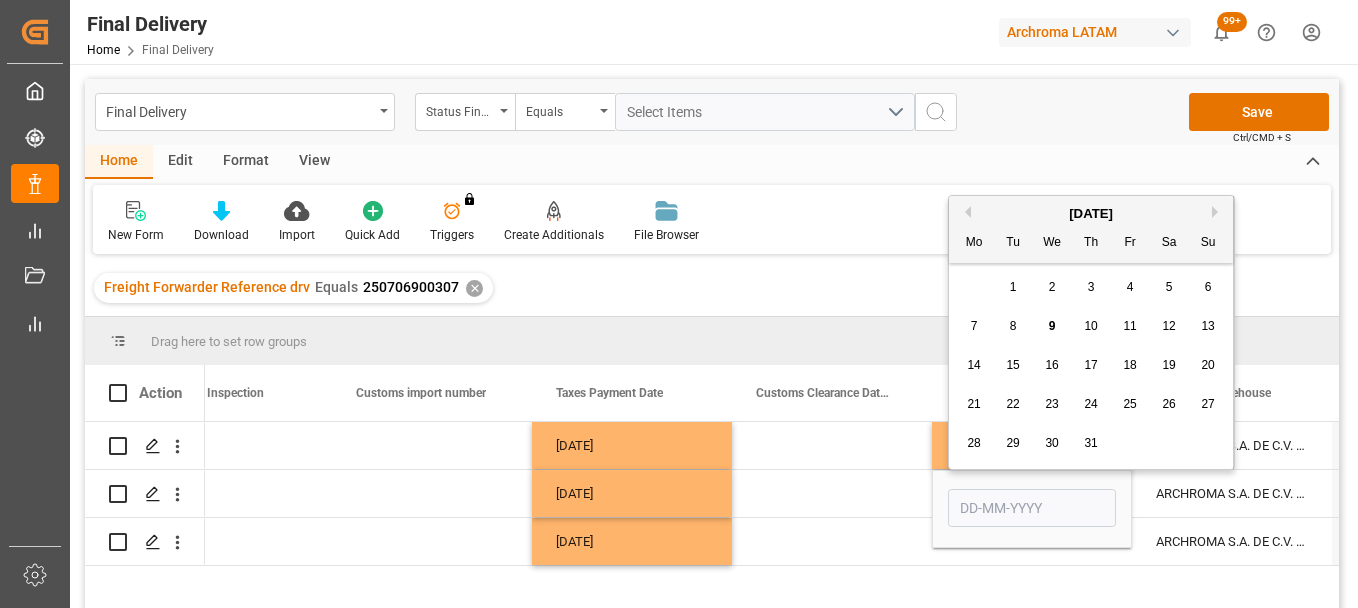 click on "11" at bounding box center (1129, 326) 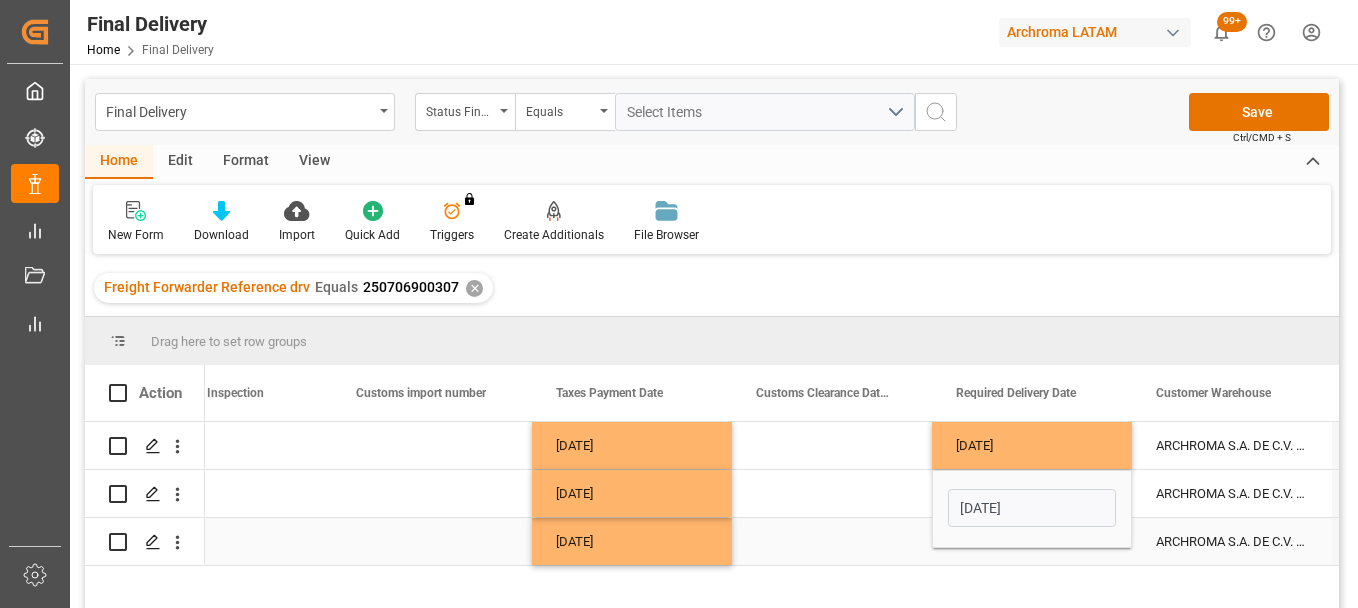 click at bounding box center (1032, 541) 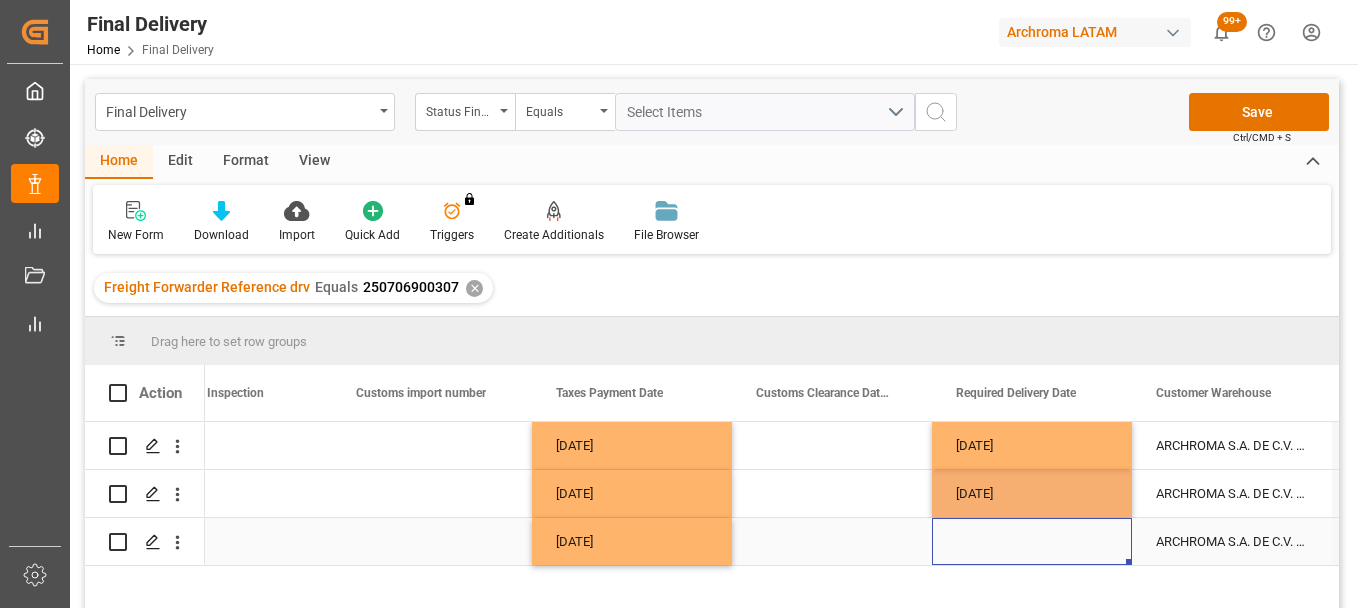click at bounding box center [1032, 541] 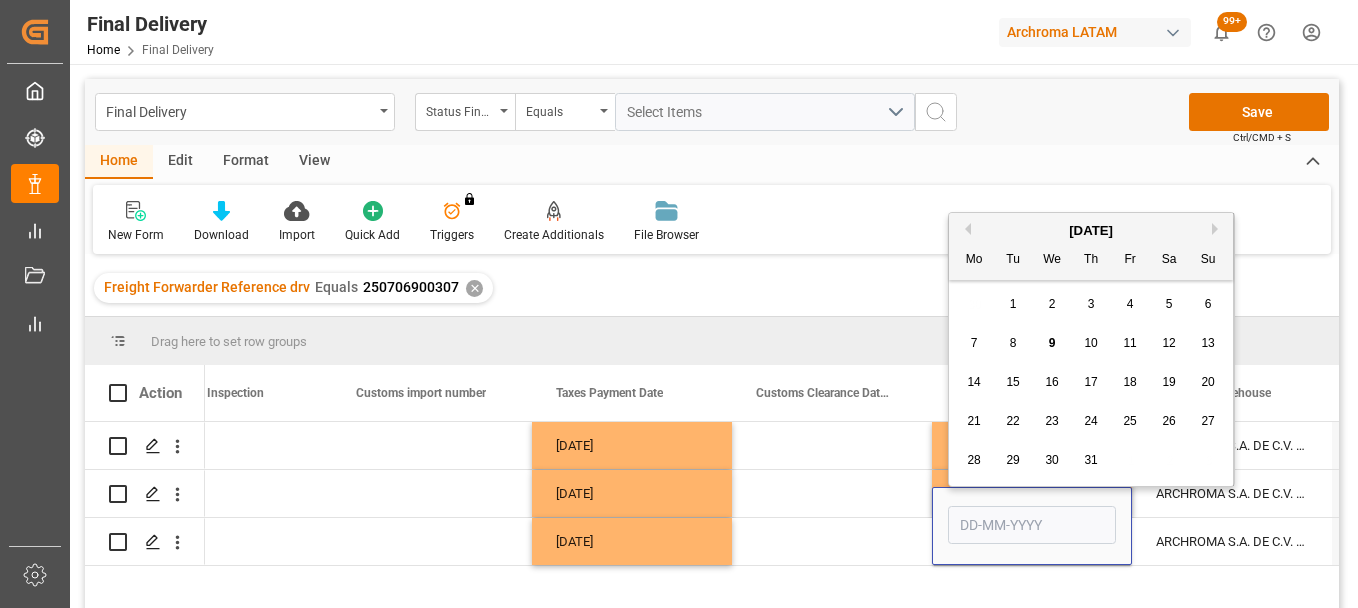 click on "11" at bounding box center (1129, 343) 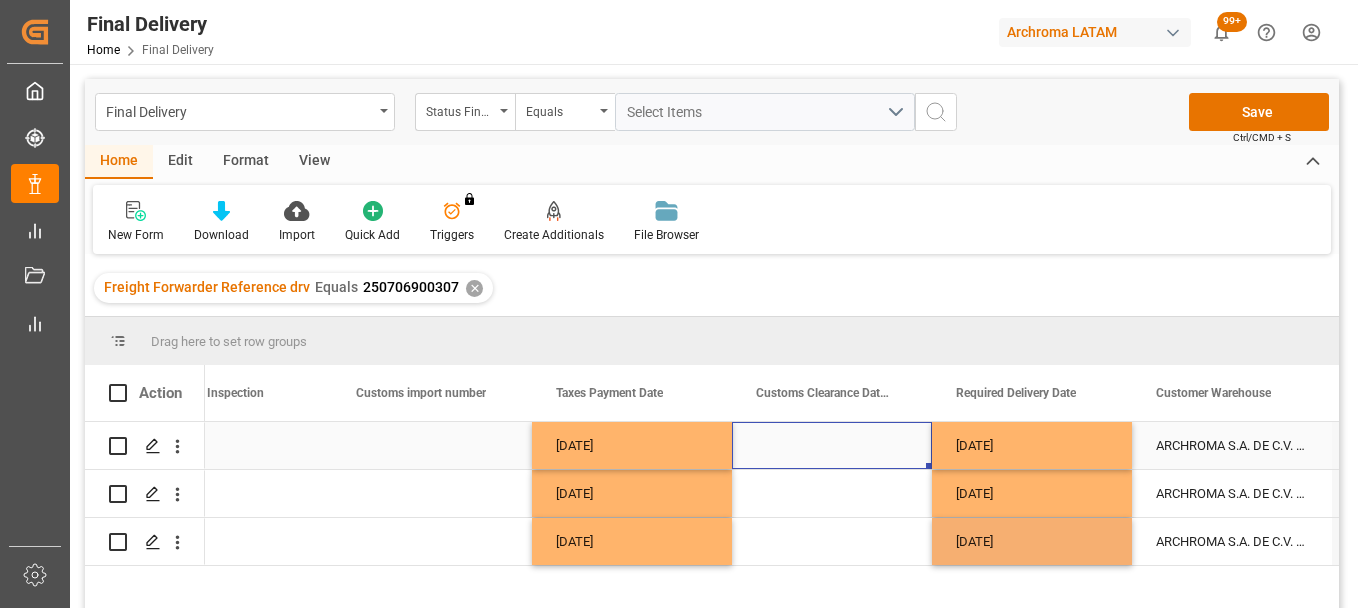 click at bounding box center [832, 445] 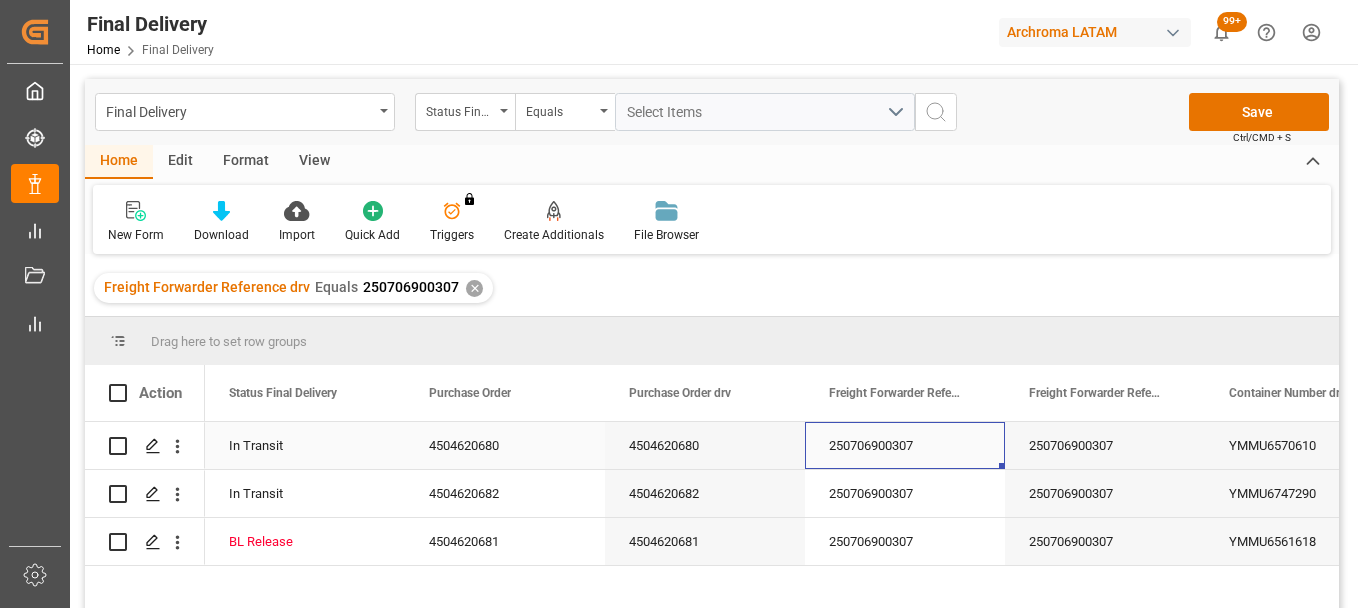 click on "250706900307" at bounding box center [905, 445] 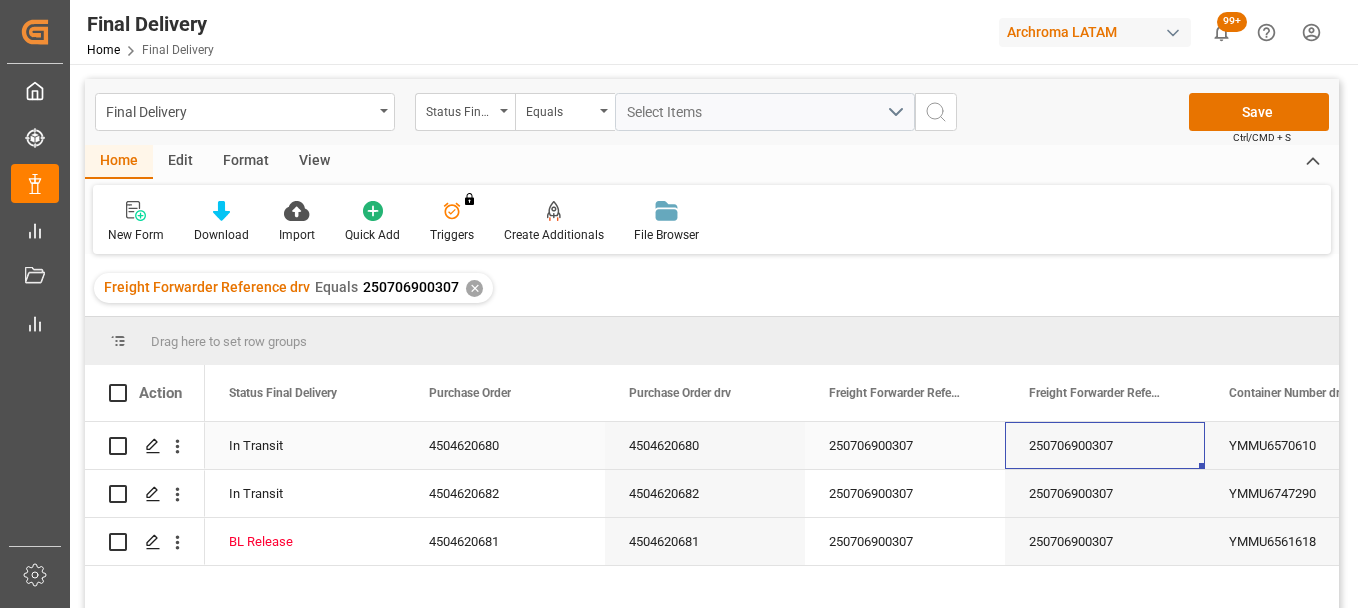 scroll, scrollTop: 0, scrollLeft: 673, axis: horizontal 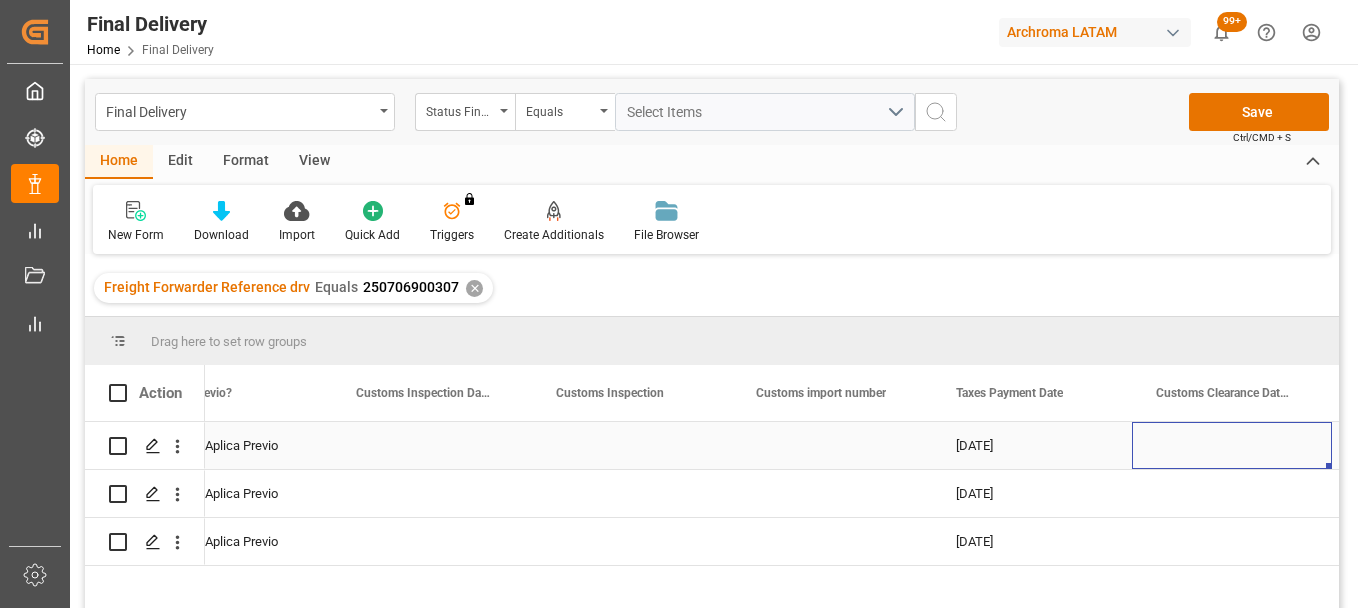 click at bounding box center (1232, 445) 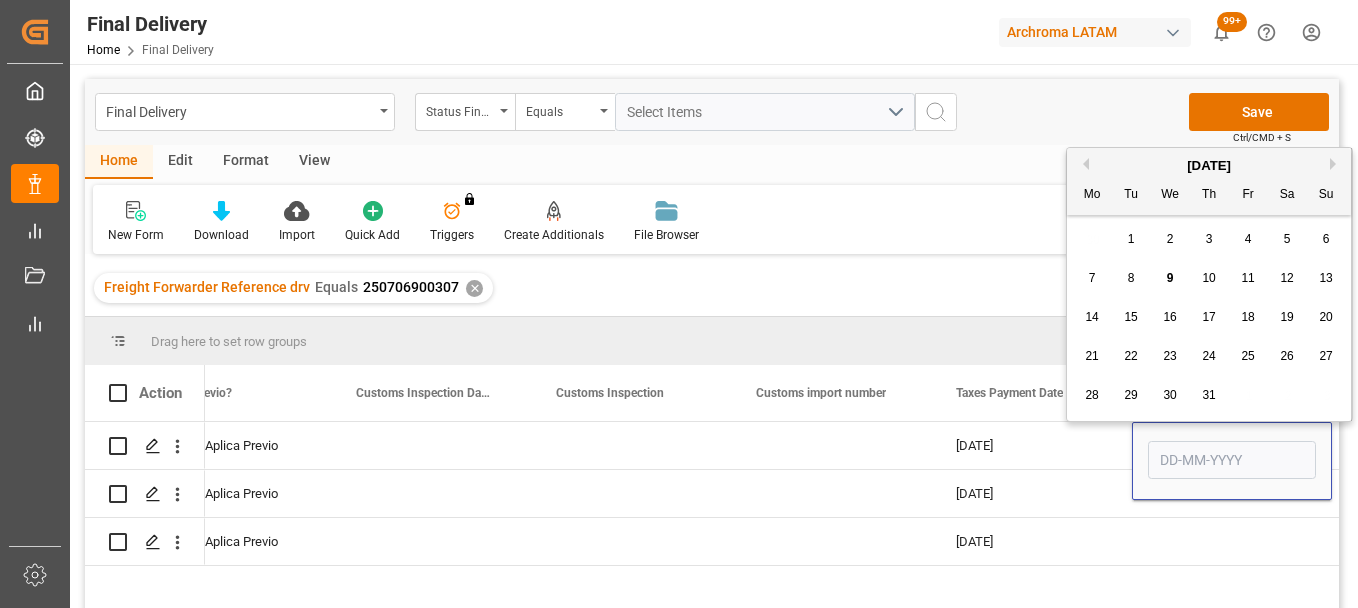 click on "12" at bounding box center [1286, 278] 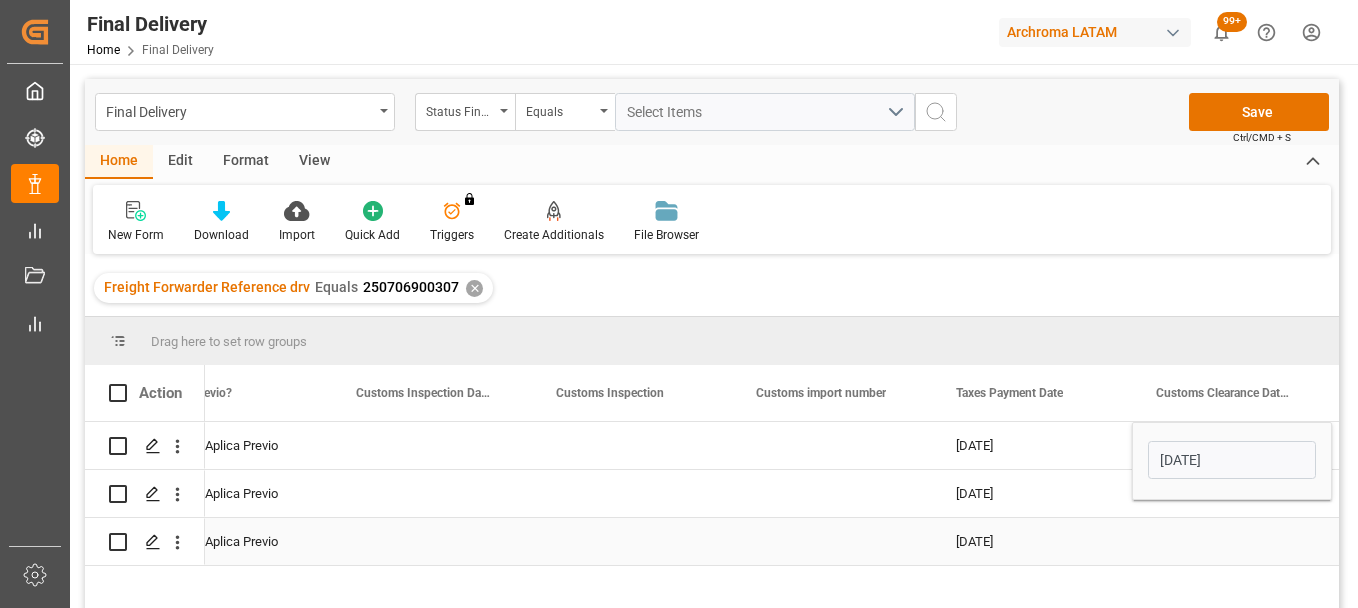 click at bounding box center (1232, 541) 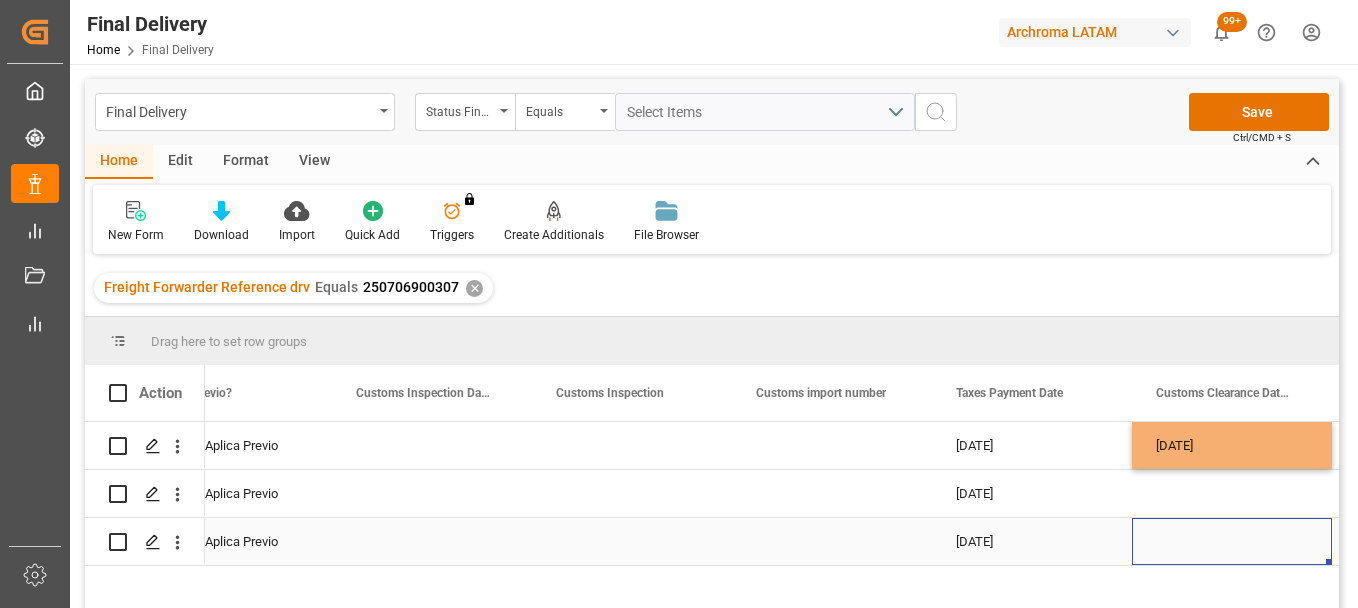 click at bounding box center (1232, 541) 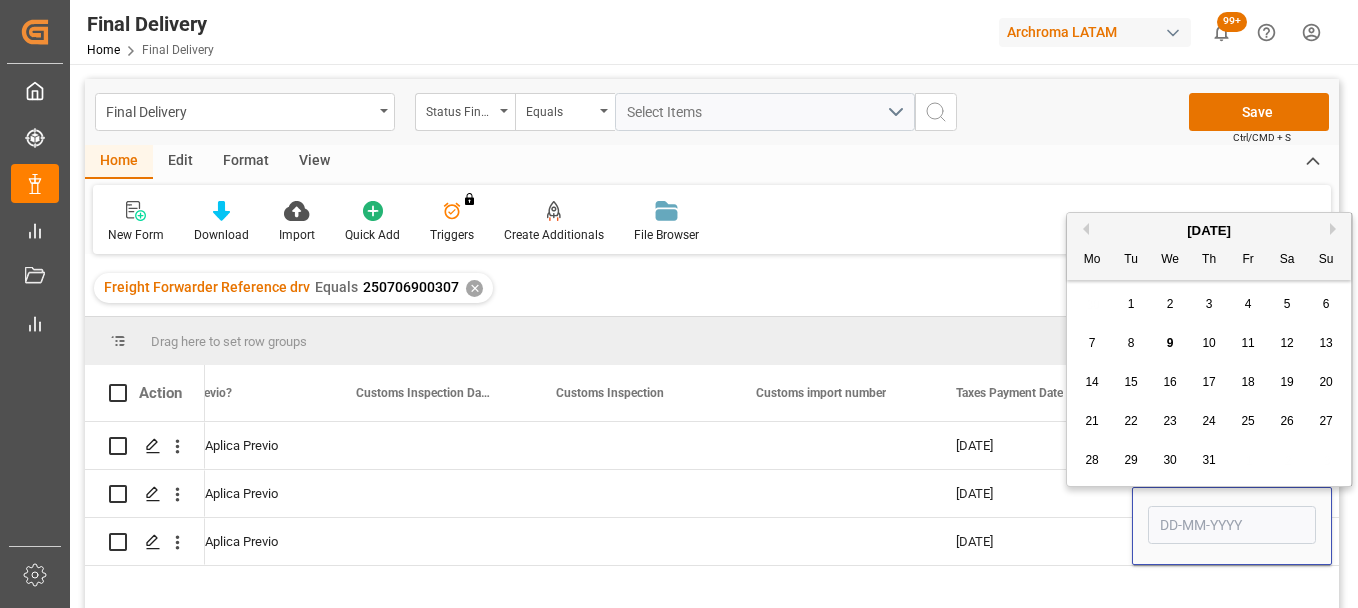 click on "12" at bounding box center [1286, 343] 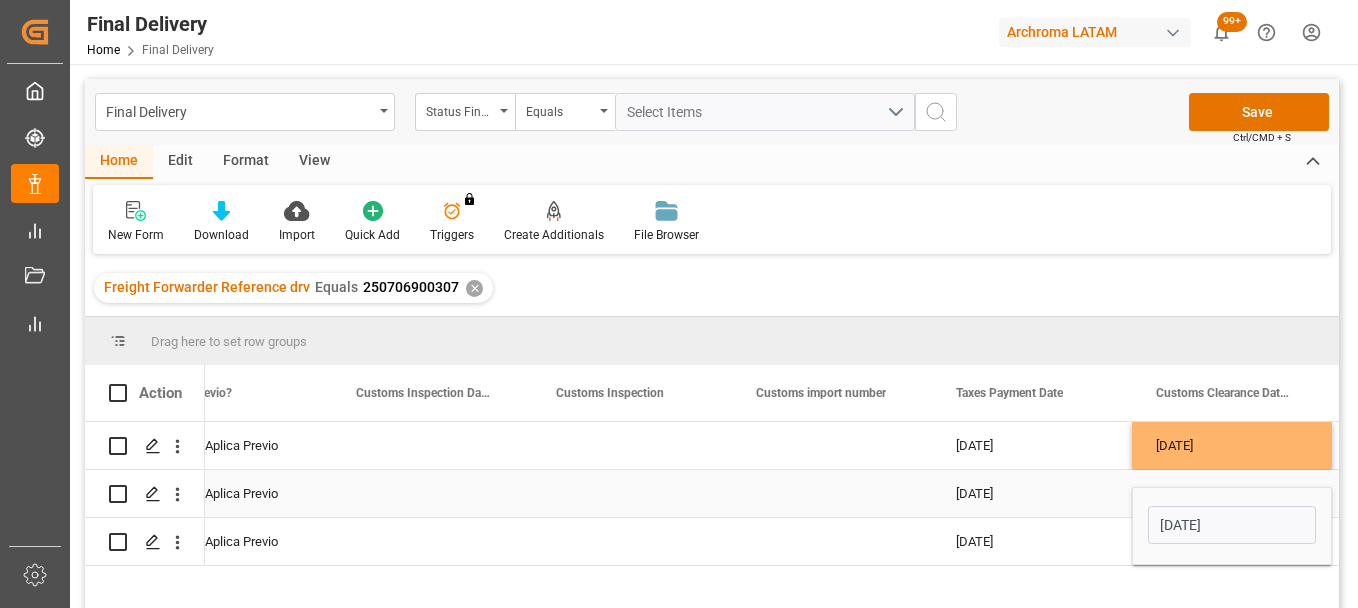 click at bounding box center (1232, 493) 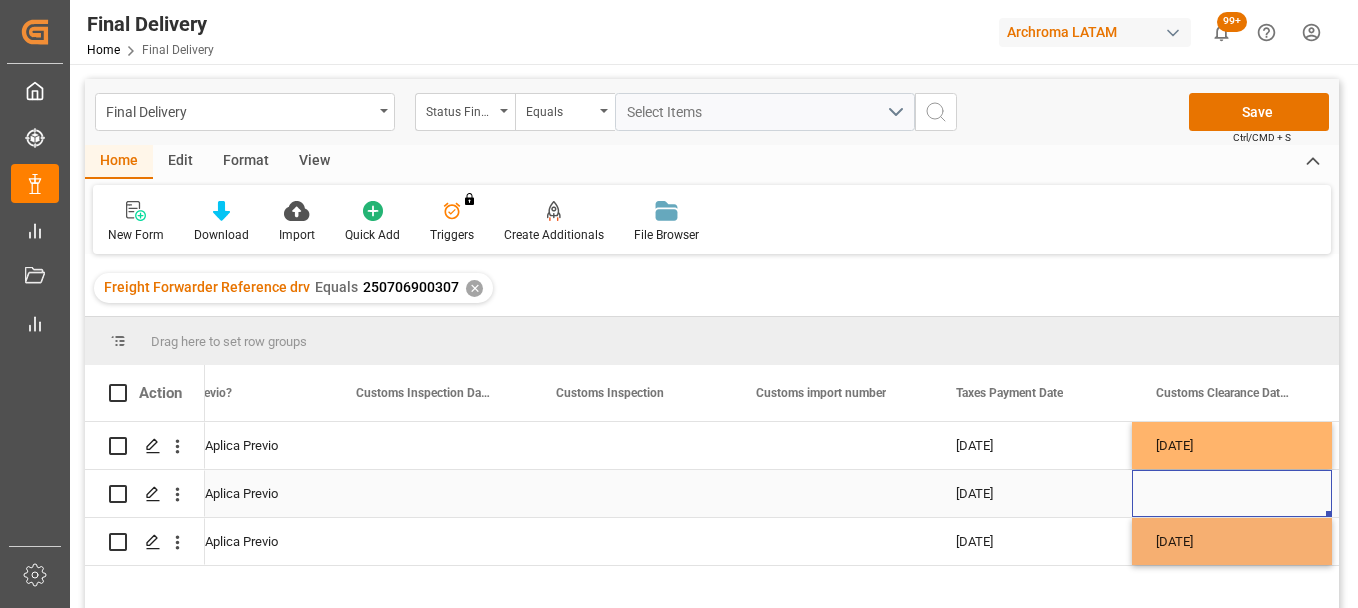 click at bounding box center [1232, 493] 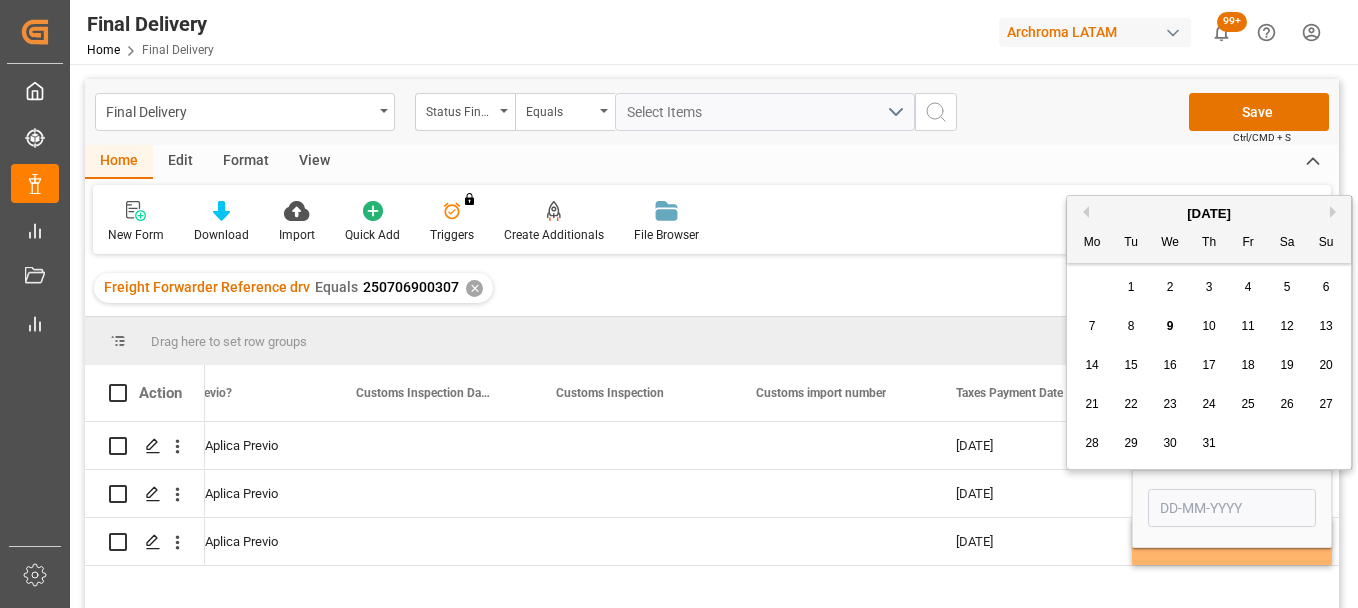 click on "14" at bounding box center (1091, 365) 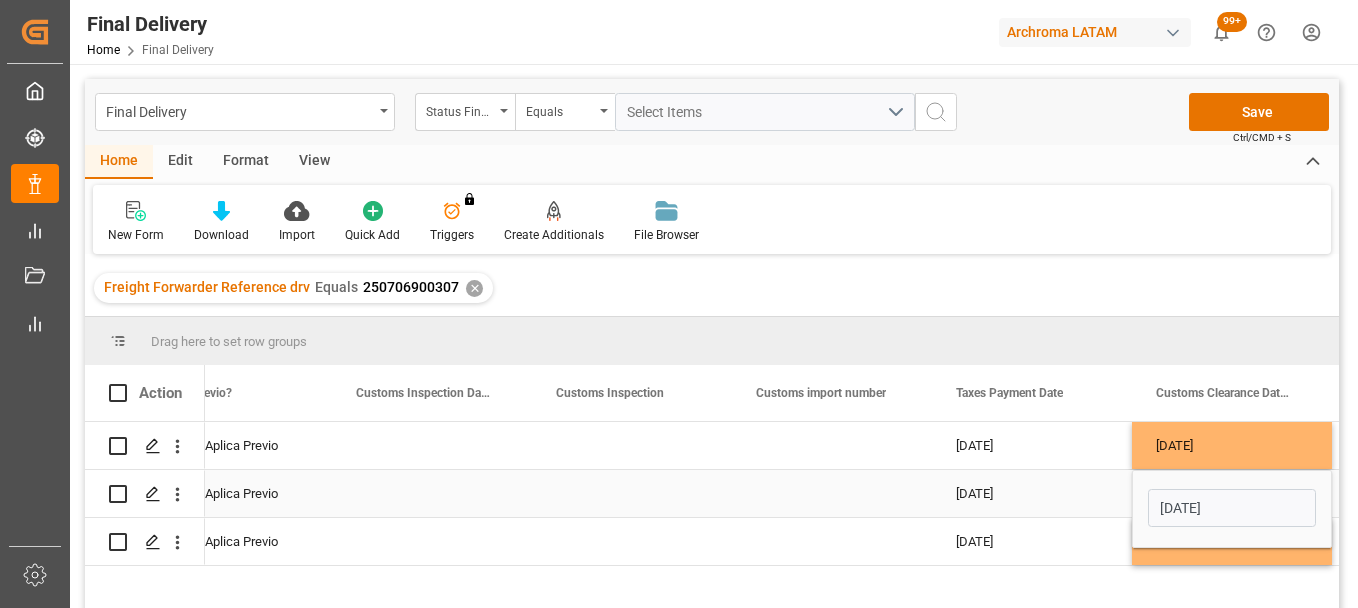 click on "07-07-2025" at bounding box center [1032, 493] 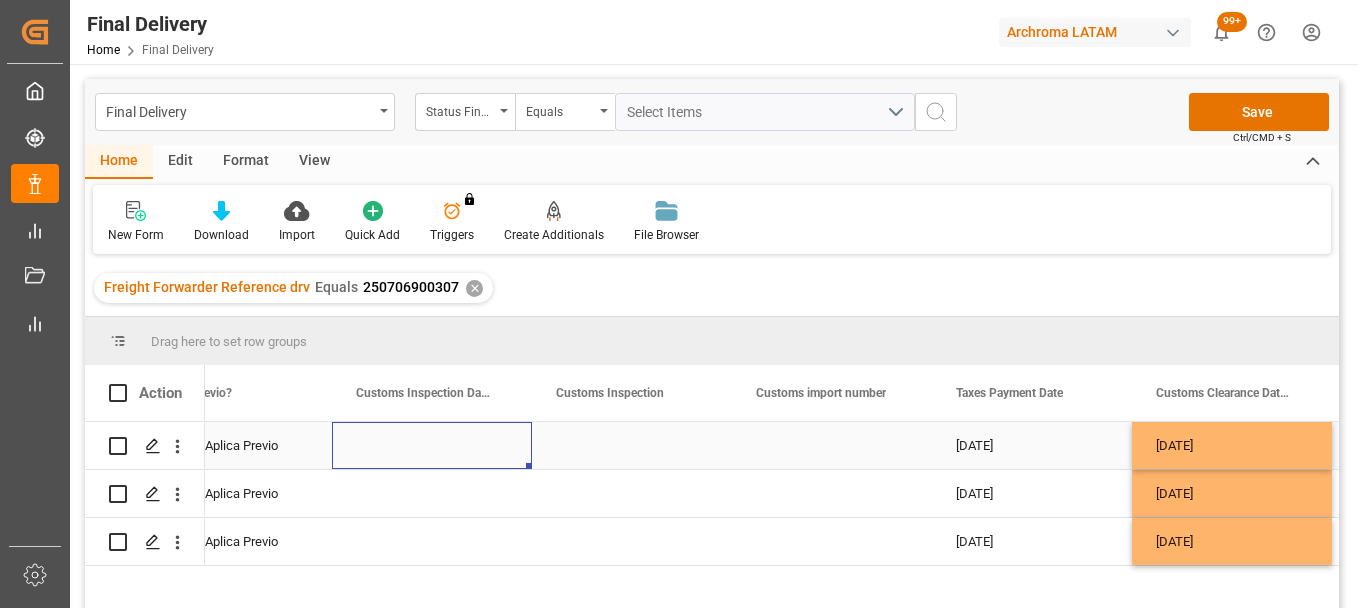 click at bounding box center [432, 445] 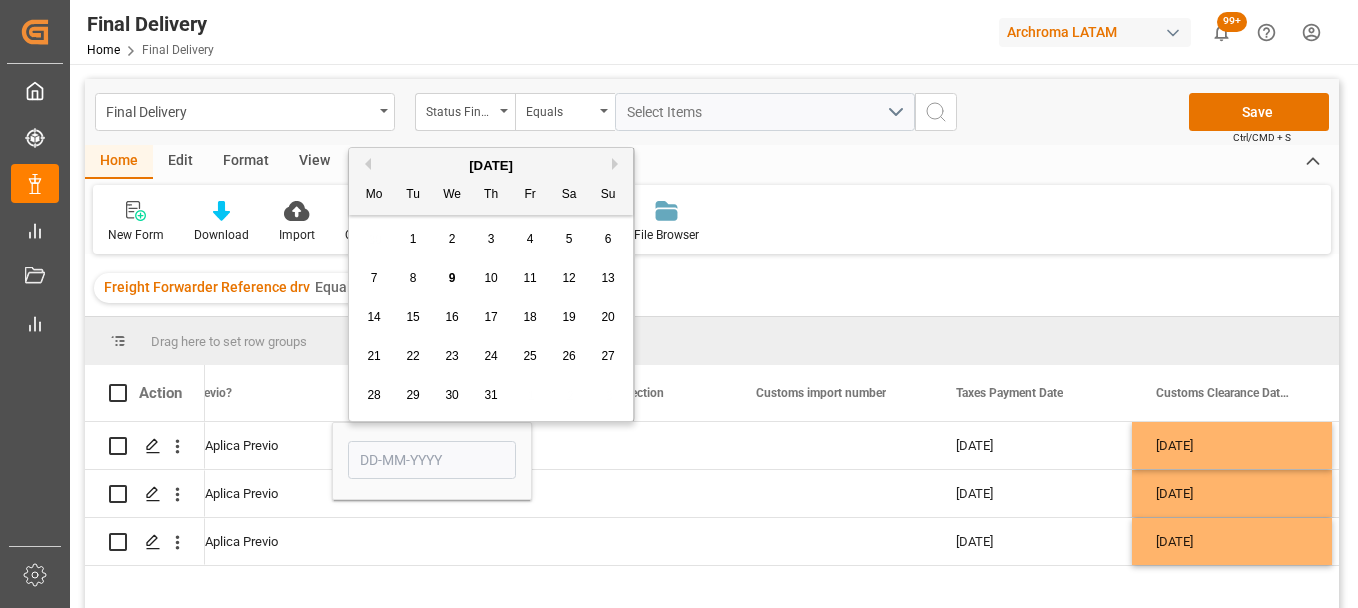 click on "12" at bounding box center (568, 278) 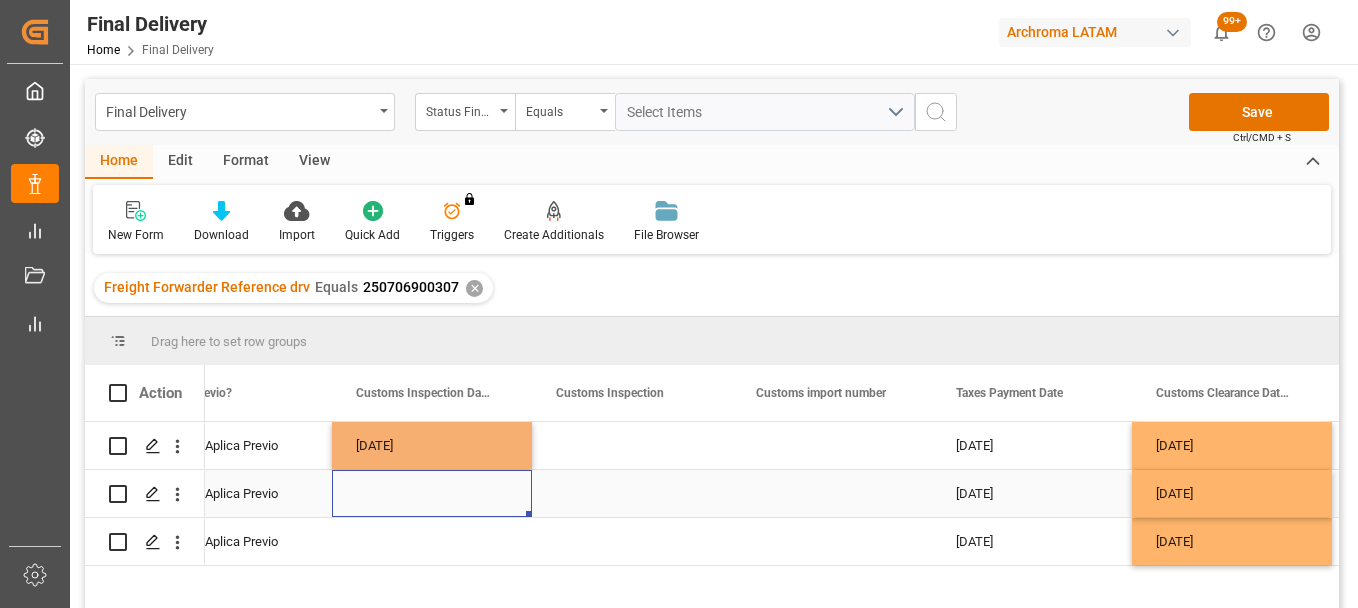 click at bounding box center (432, 493) 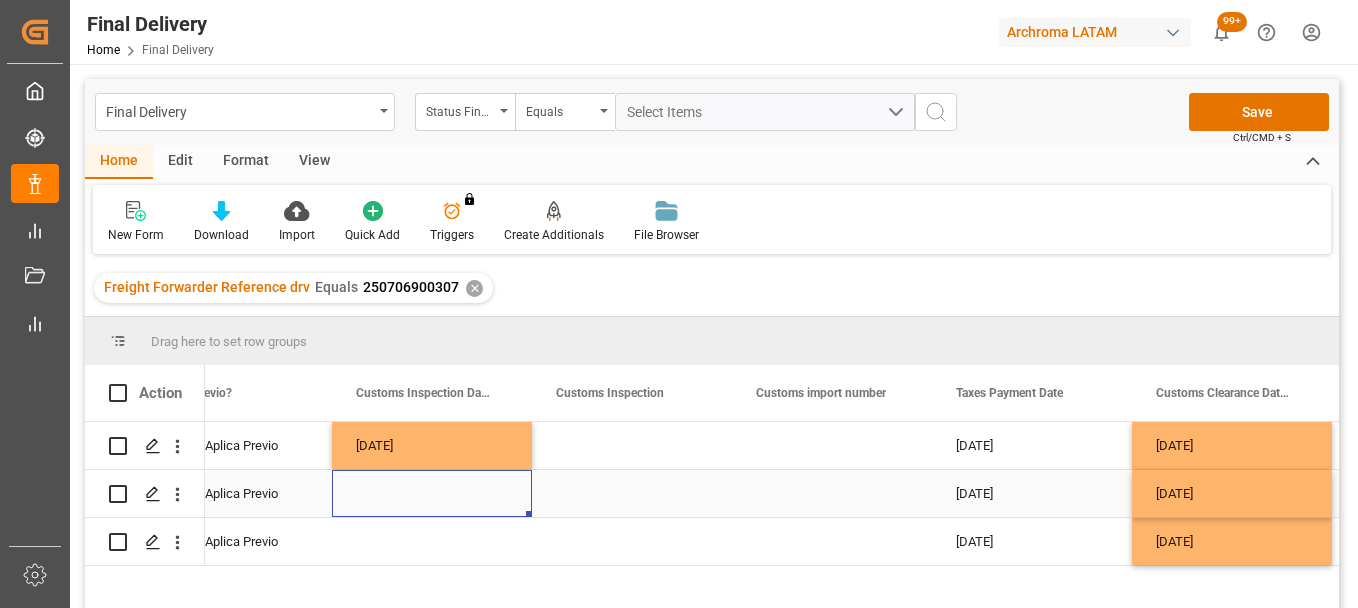 click at bounding box center [432, 493] 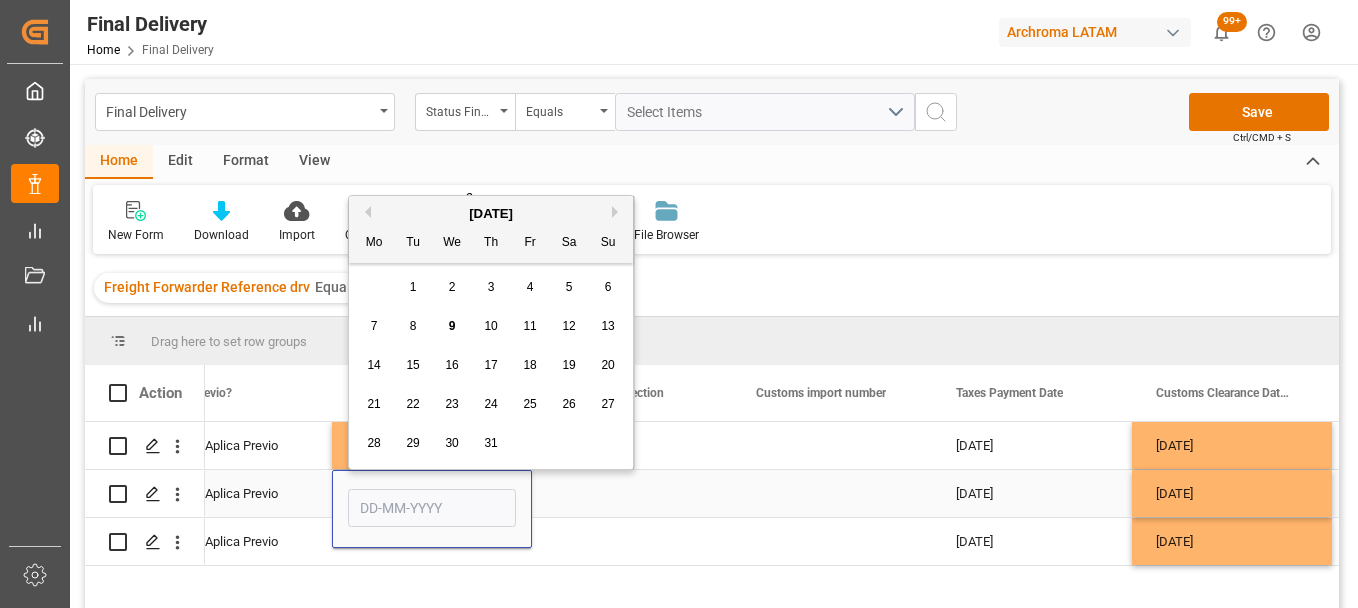 drag, startPoint x: 372, startPoint y: 501, endPoint x: 375, endPoint y: 487, distance: 14.3178215 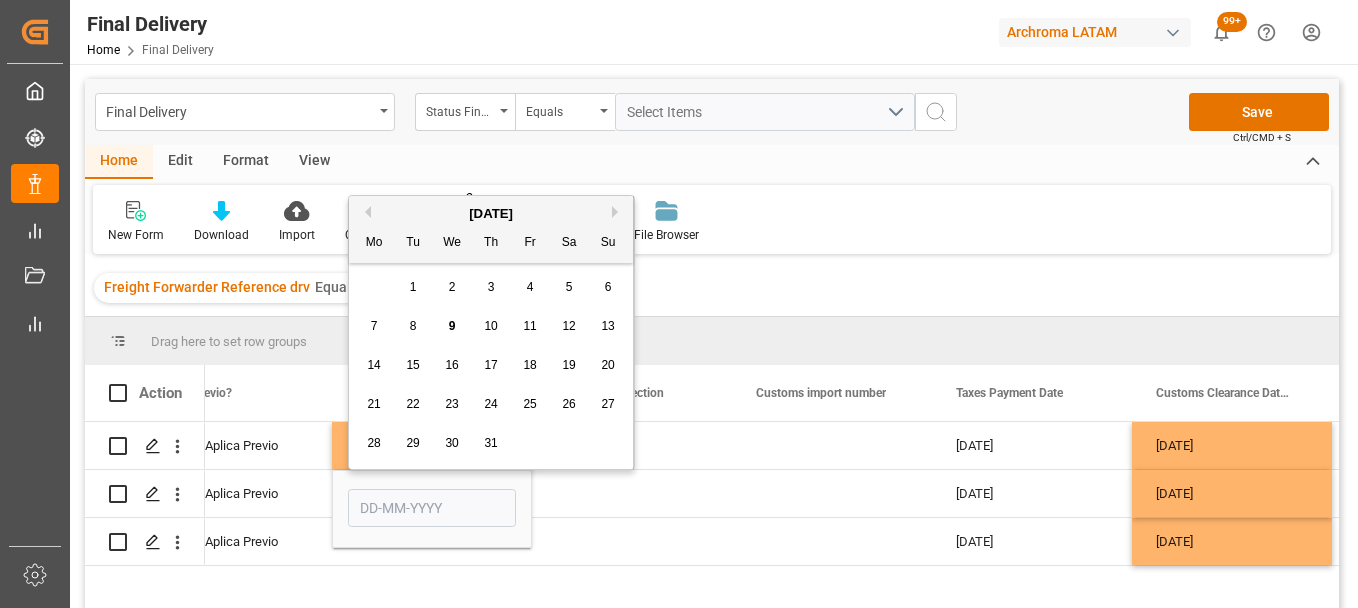 click on "14" at bounding box center (374, 366) 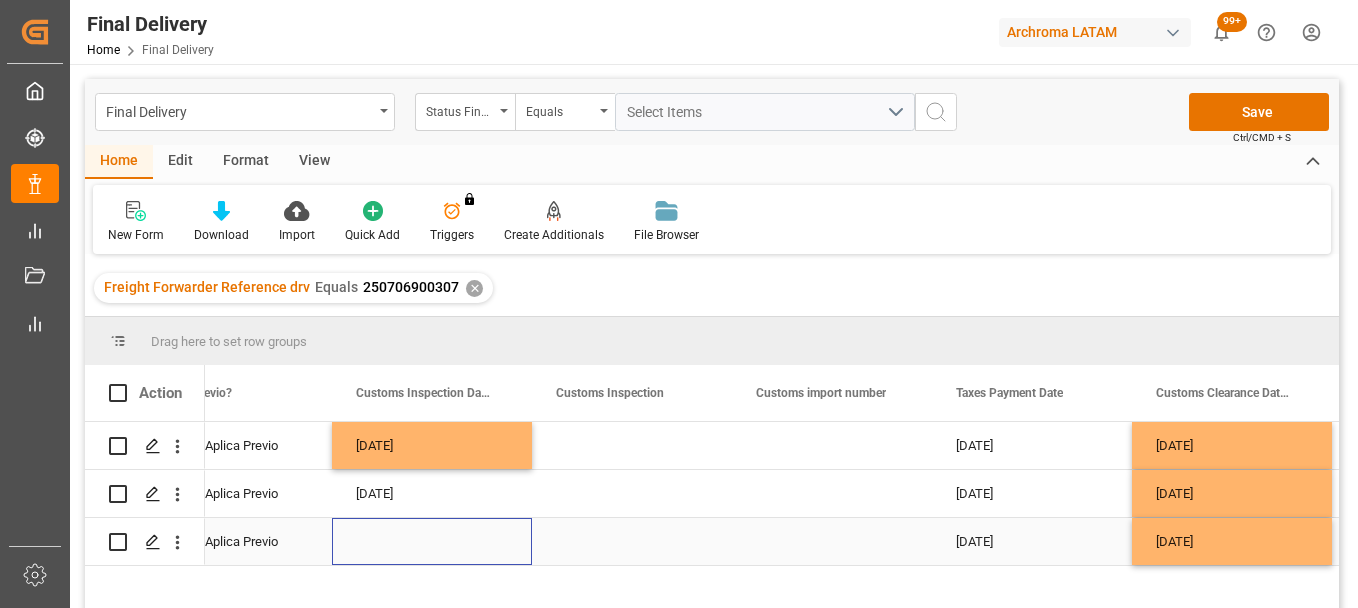 click at bounding box center (432, 541) 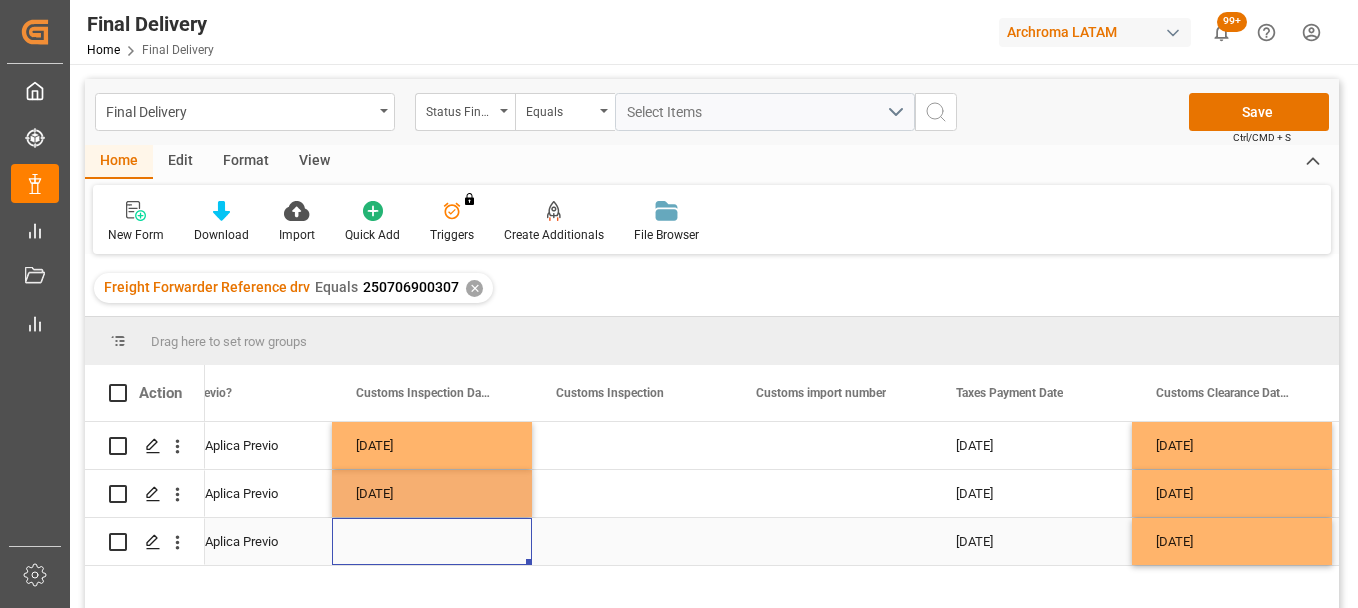 click at bounding box center (432, 541) 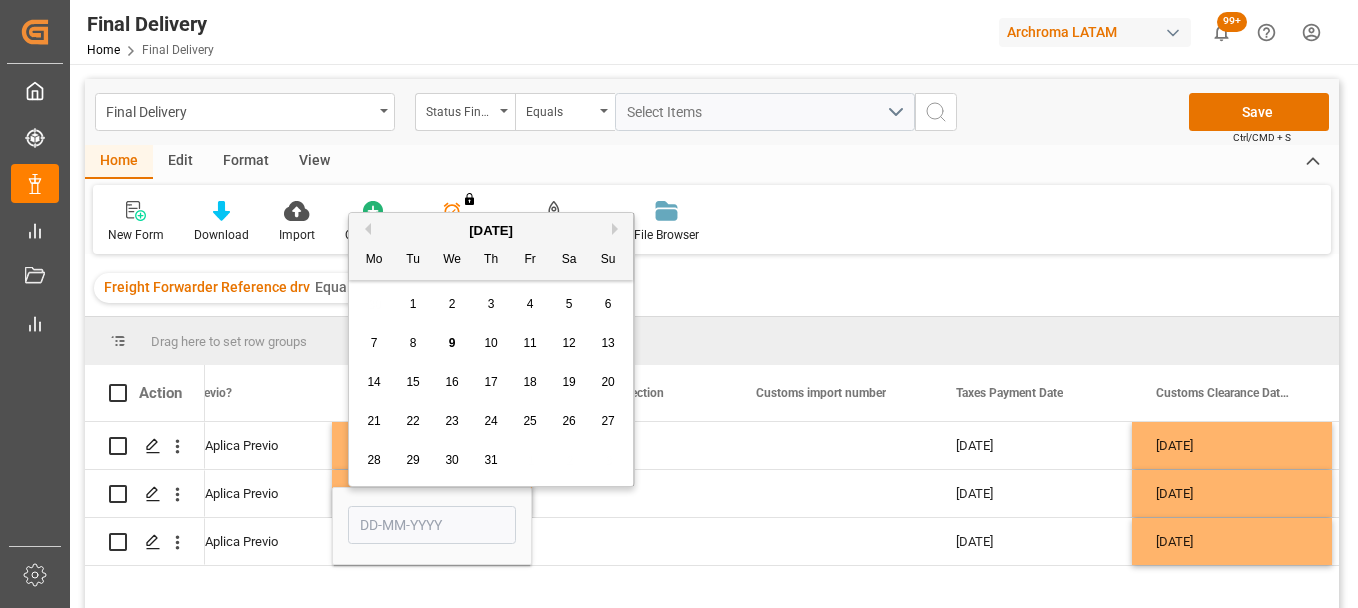 click on "12" at bounding box center [568, 343] 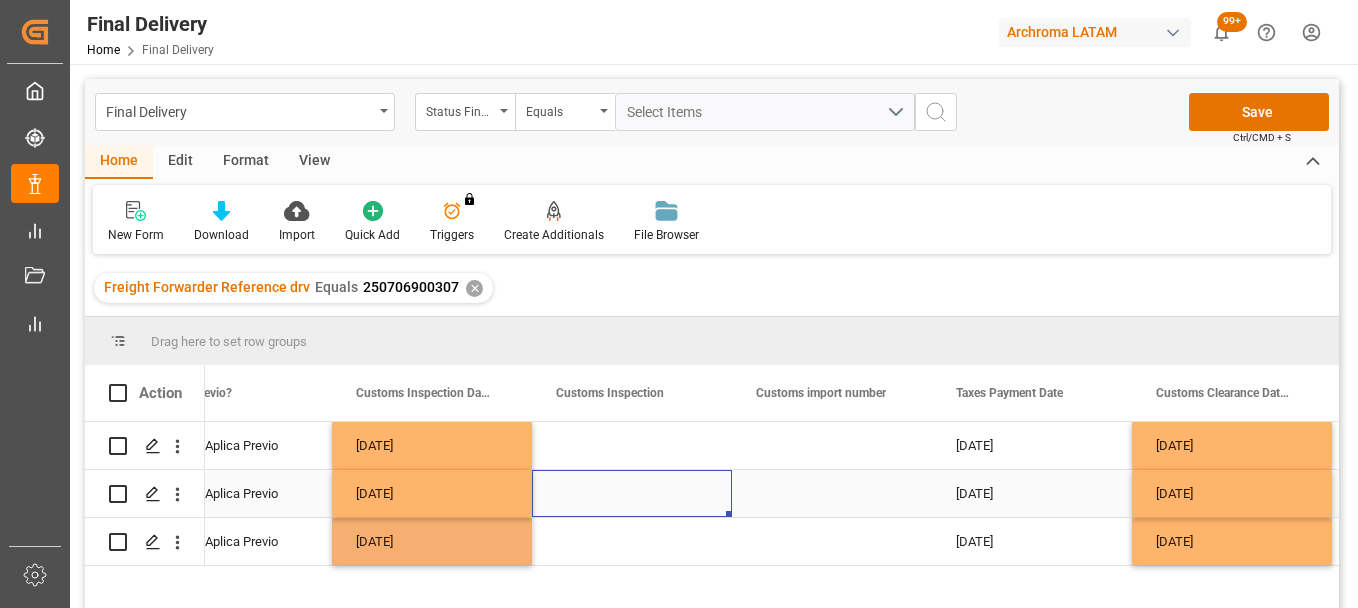 click at bounding box center (632, 493) 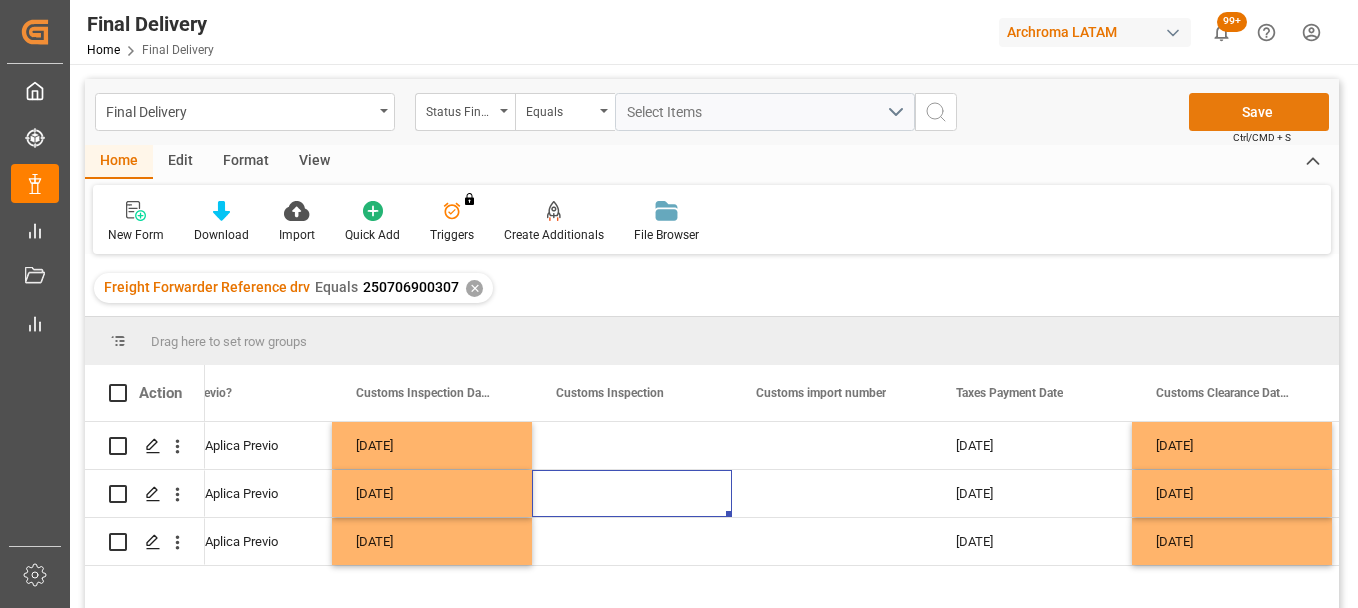 click on "Save" at bounding box center (1259, 112) 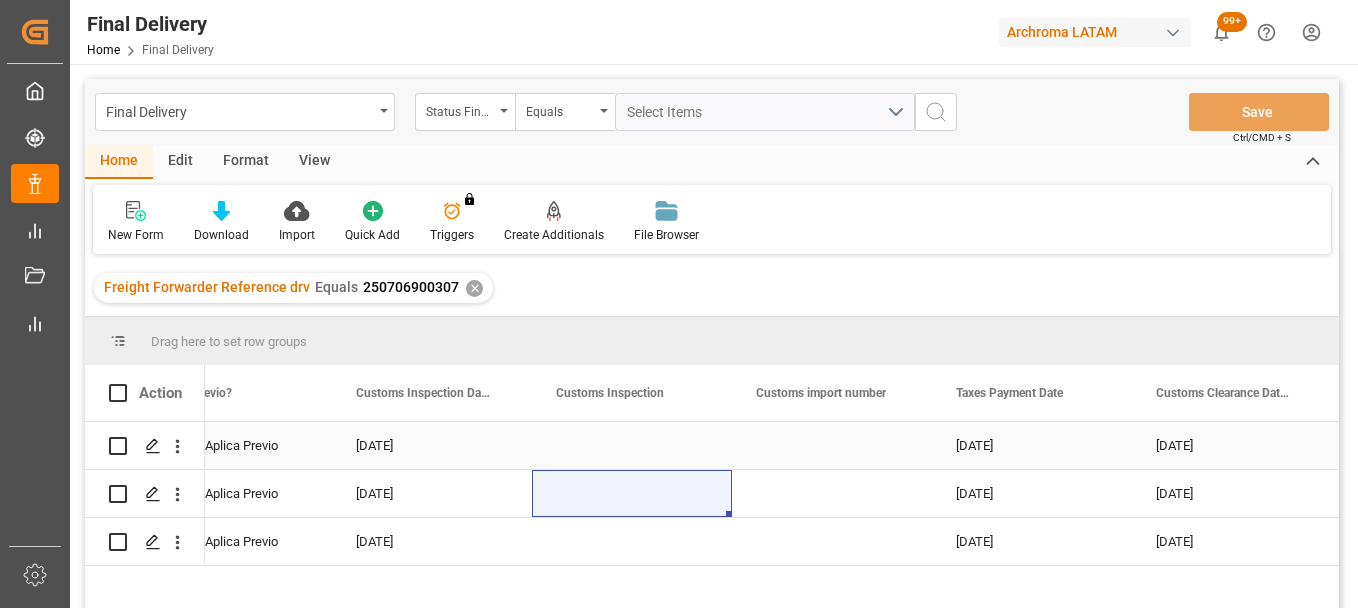click at bounding box center [832, 445] 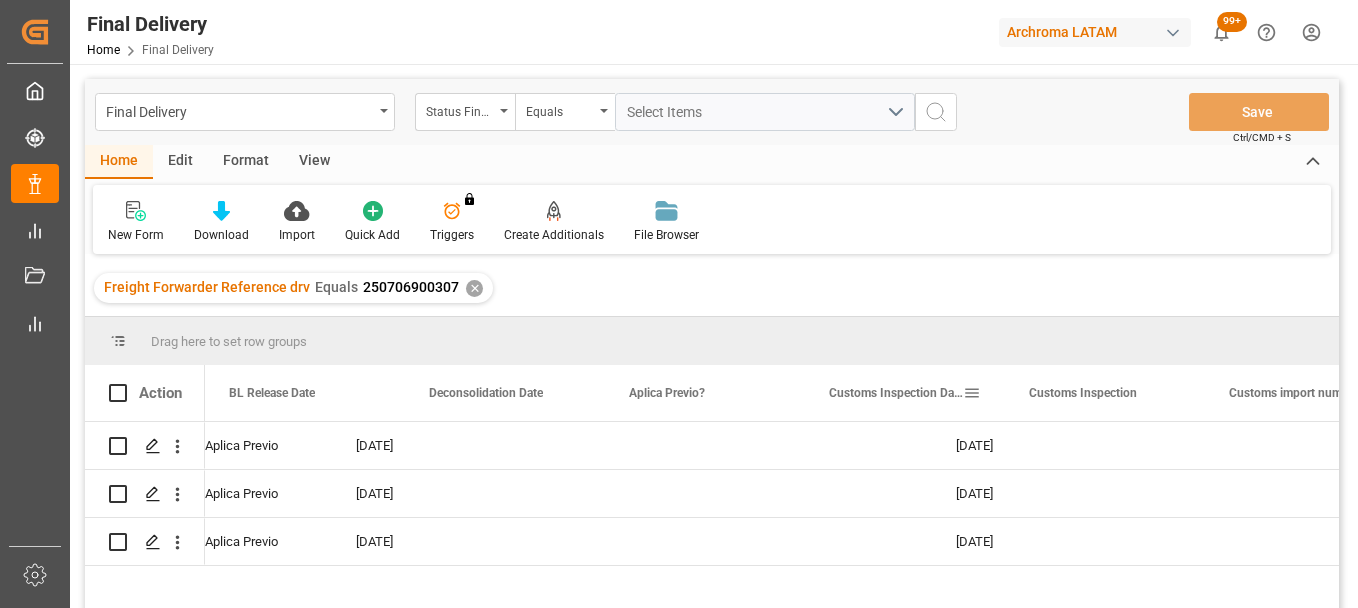scroll, scrollTop: 0, scrollLeft: 1400, axis: horizontal 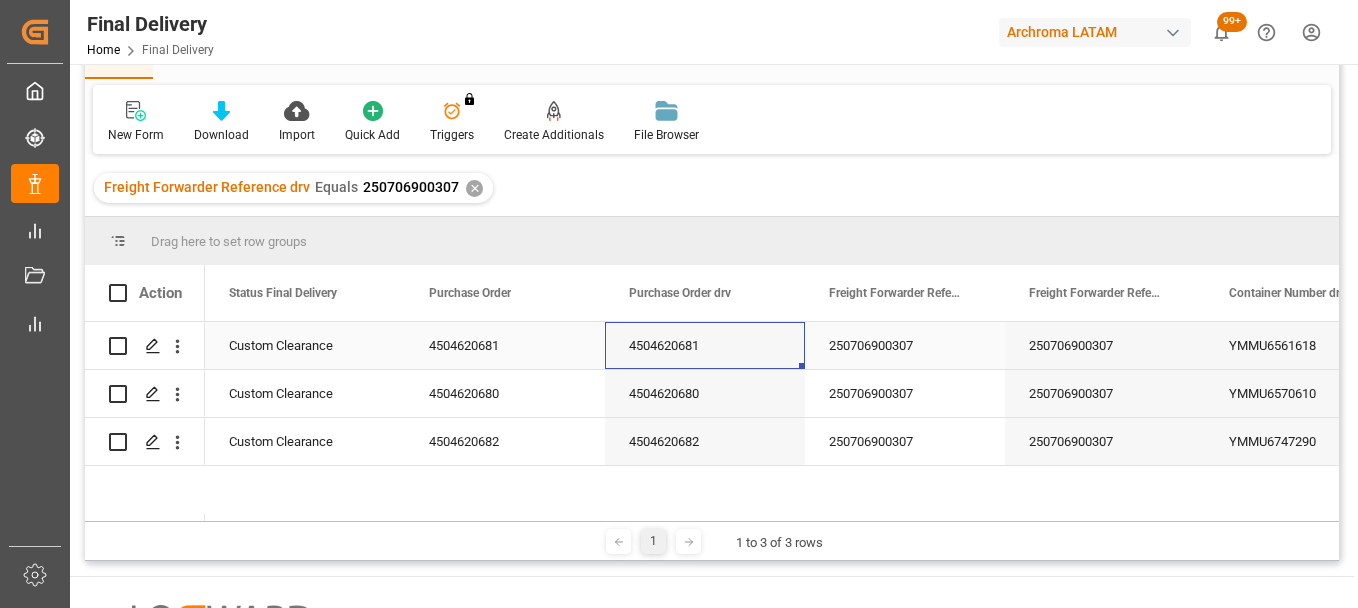 click on "4504620681" at bounding box center (705, 345) 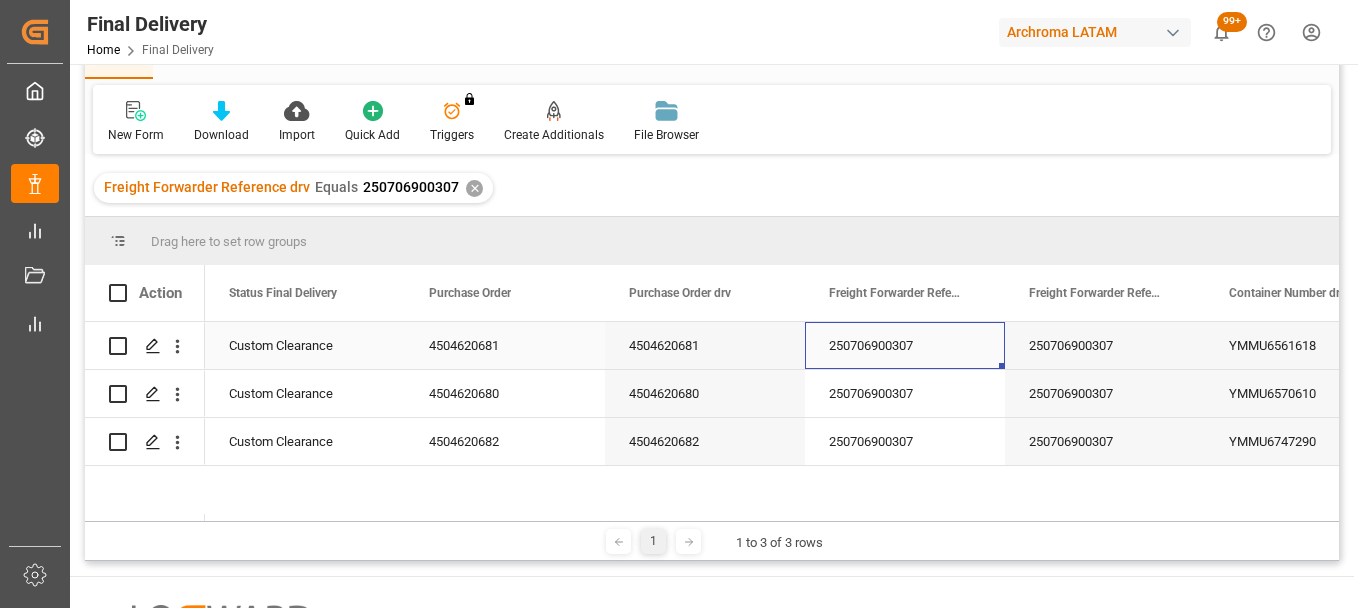 scroll, scrollTop: 0, scrollLeft: 673, axis: horizontal 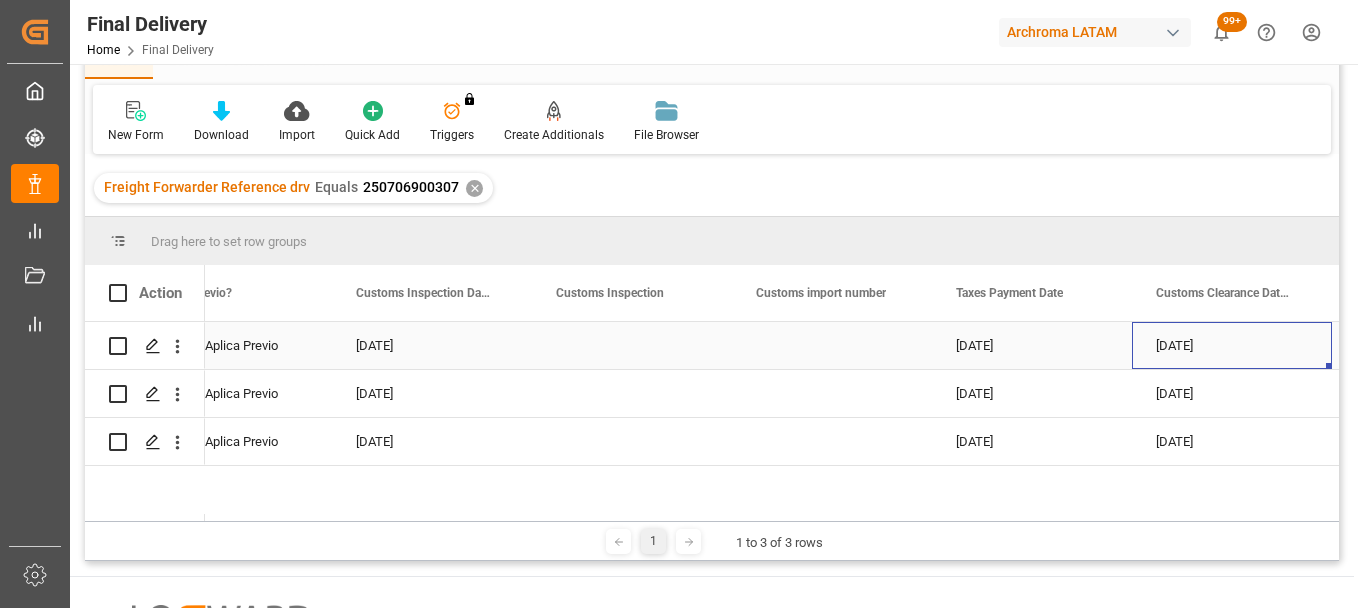 click at bounding box center (832, 345) 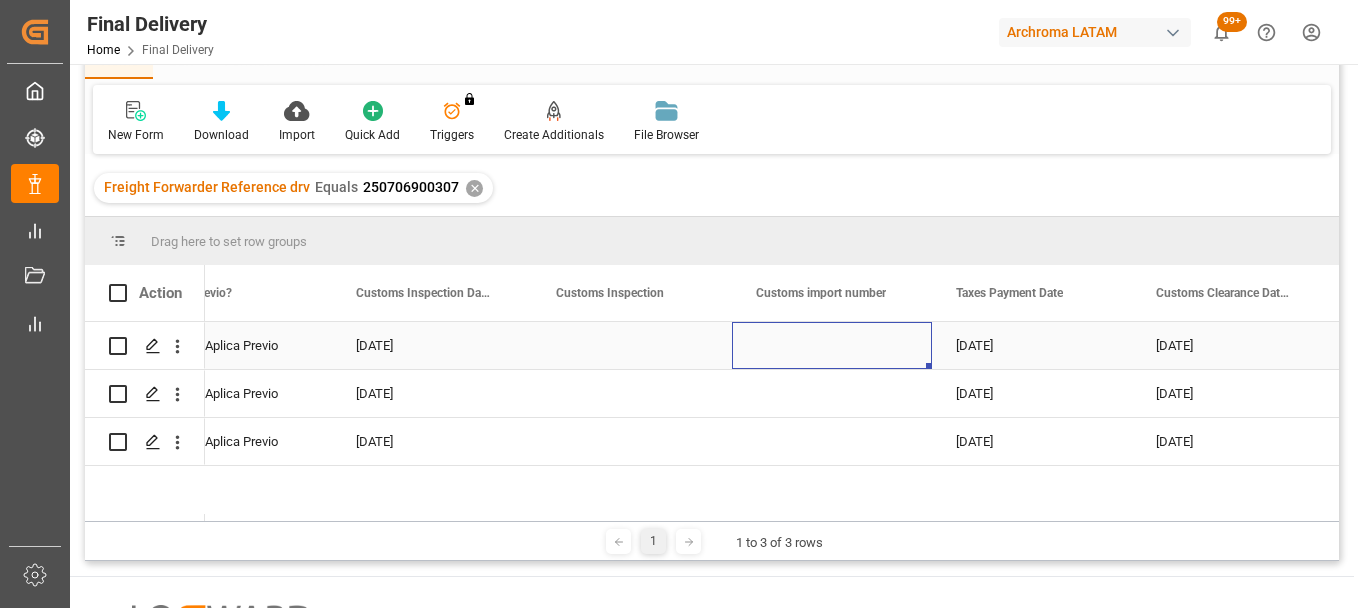 click at bounding box center [832, 345] 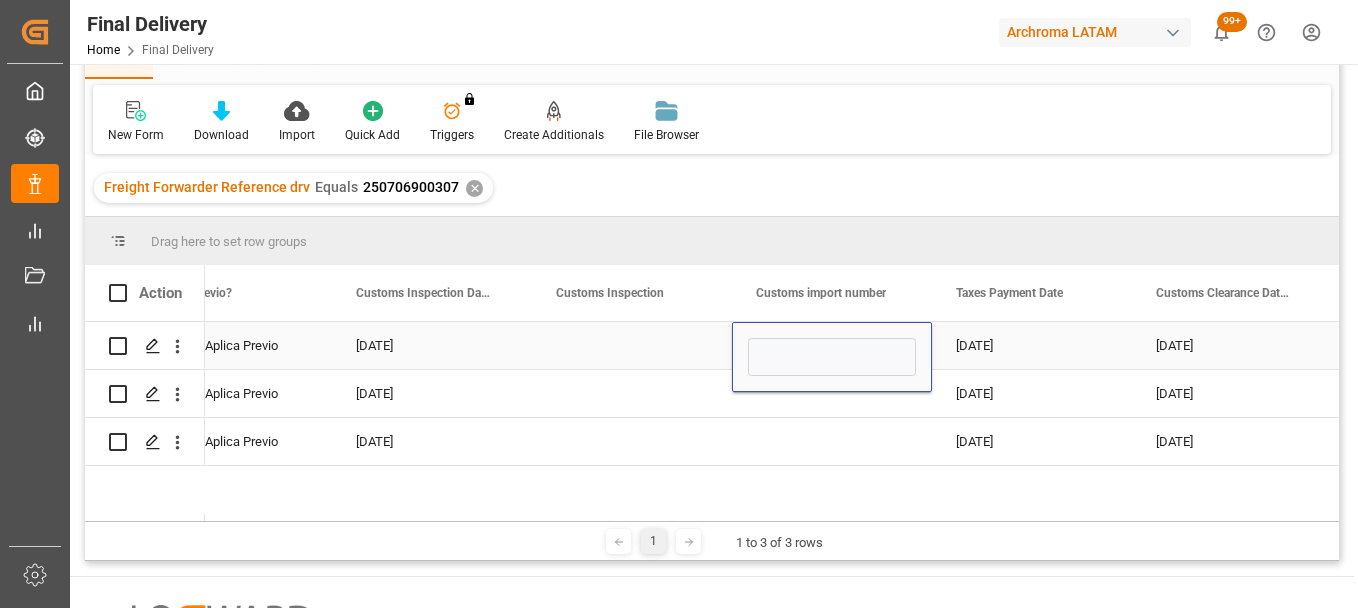 click at bounding box center [832, 357] 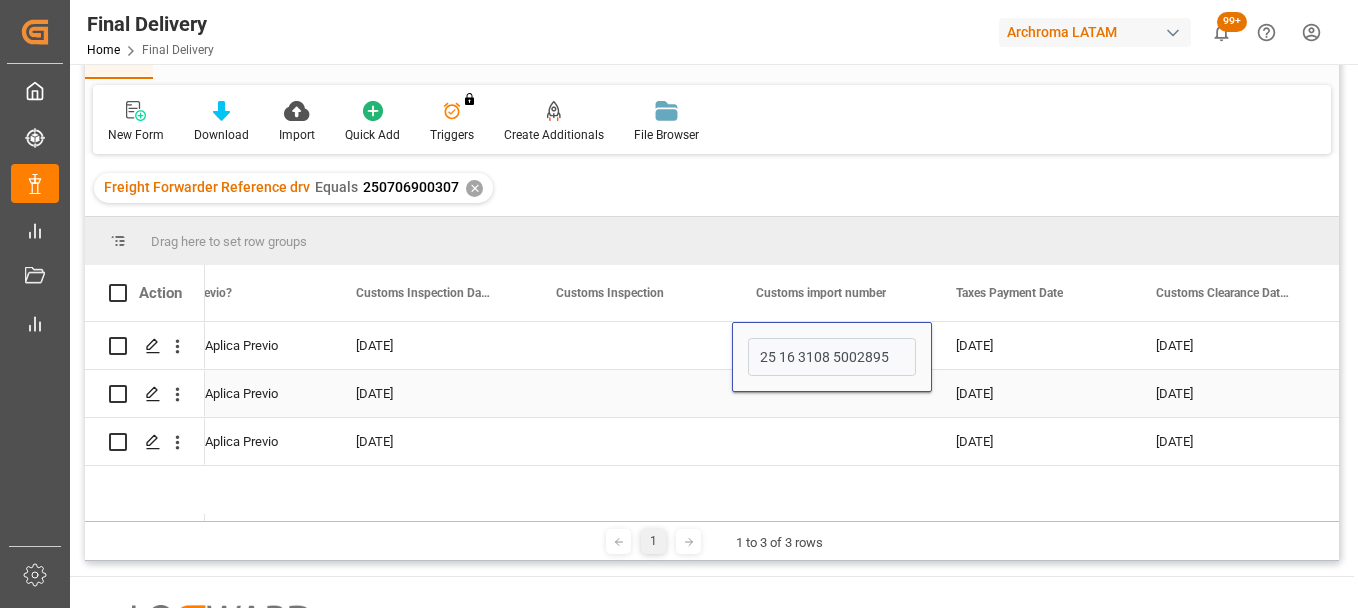 click at bounding box center [832, 393] 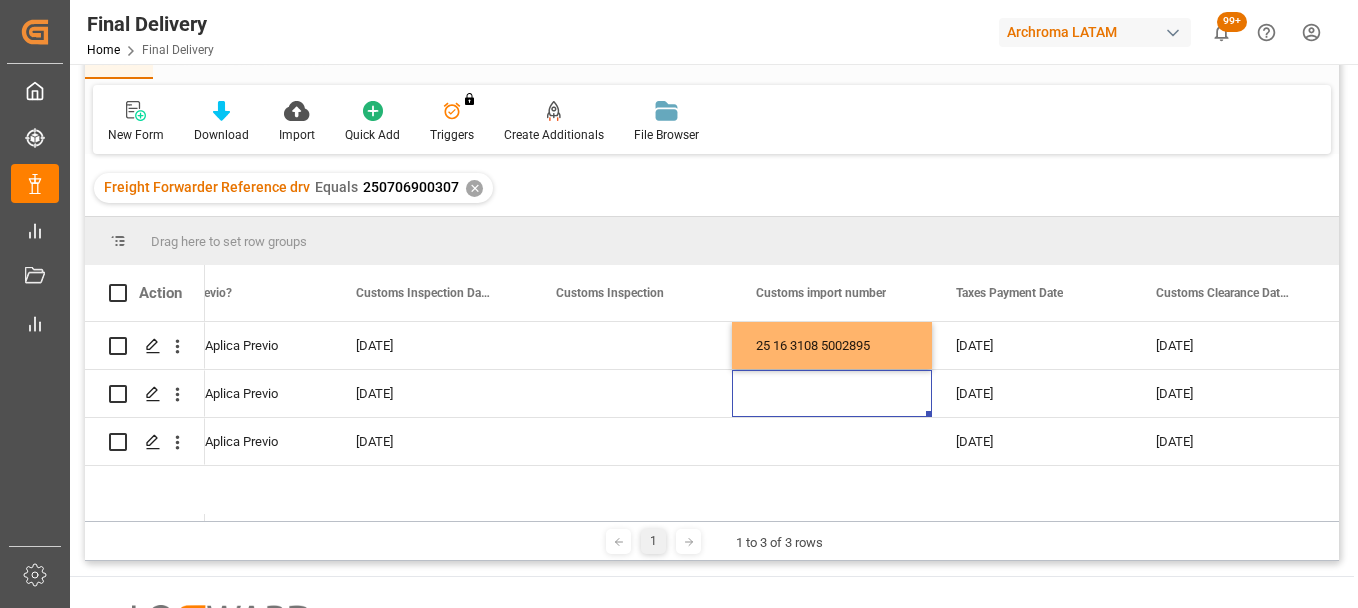scroll, scrollTop: 0, scrollLeft: 1952, axis: horizontal 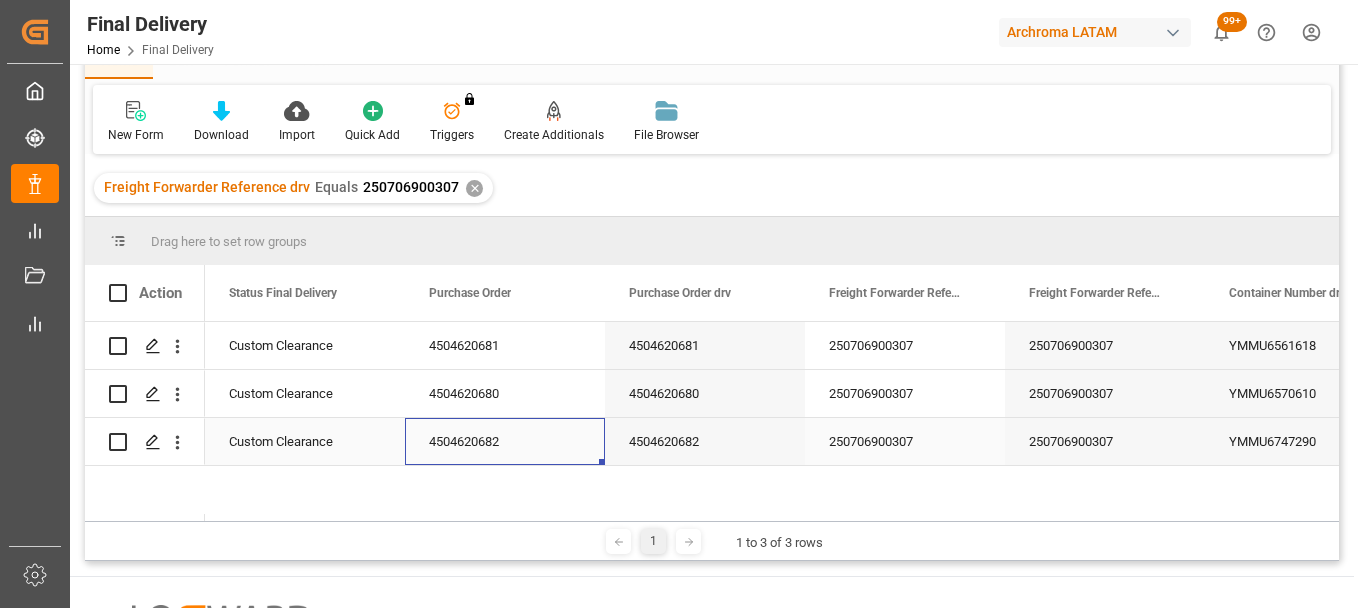 click on "4504620682" at bounding box center [505, 441] 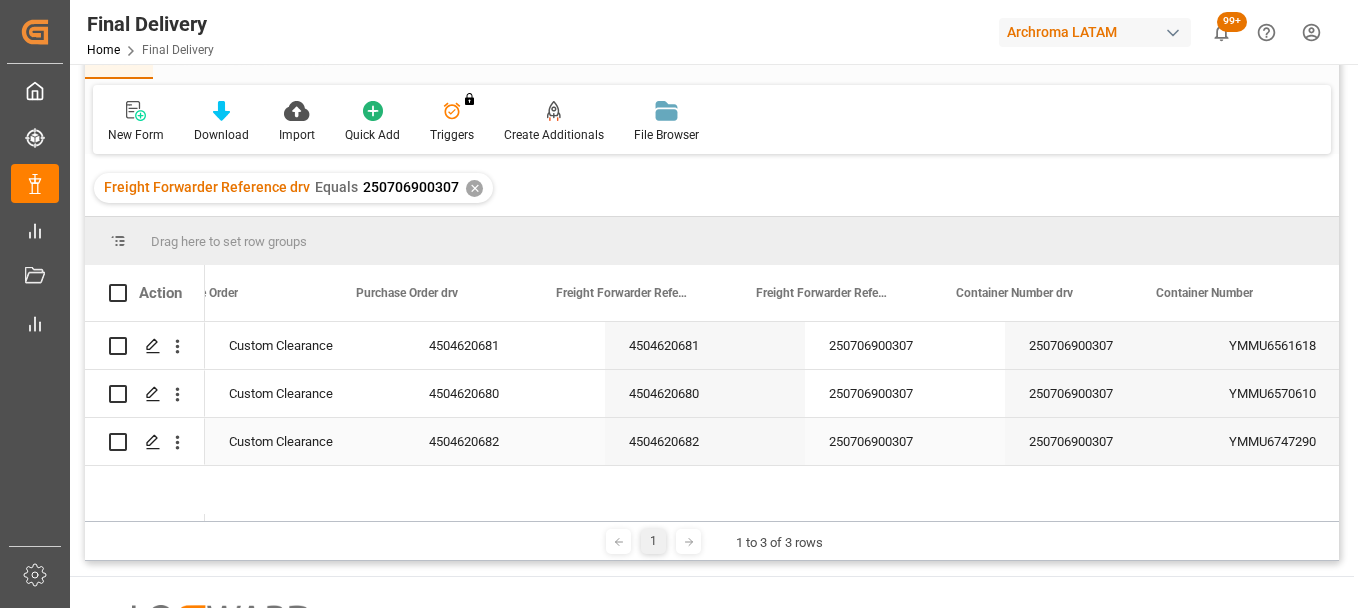 scroll, scrollTop: 0, scrollLeft: 1273, axis: horizontal 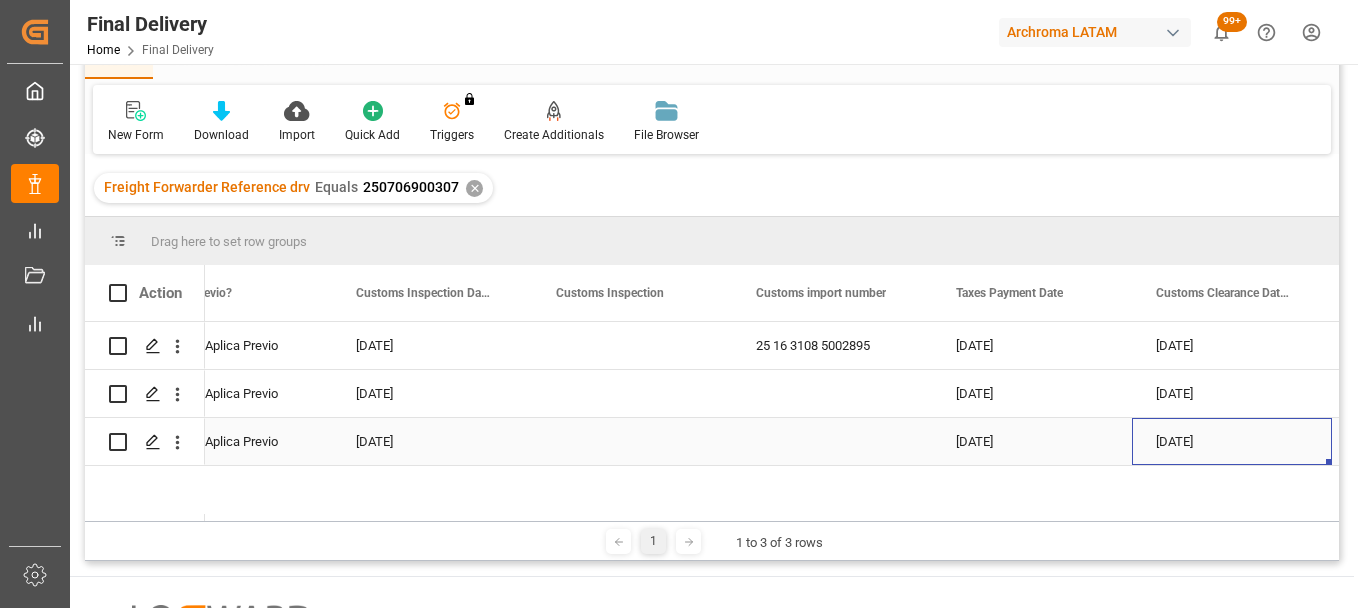 click at bounding box center (832, 441) 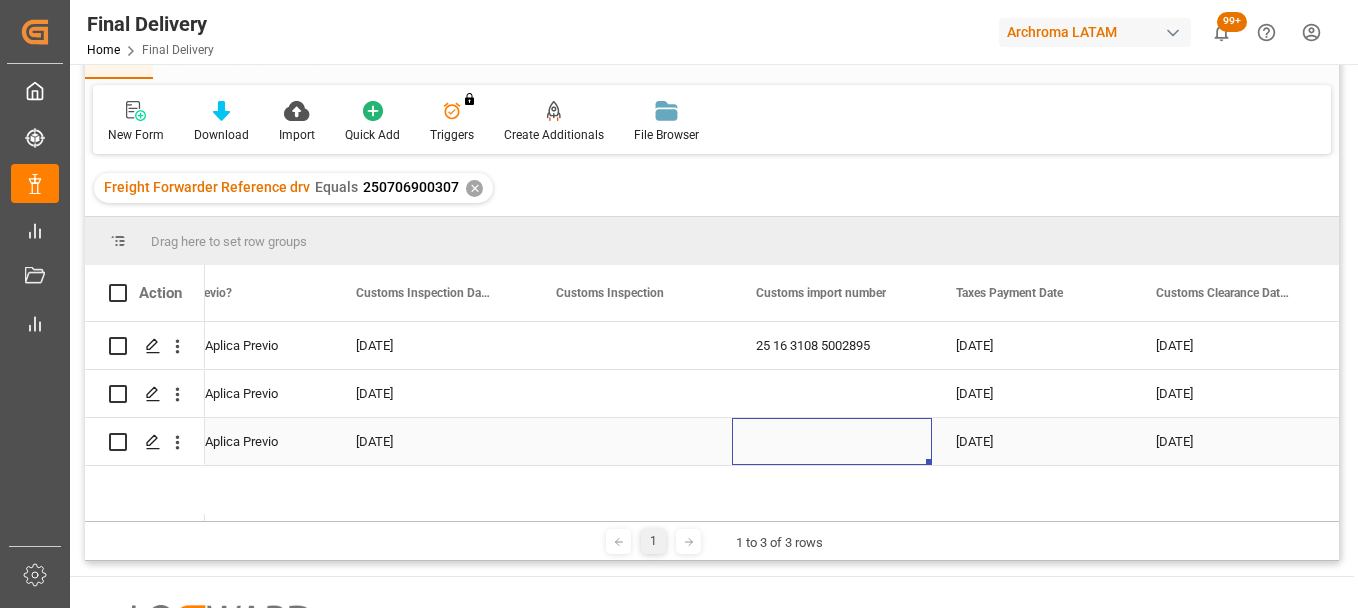 click at bounding box center [832, 441] 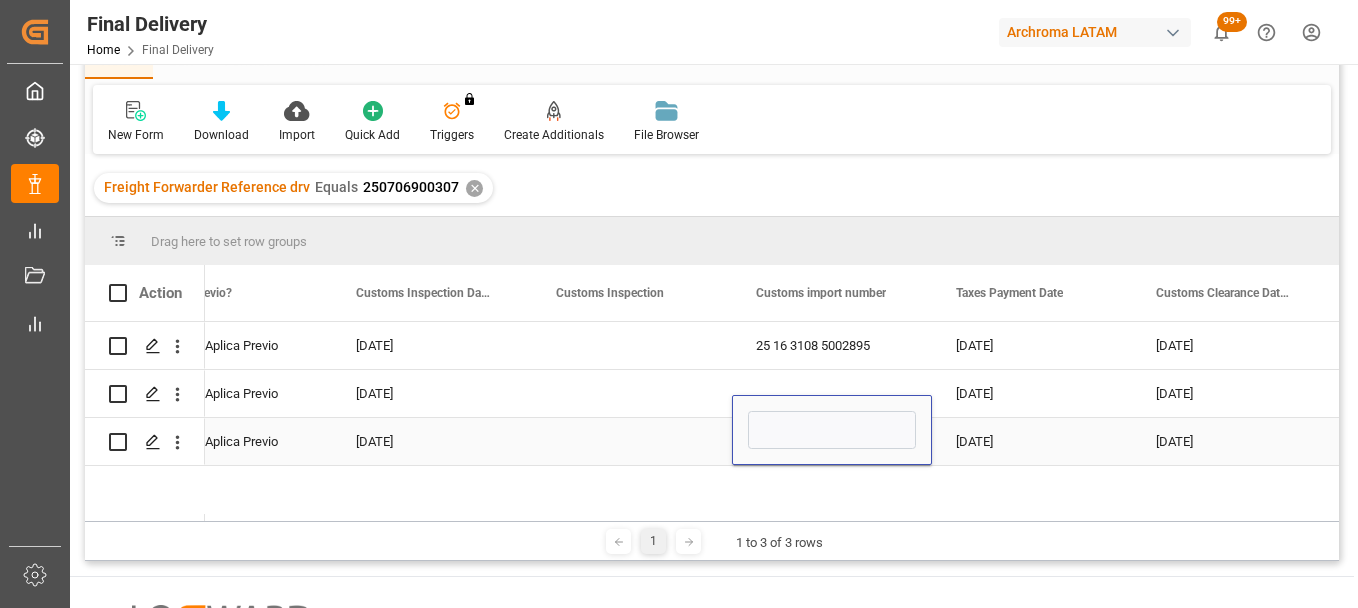 click at bounding box center (832, 430) 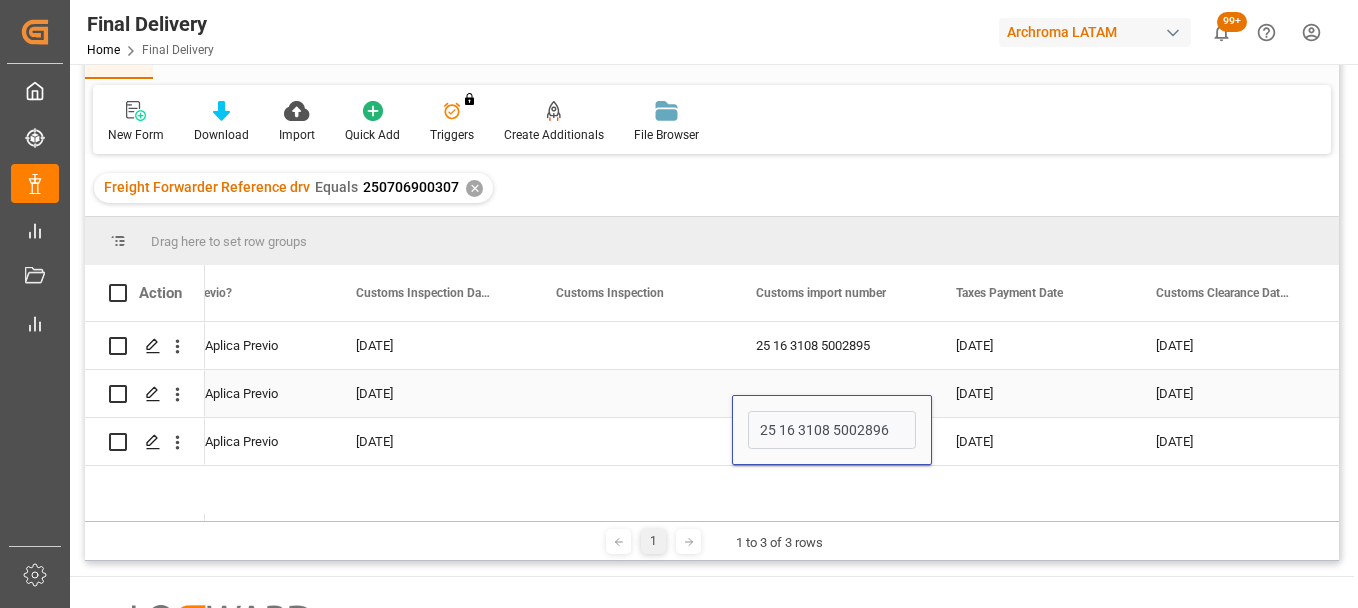 click at bounding box center (832, 393) 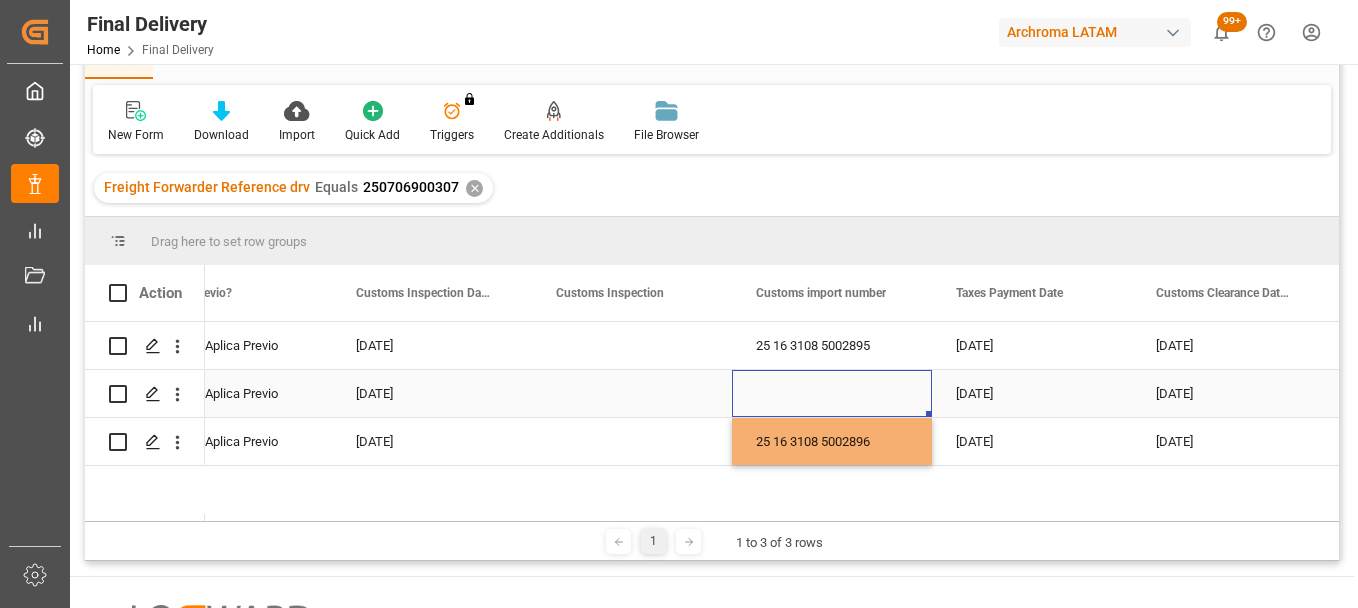 click at bounding box center [832, 393] 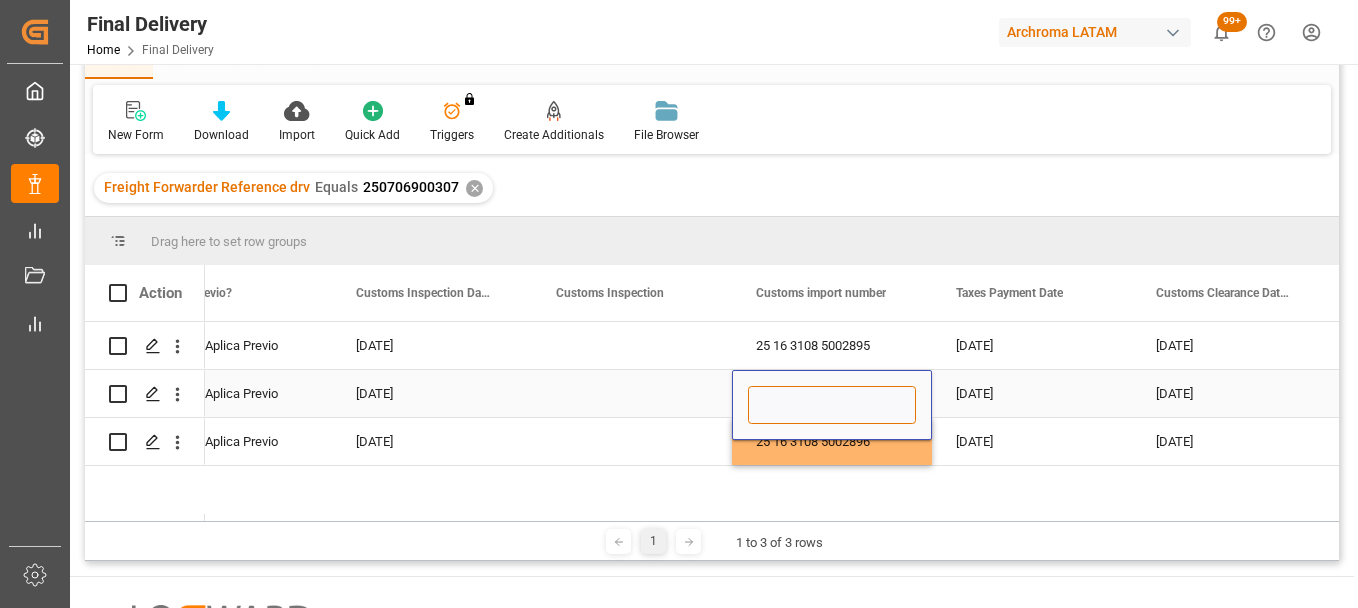 click at bounding box center (832, 405) 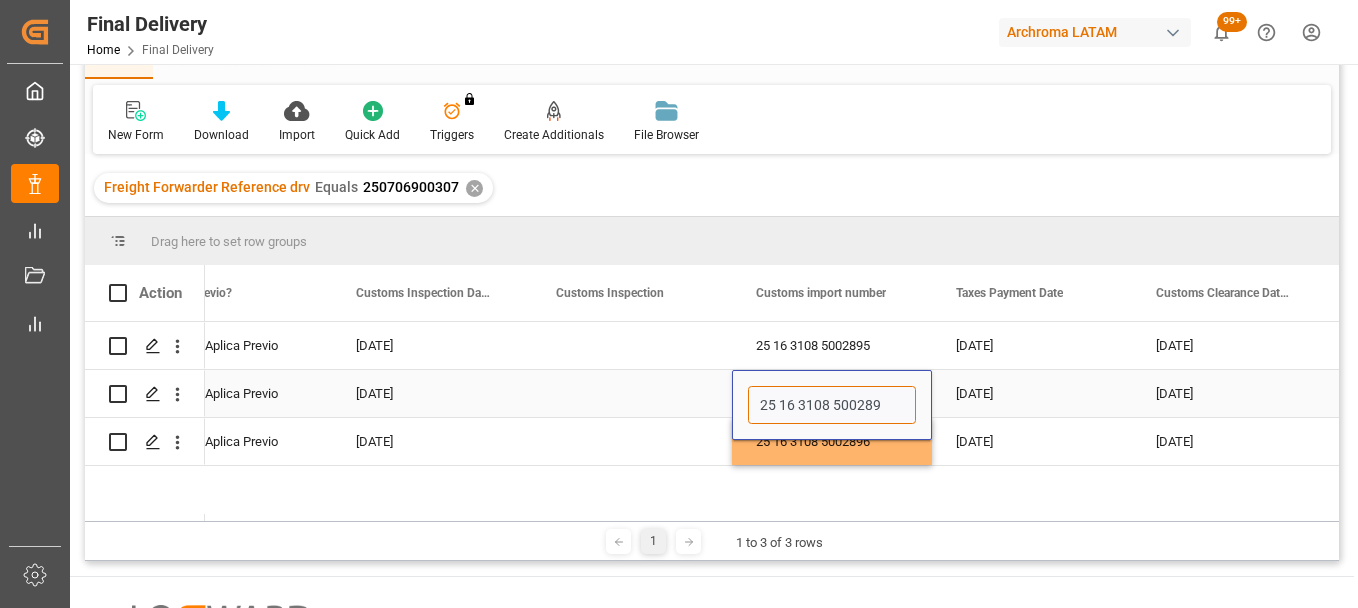 type on "25 16 3108 5002894" 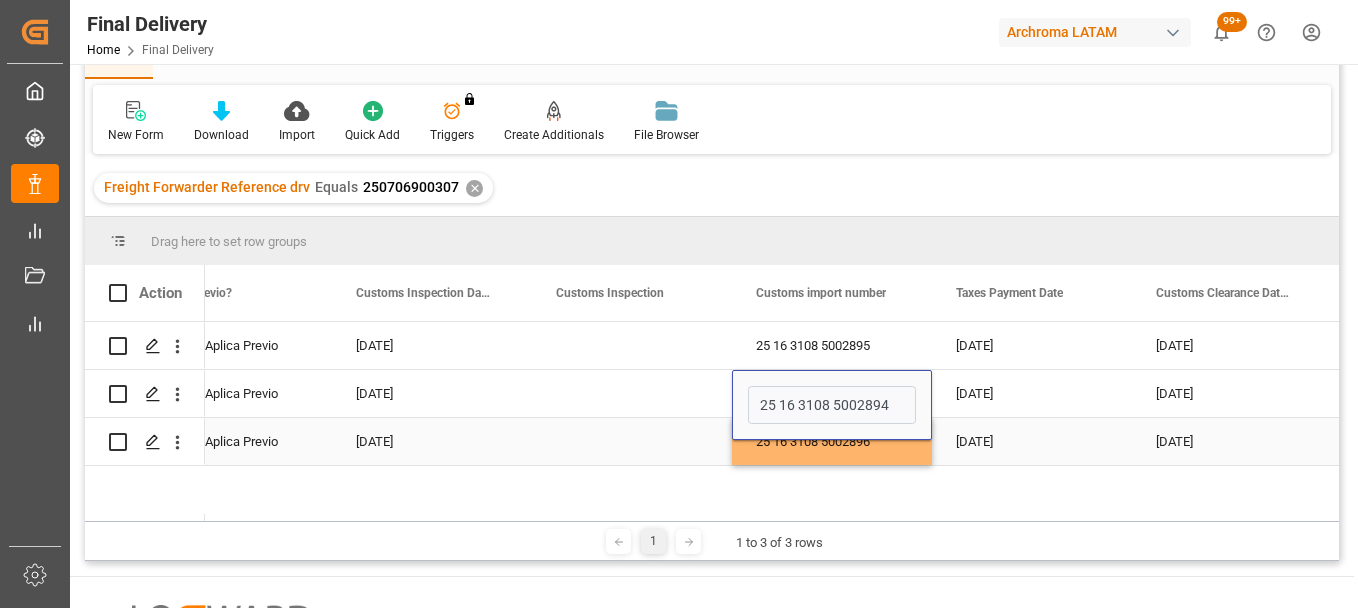 click on "07-07-2025" at bounding box center (1032, 441) 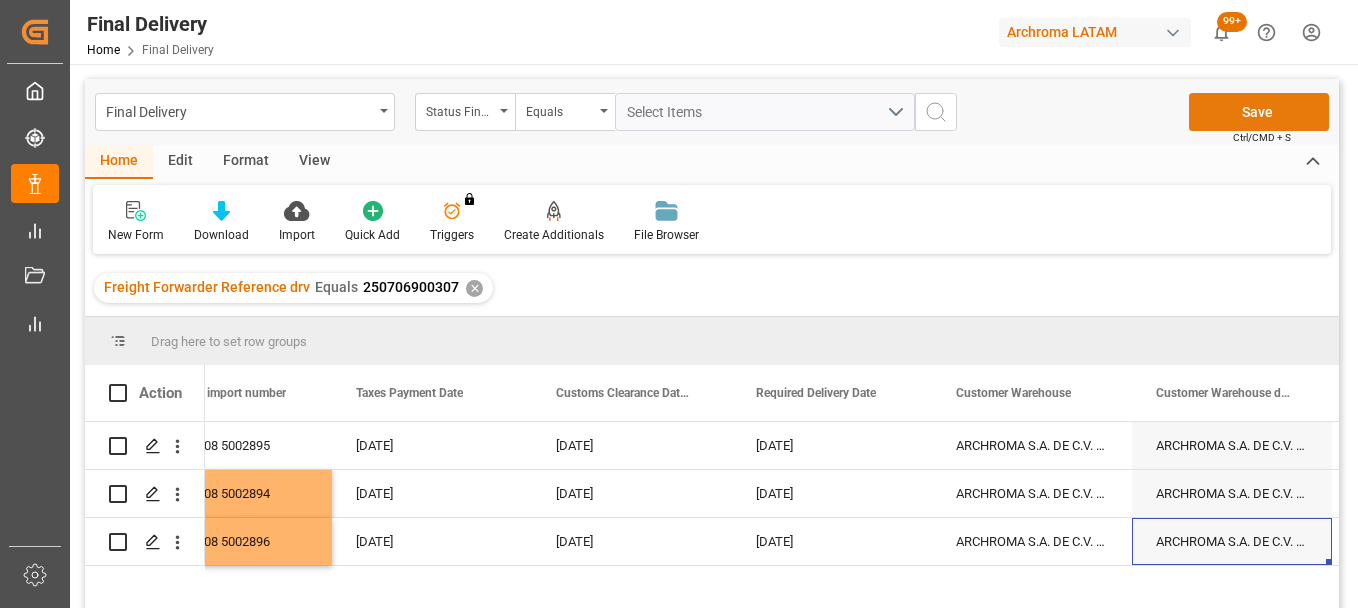 click on "Save" at bounding box center (1259, 112) 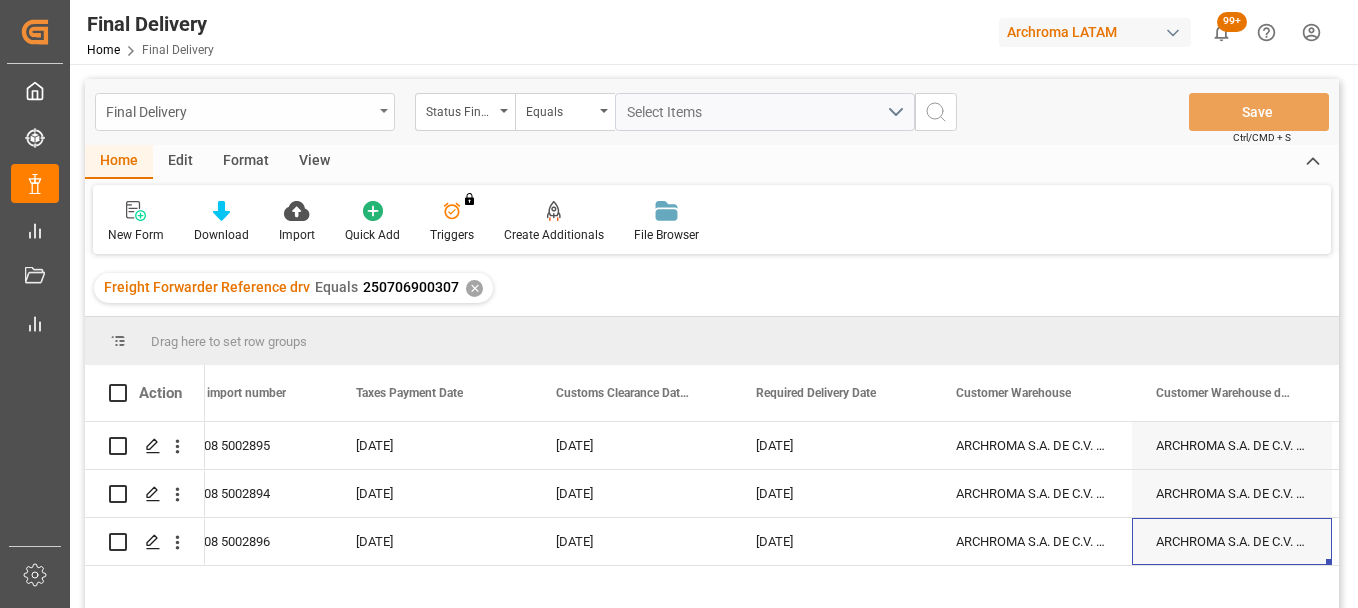 click on "Final Delivery" at bounding box center (239, 110) 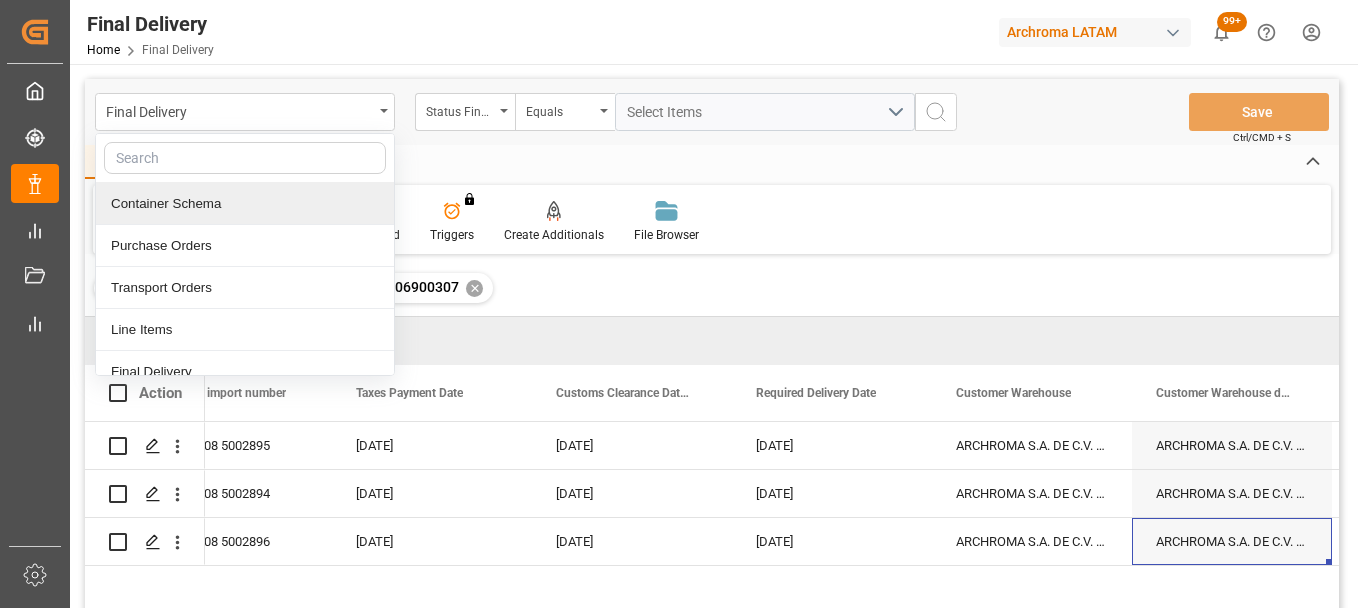 click on "Container Schema" at bounding box center (245, 204) 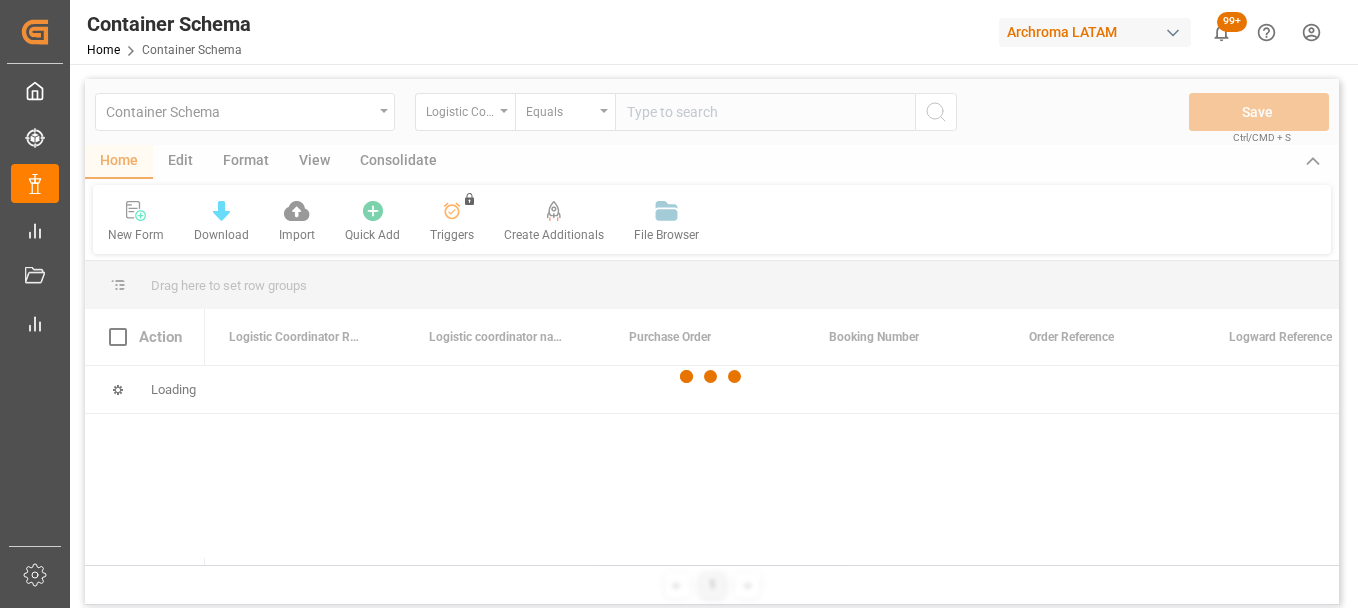 scroll, scrollTop: 0, scrollLeft: 0, axis: both 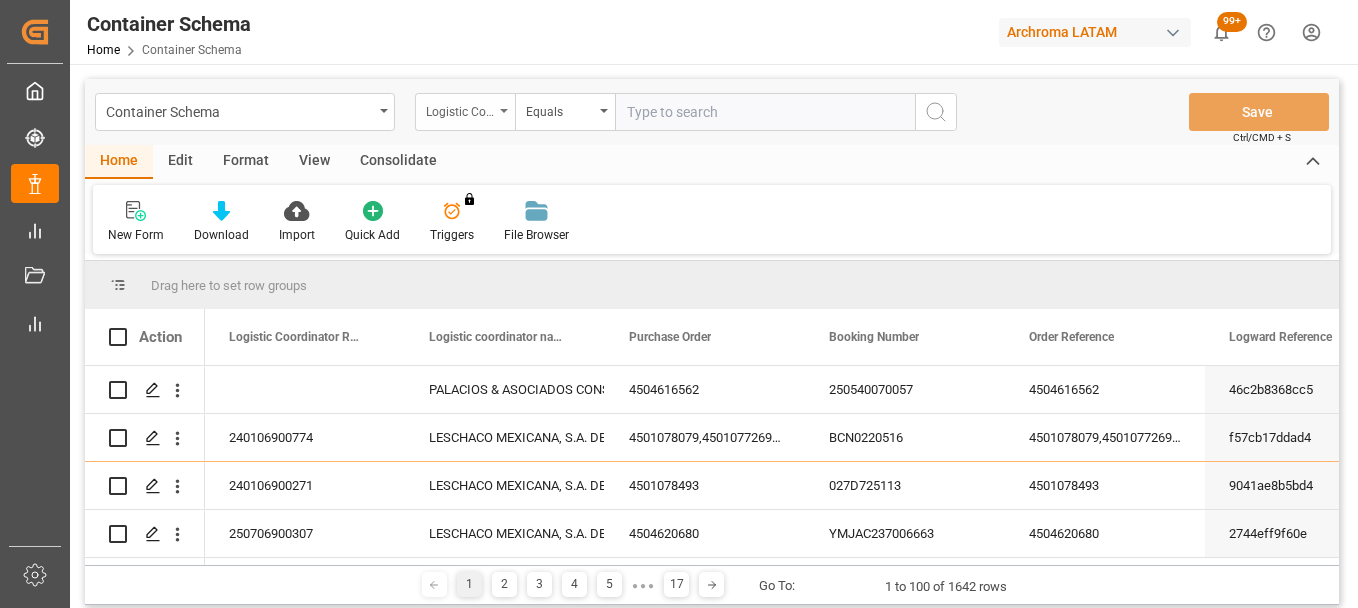click on "Logistic Coordinator Reference Number" at bounding box center [465, 112] 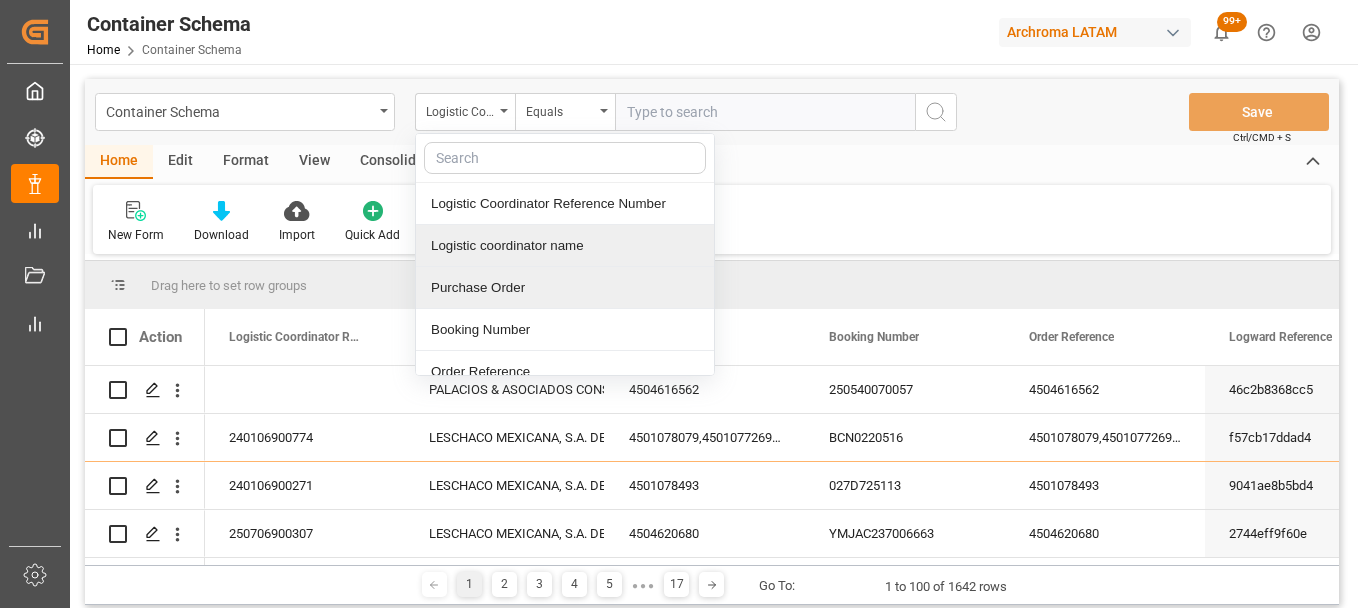 click on "Purchase Order" at bounding box center [565, 288] 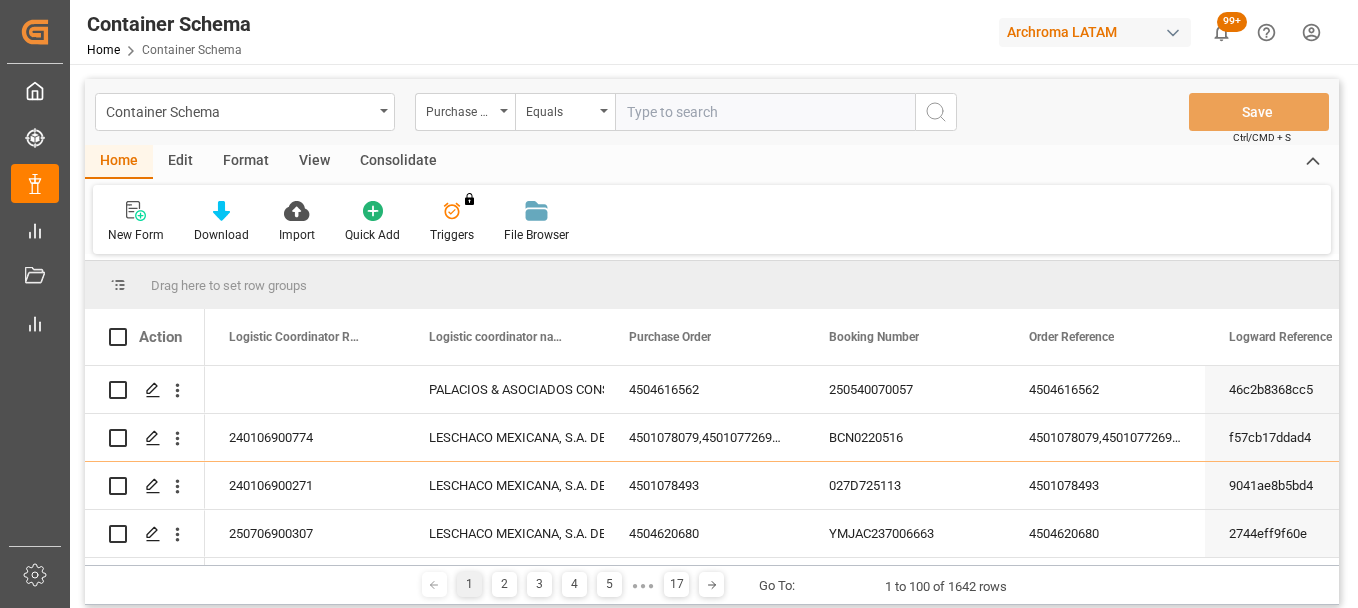 click at bounding box center [765, 112] 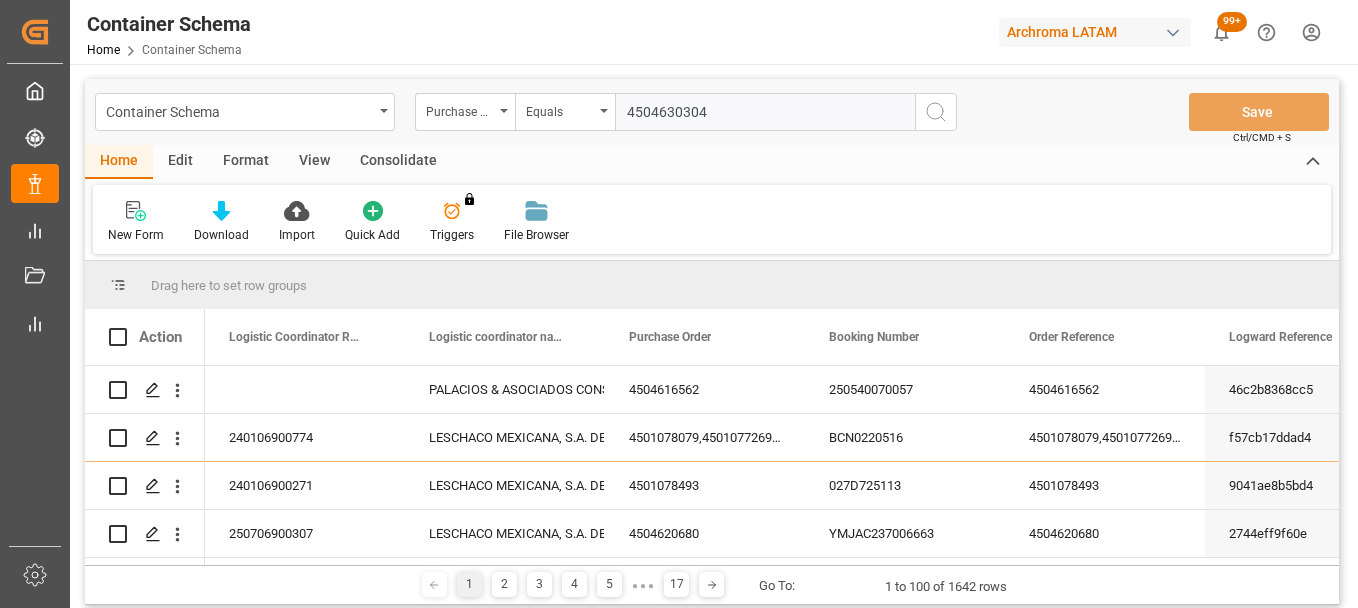 type on "4504630304" 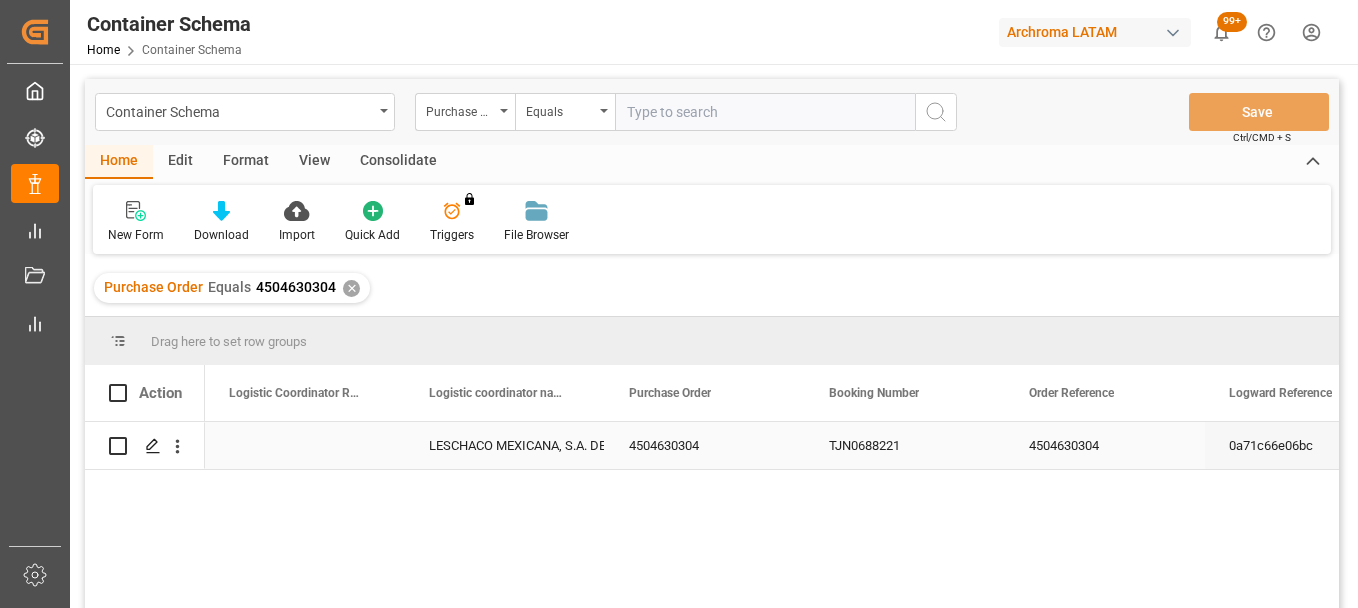 click at bounding box center [305, 445] 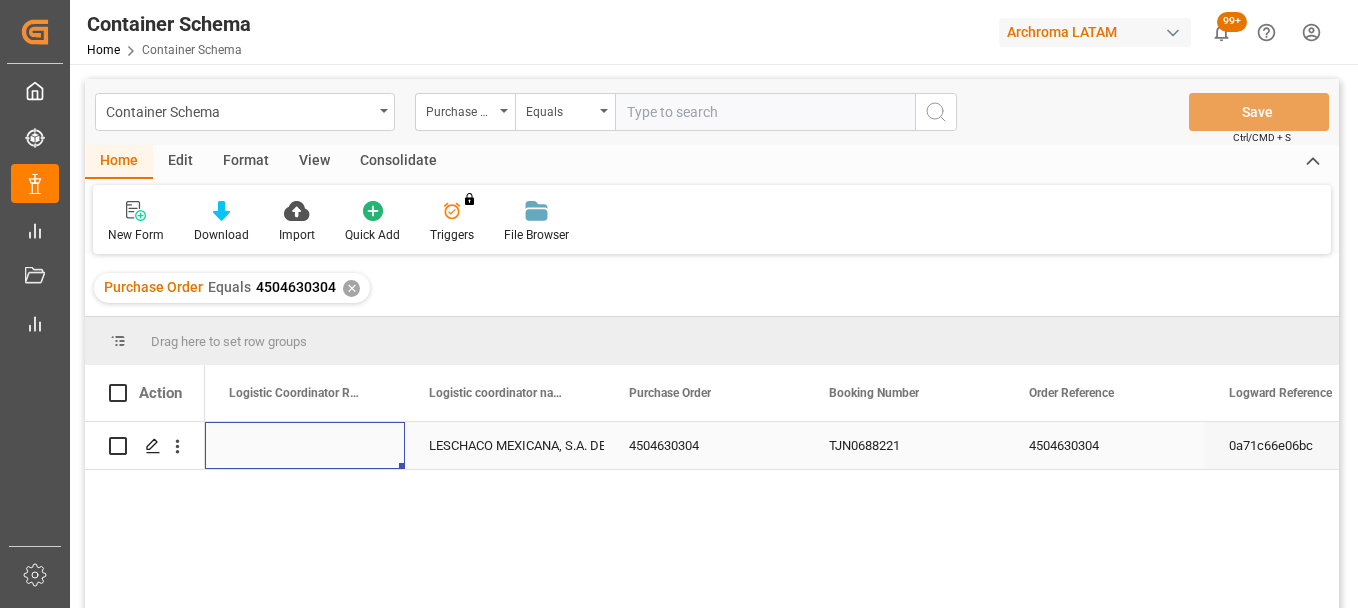 click at bounding box center [305, 445] 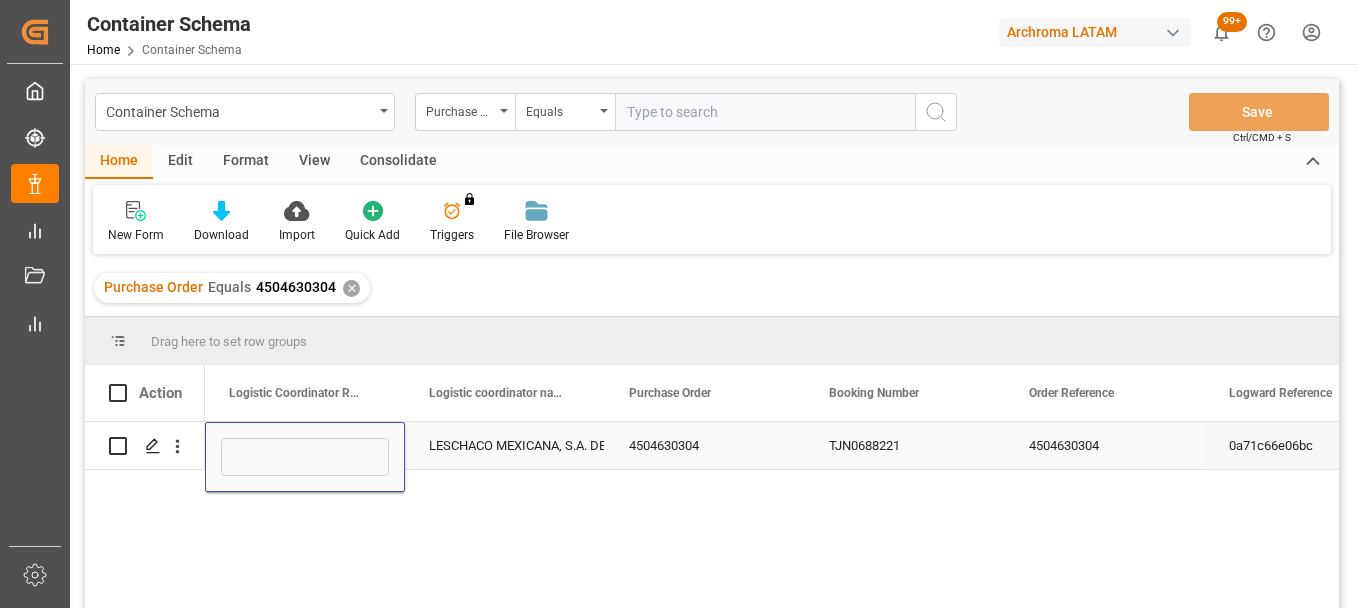 click at bounding box center [305, 457] 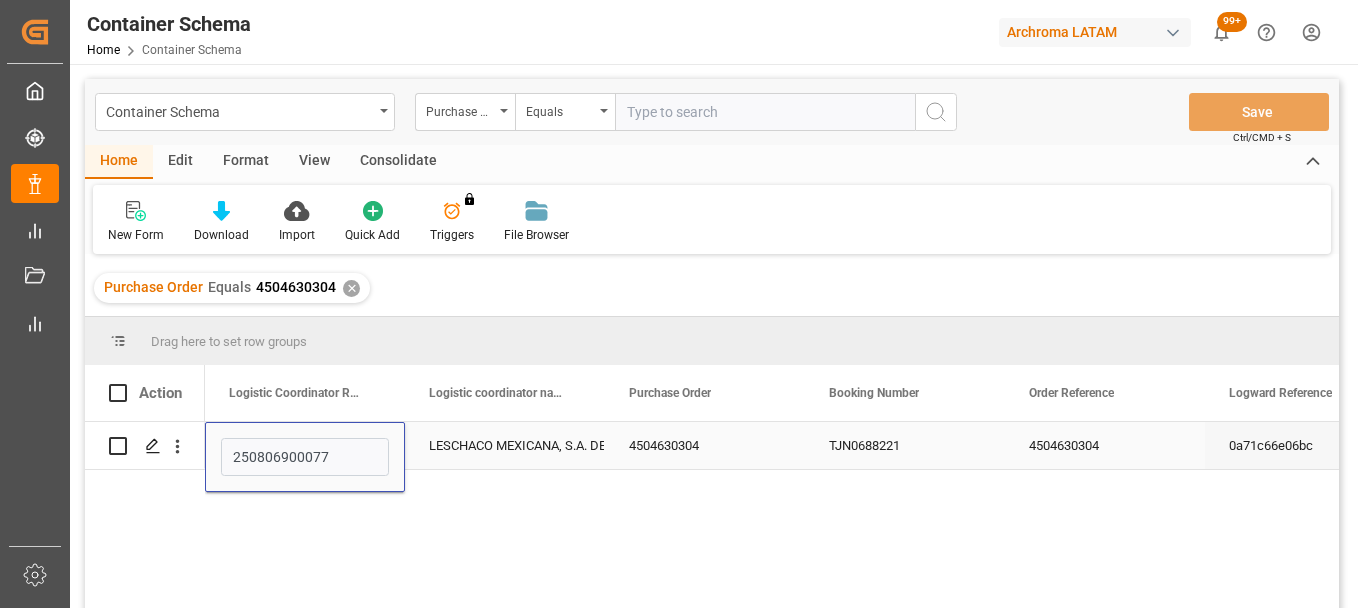 type on "250806900077" 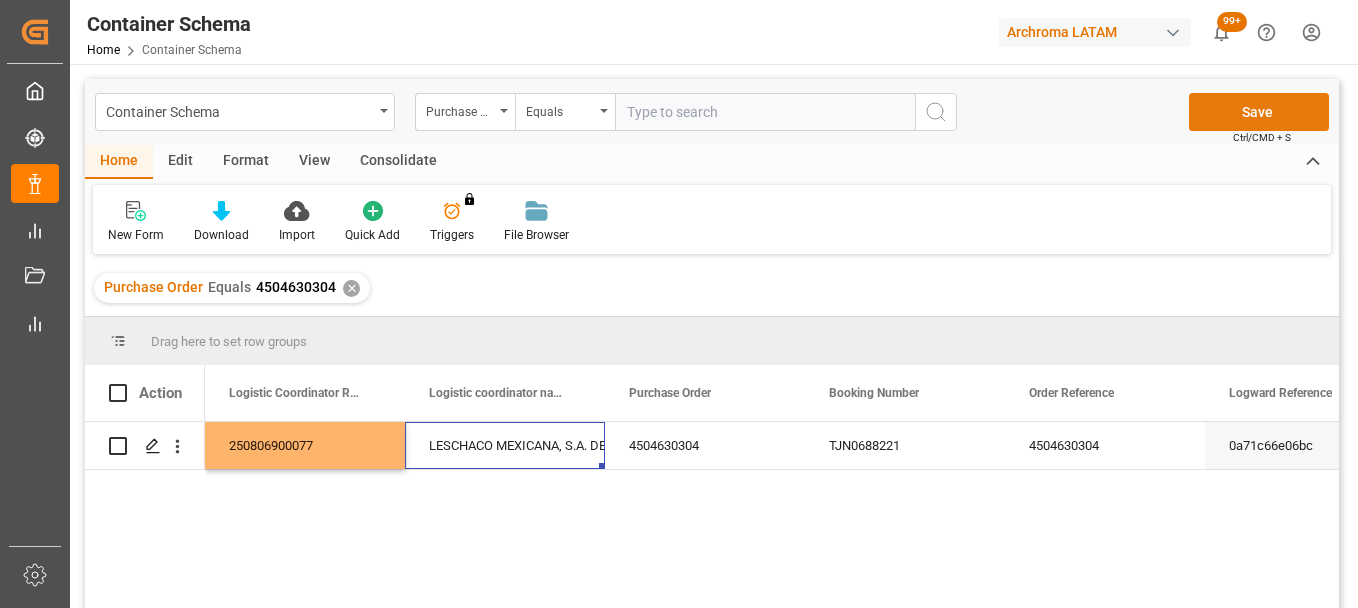click on "Save" at bounding box center (1259, 112) 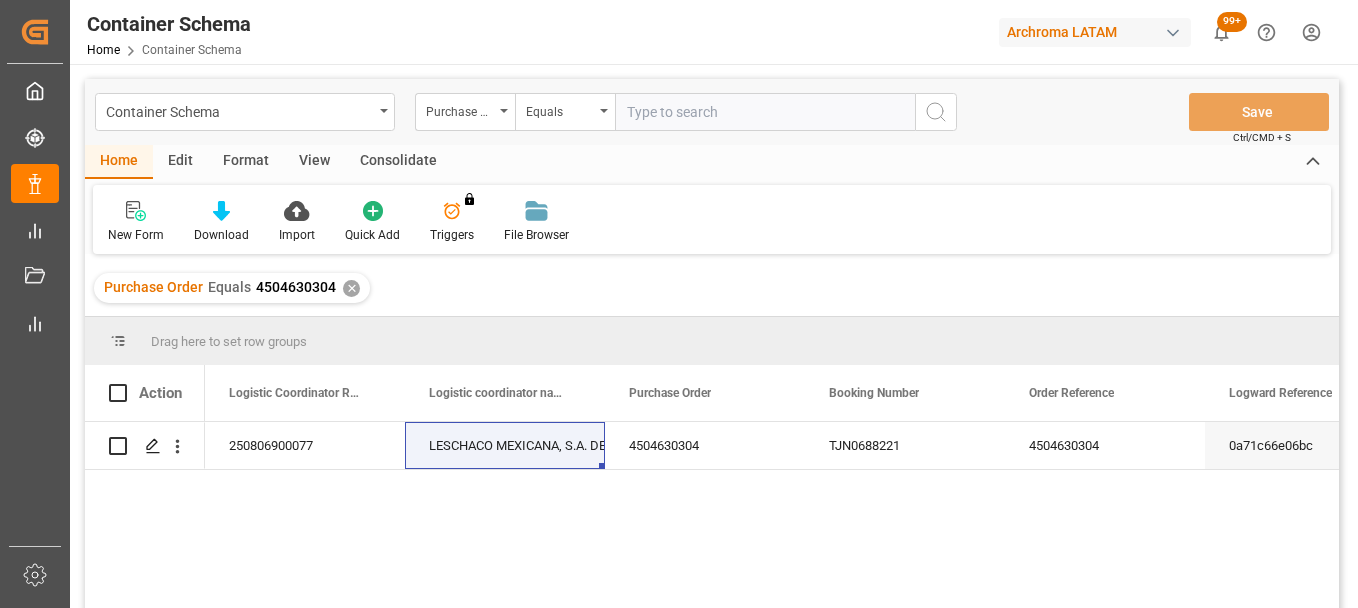 click on "✕" at bounding box center [351, 288] 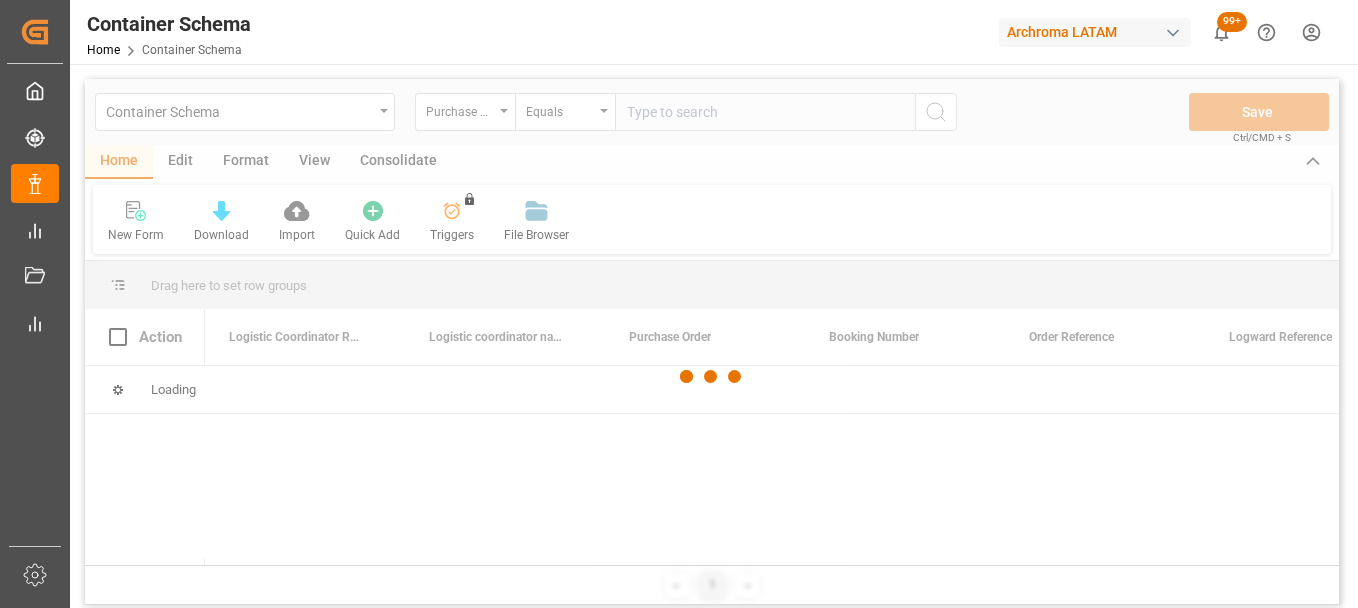 click at bounding box center [712, 377] 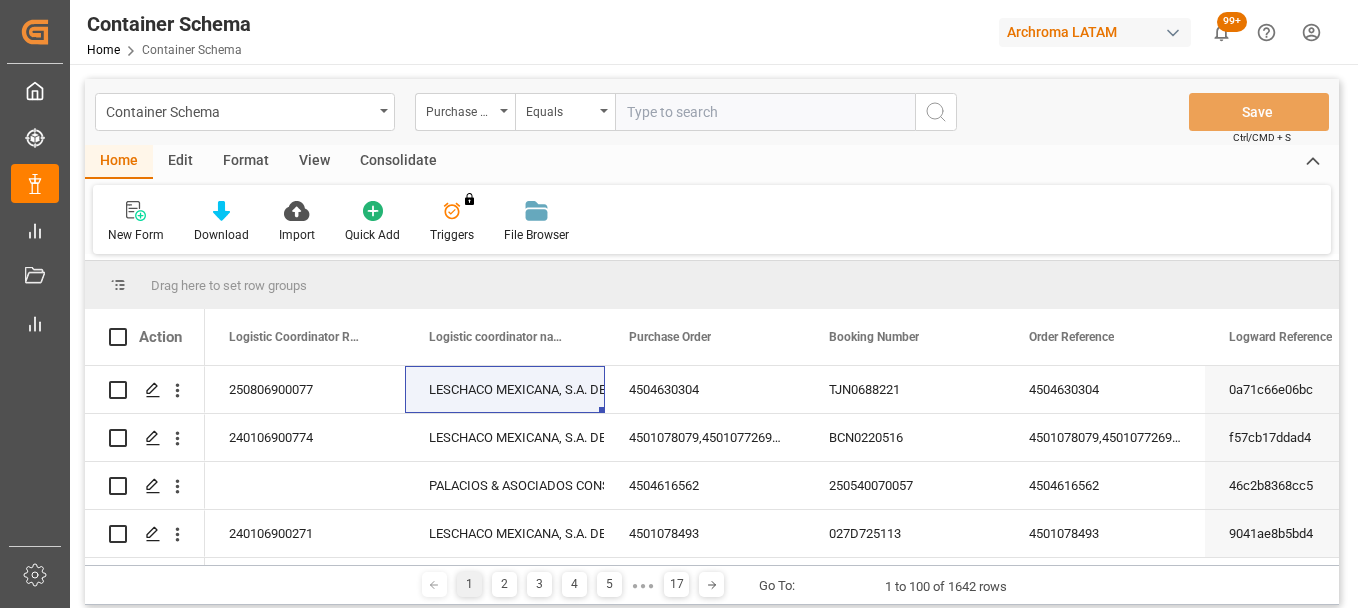 click at bounding box center [765, 112] 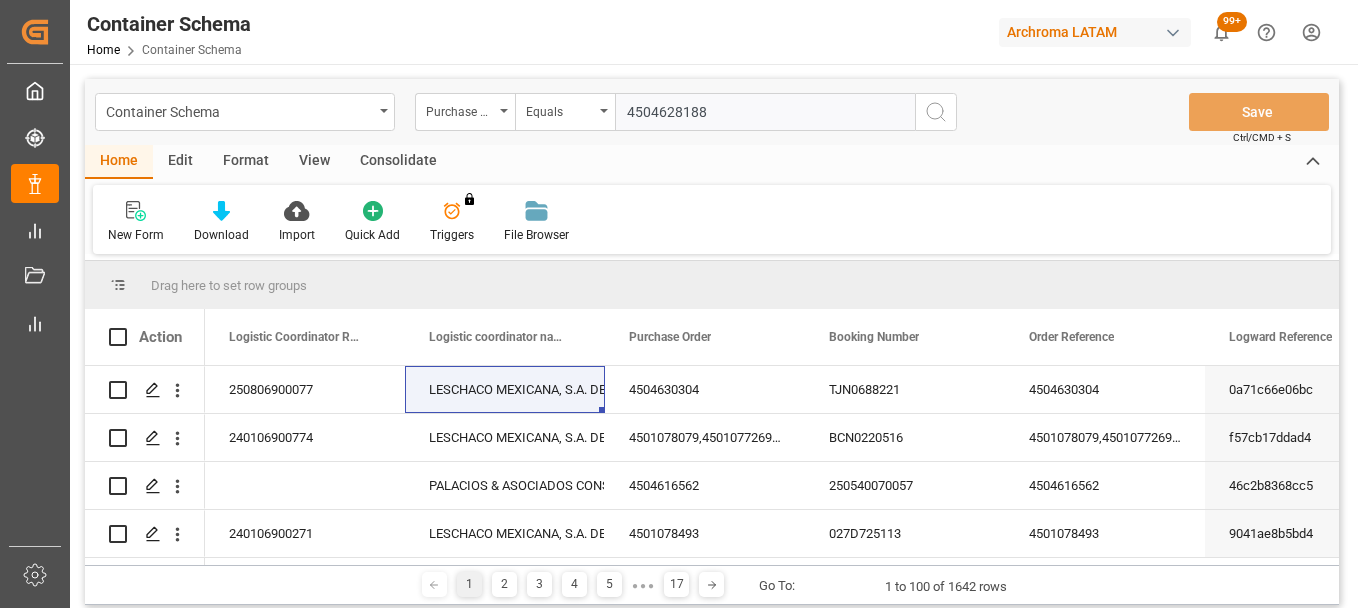 type on "4504628188" 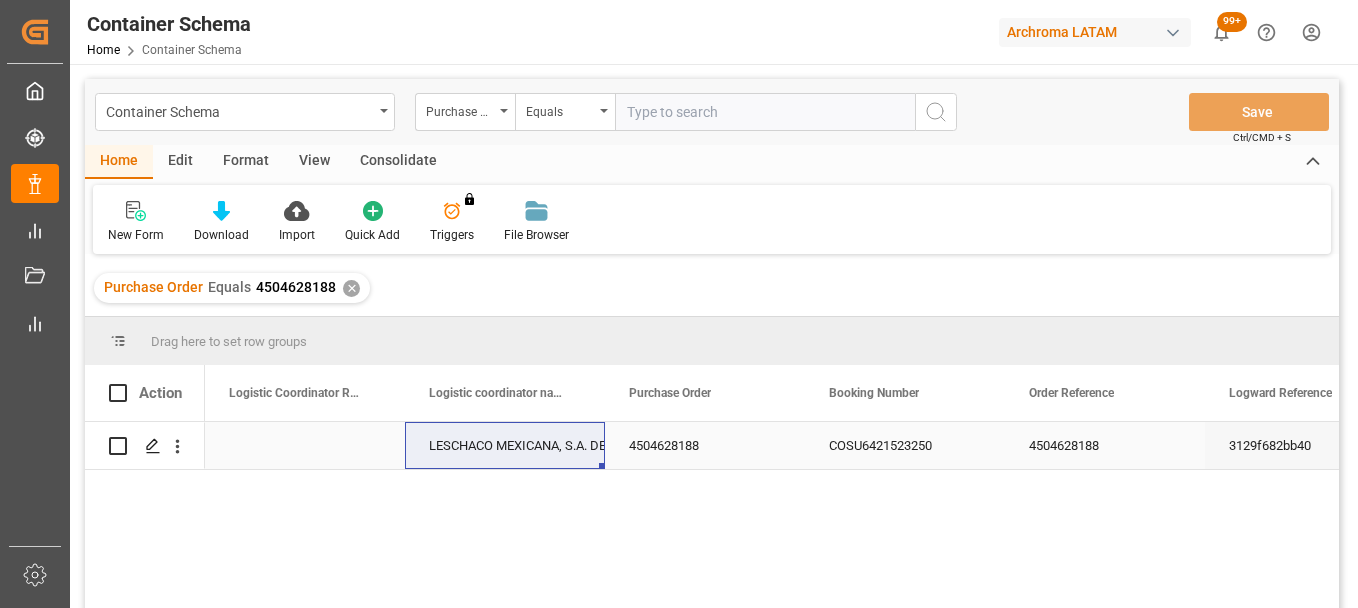 click at bounding box center (305, 445) 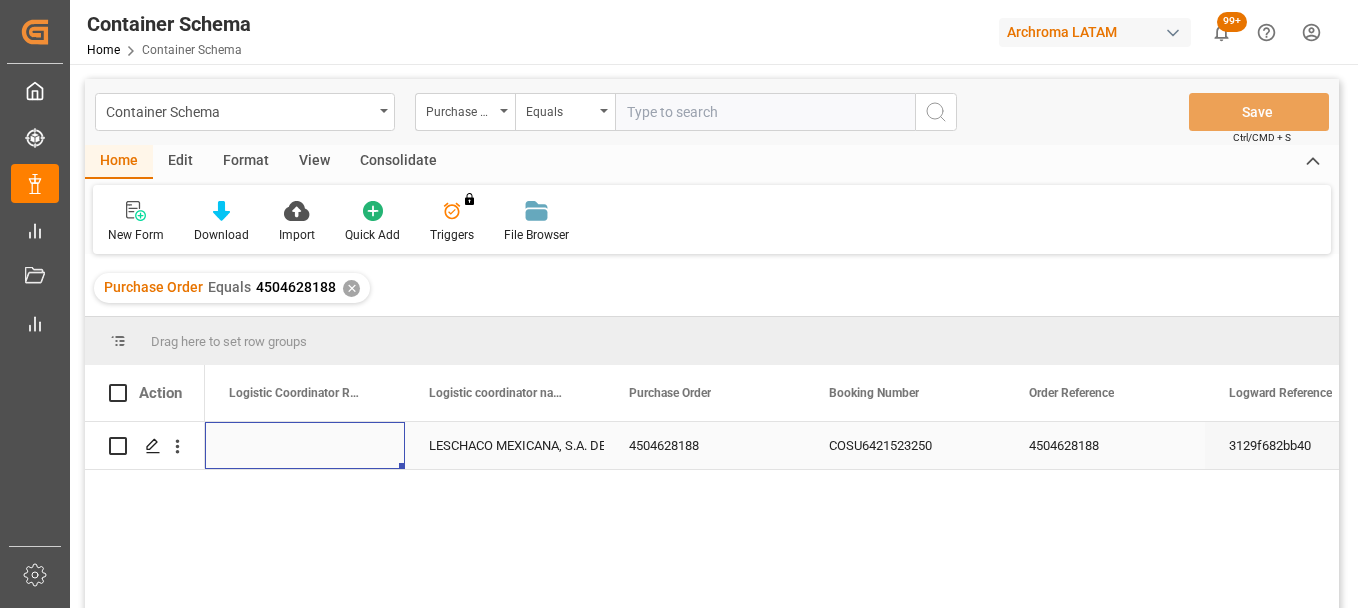 click at bounding box center [305, 445] 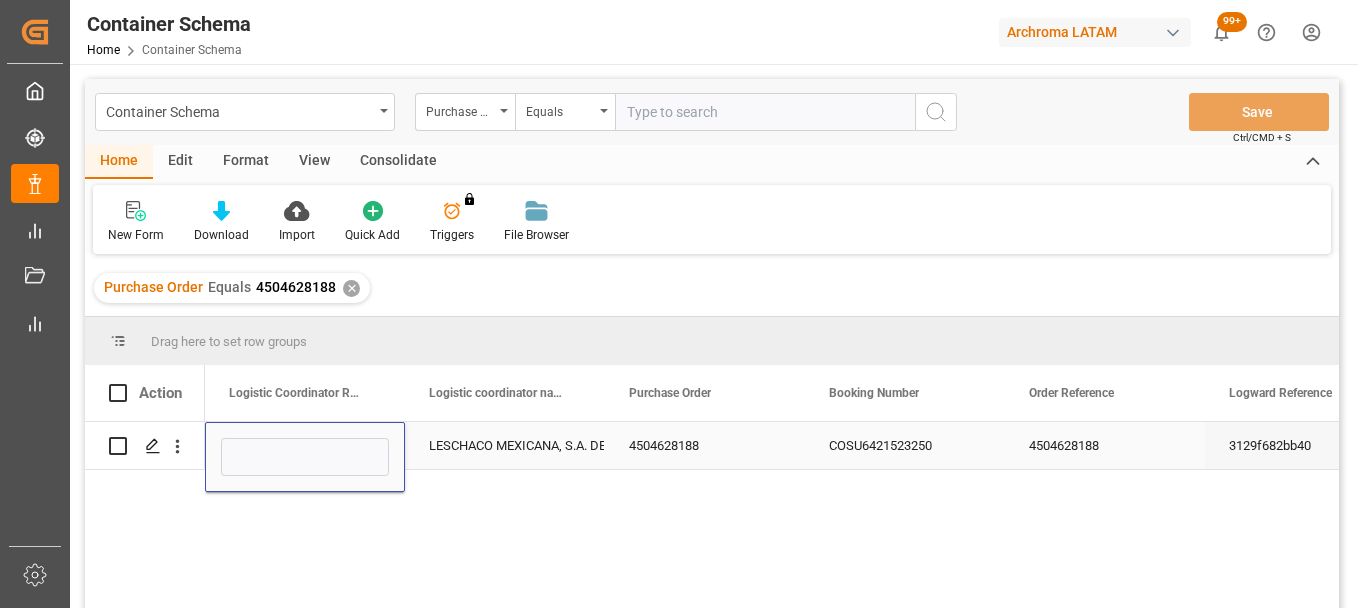 click at bounding box center [305, 457] 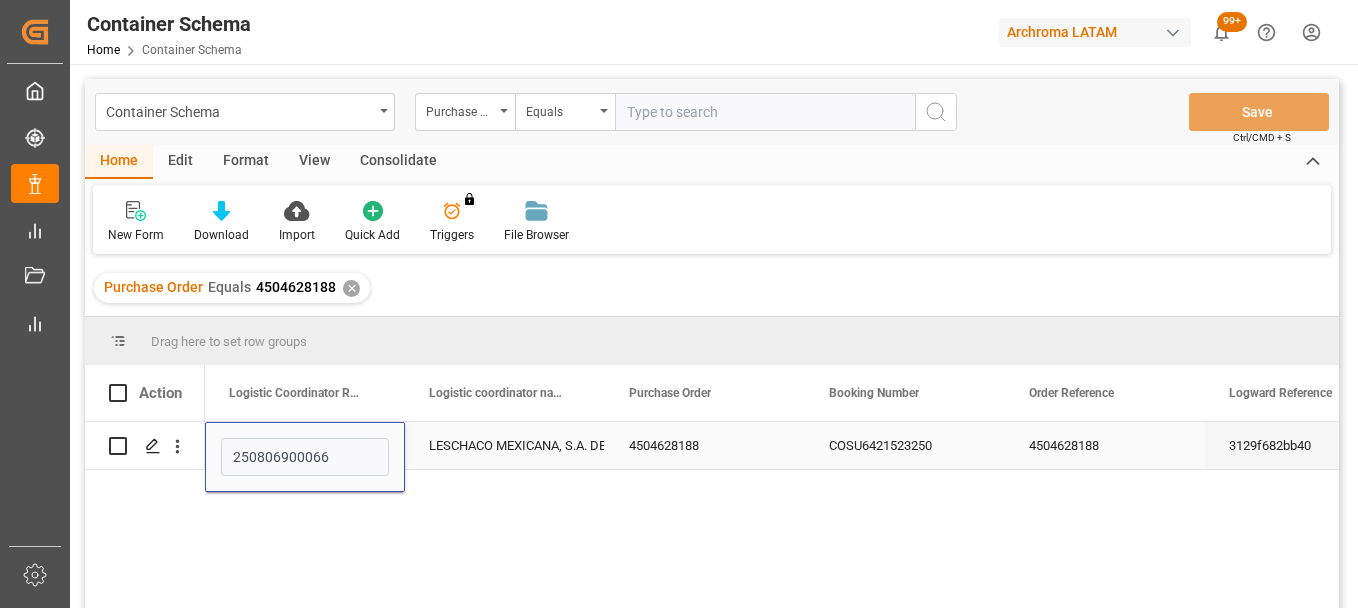 type on "250806900066" 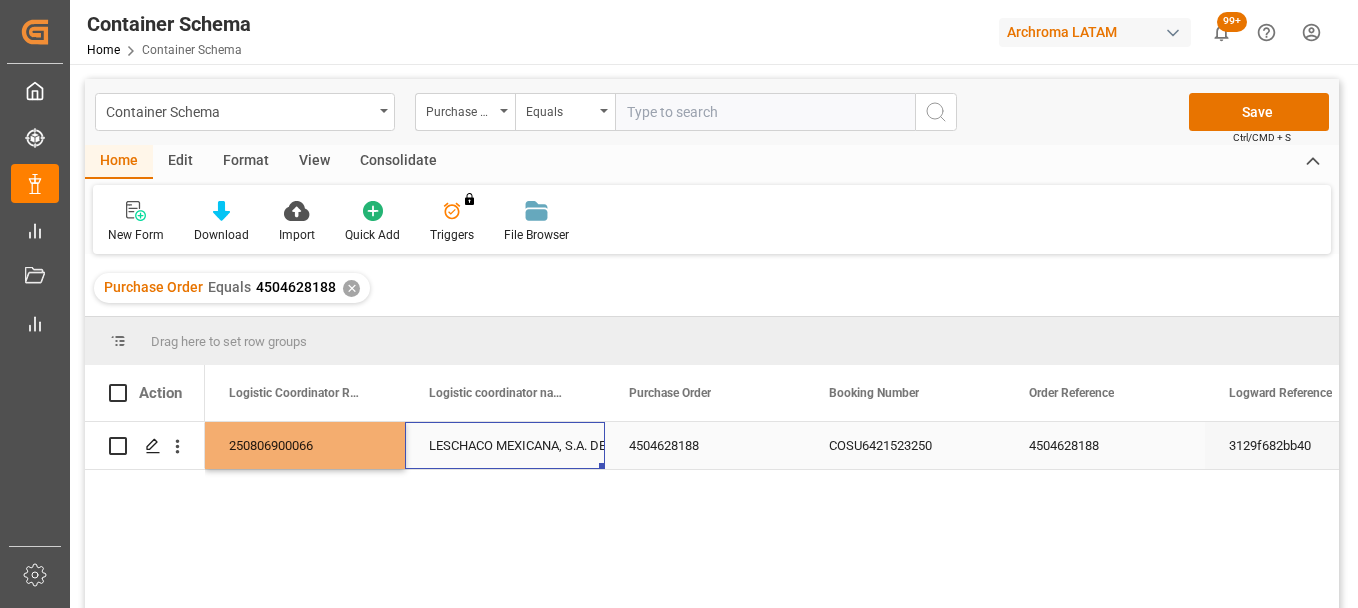click on "LESCHACO MEXICANA, S.A. DE C.V." at bounding box center [505, 446] 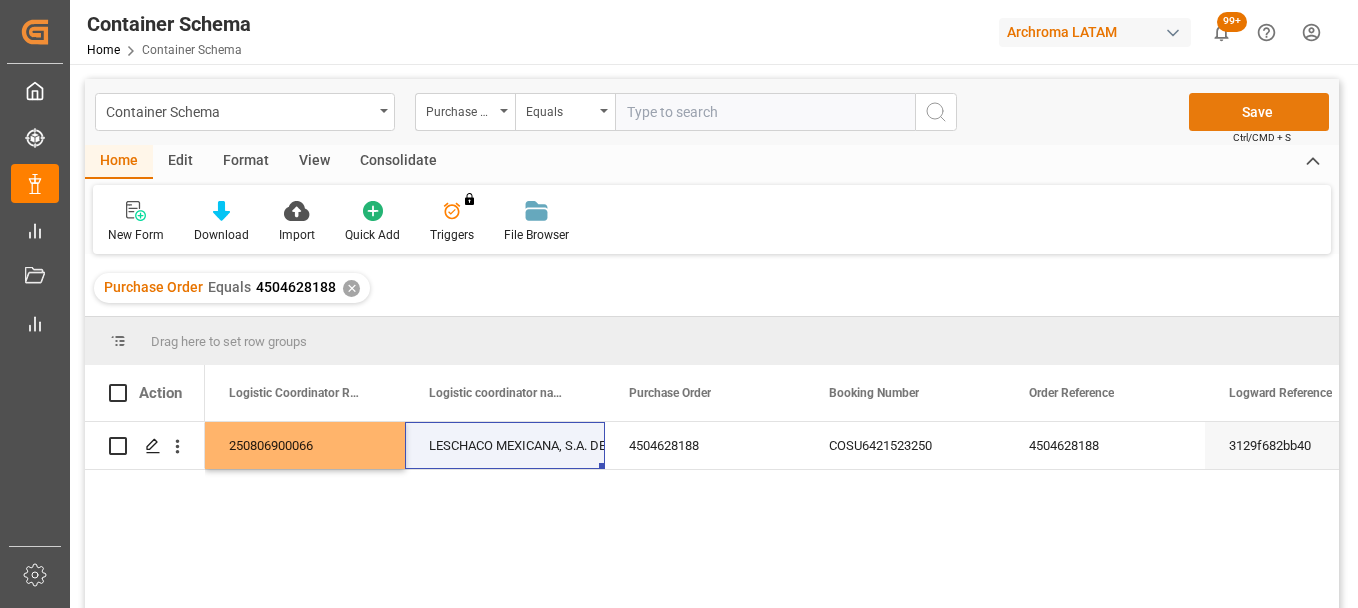 click on "Save" at bounding box center (1259, 112) 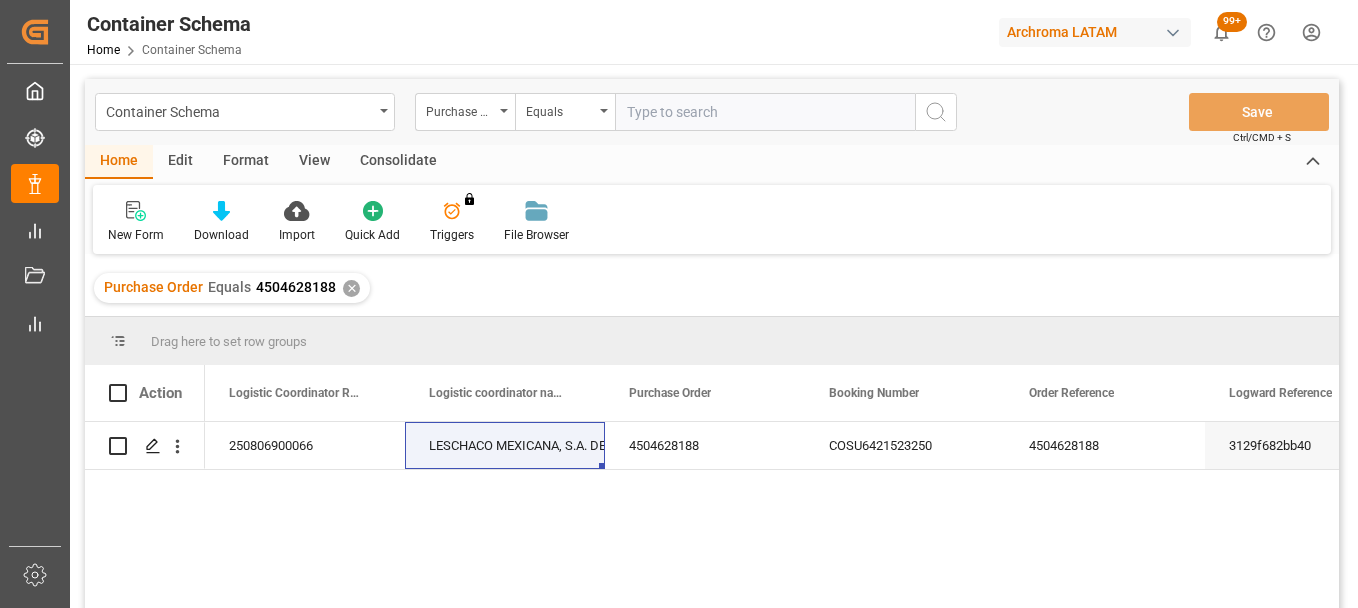 click on "✕" at bounding box center (351, 288) 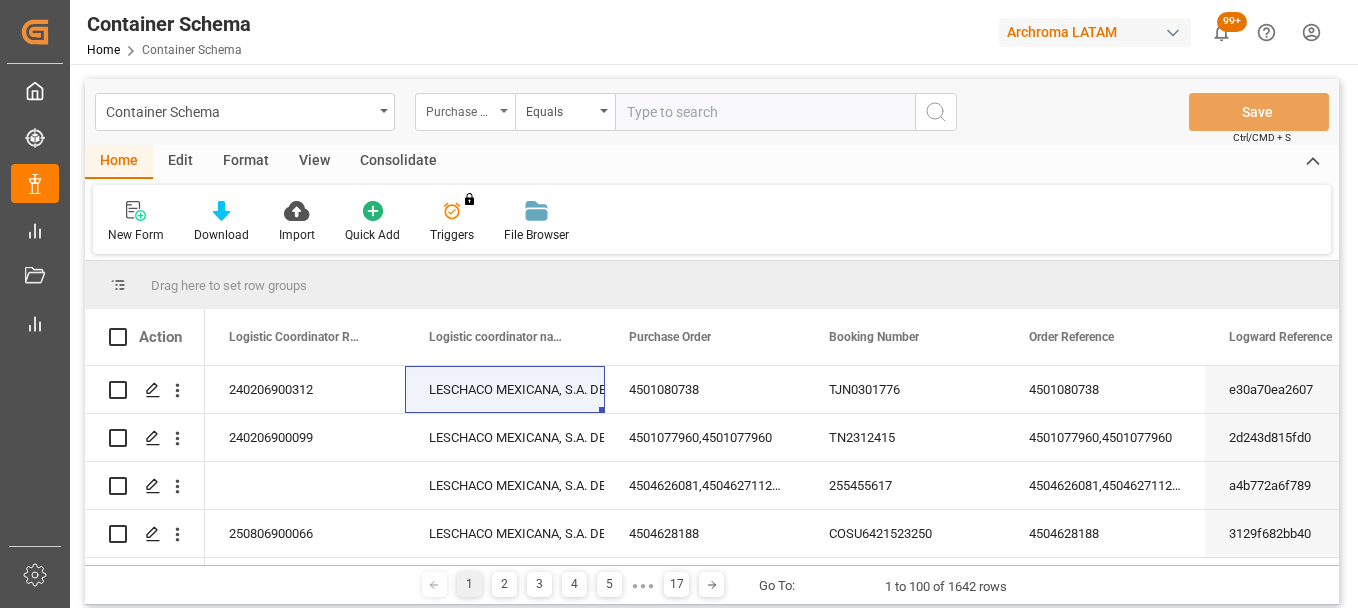 click on "Purchase Order" at bounding box center [460, 109] 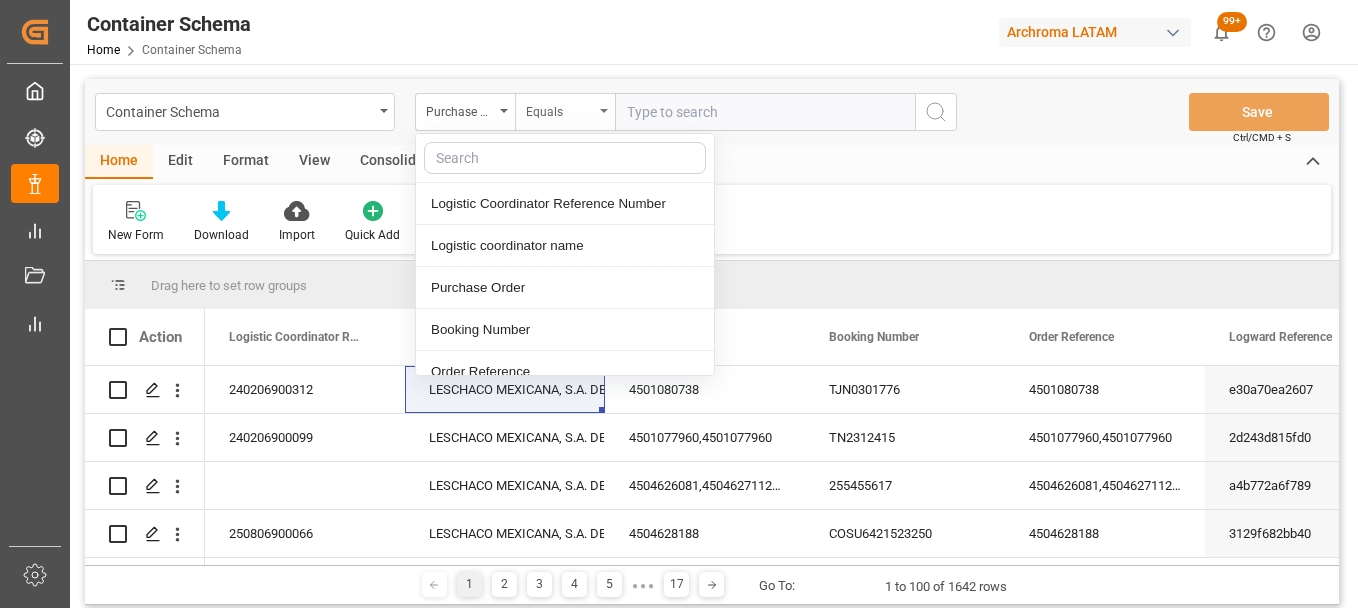 click on "Equals" at bounding box center [560, 109] 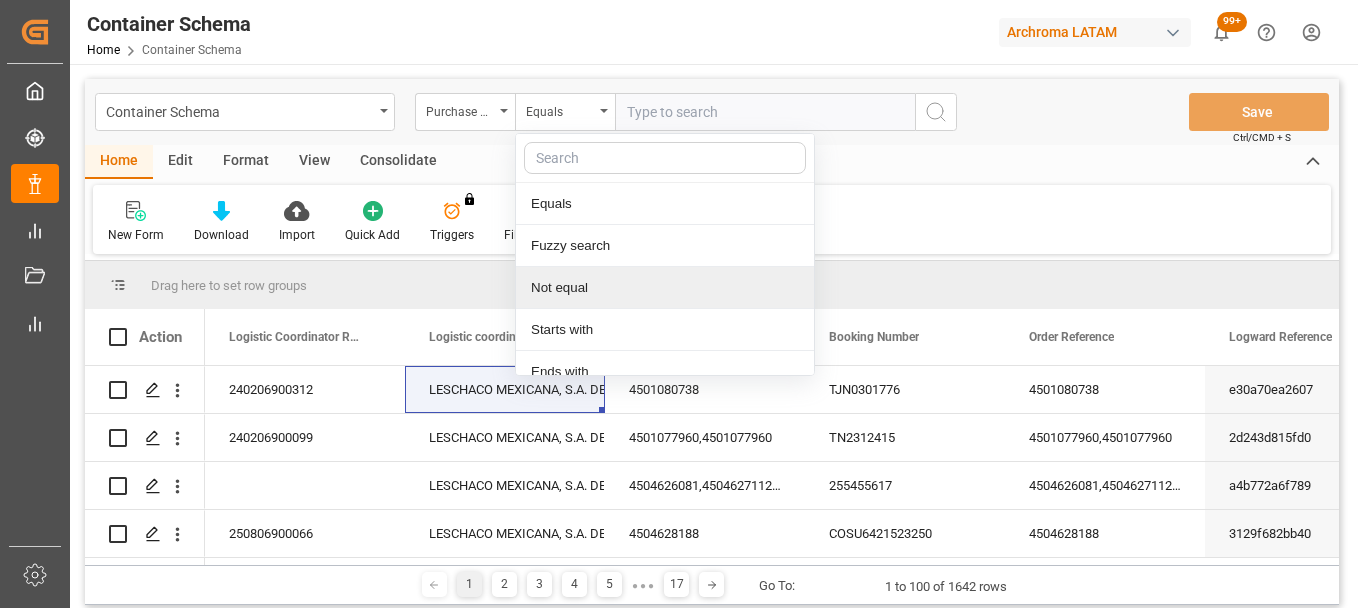scroll, scrollTop: 100, scrollLeft: 0, axis: vertical 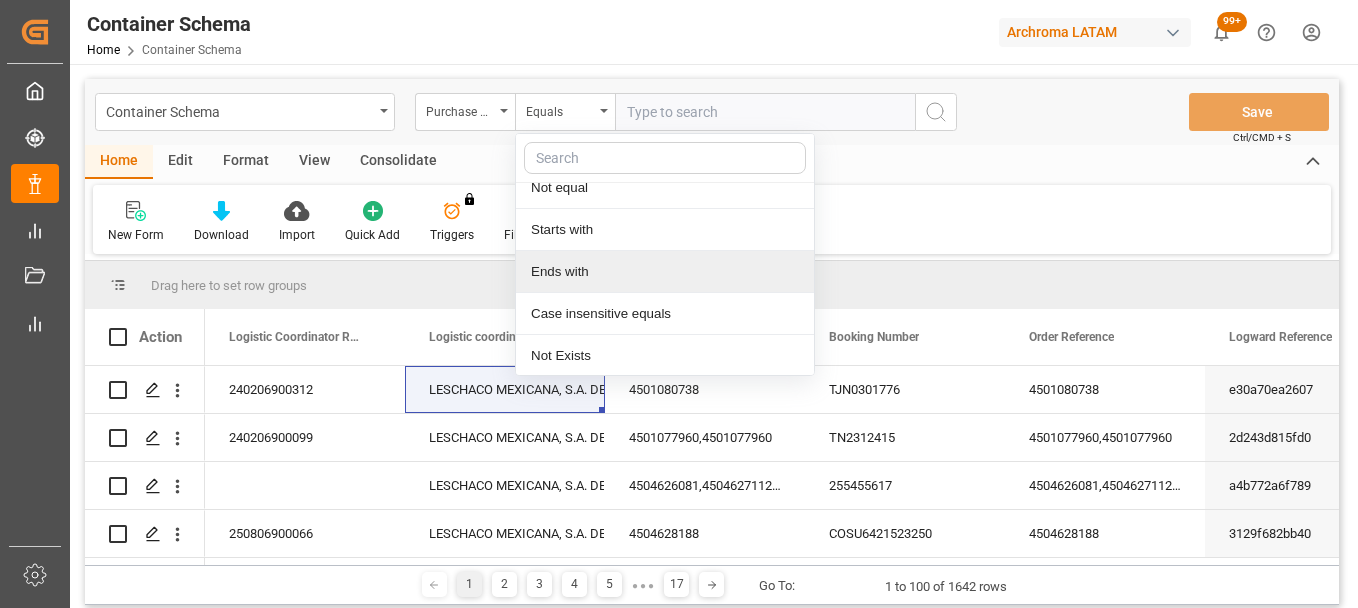 click on "Ends with" at bounding box center (665, 272) 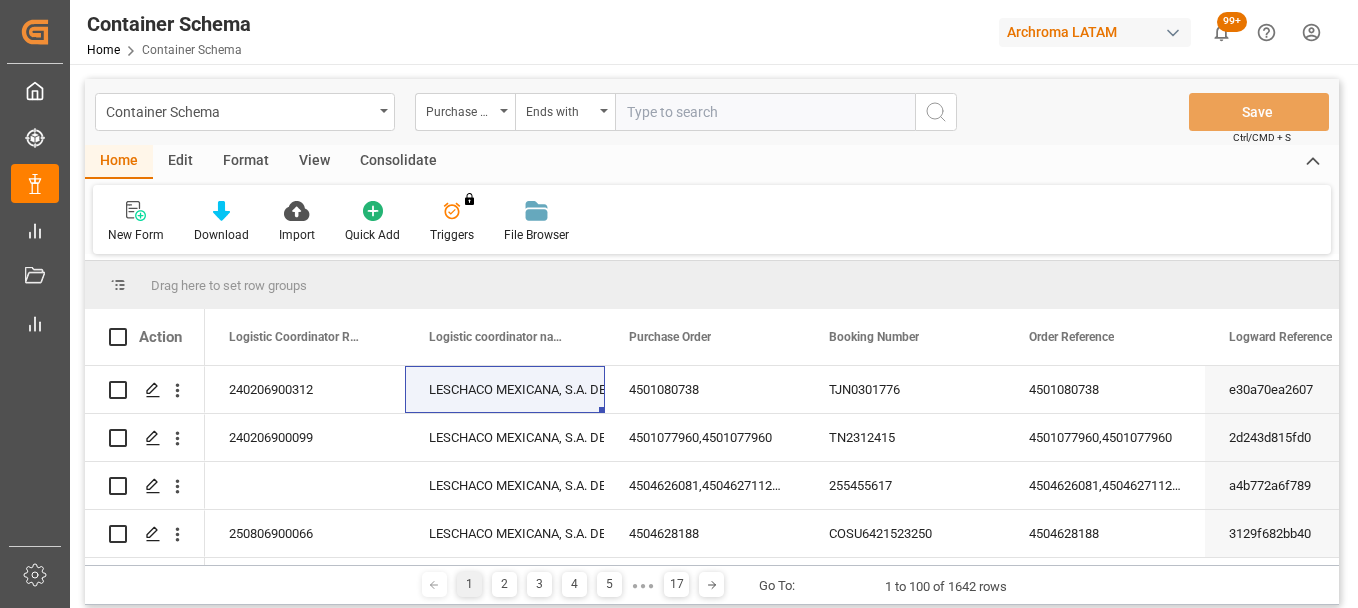click at bounding box center [765, 112] 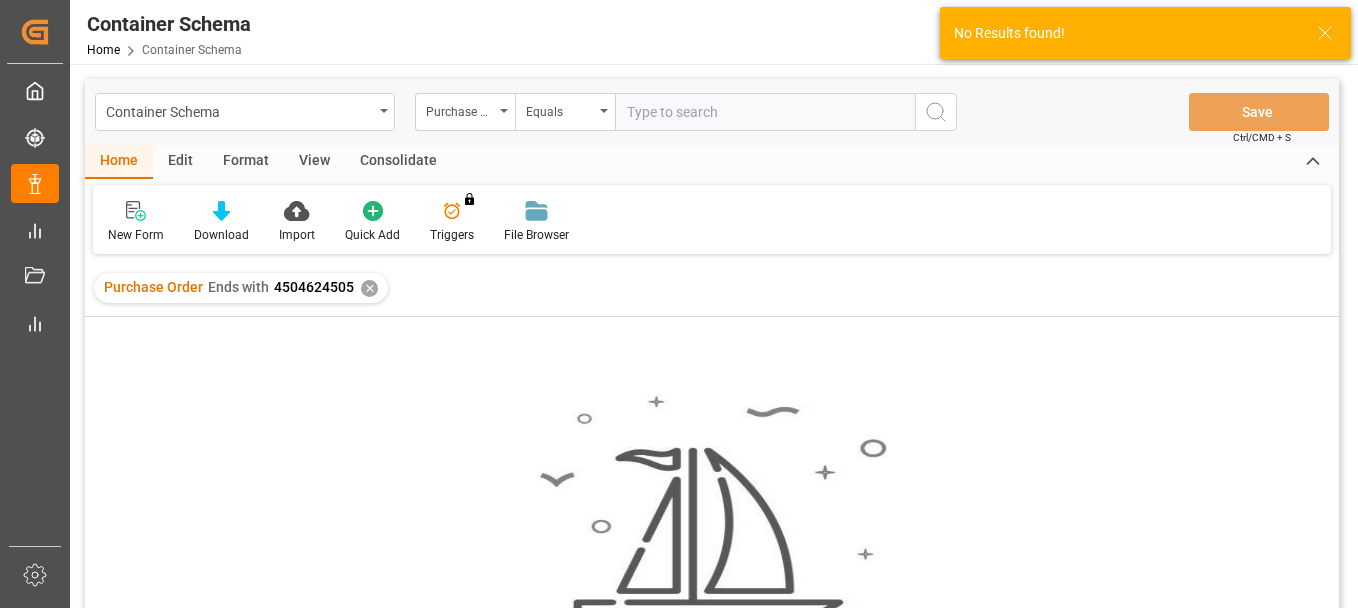 click on "✕" at bounding box center [369, 288] 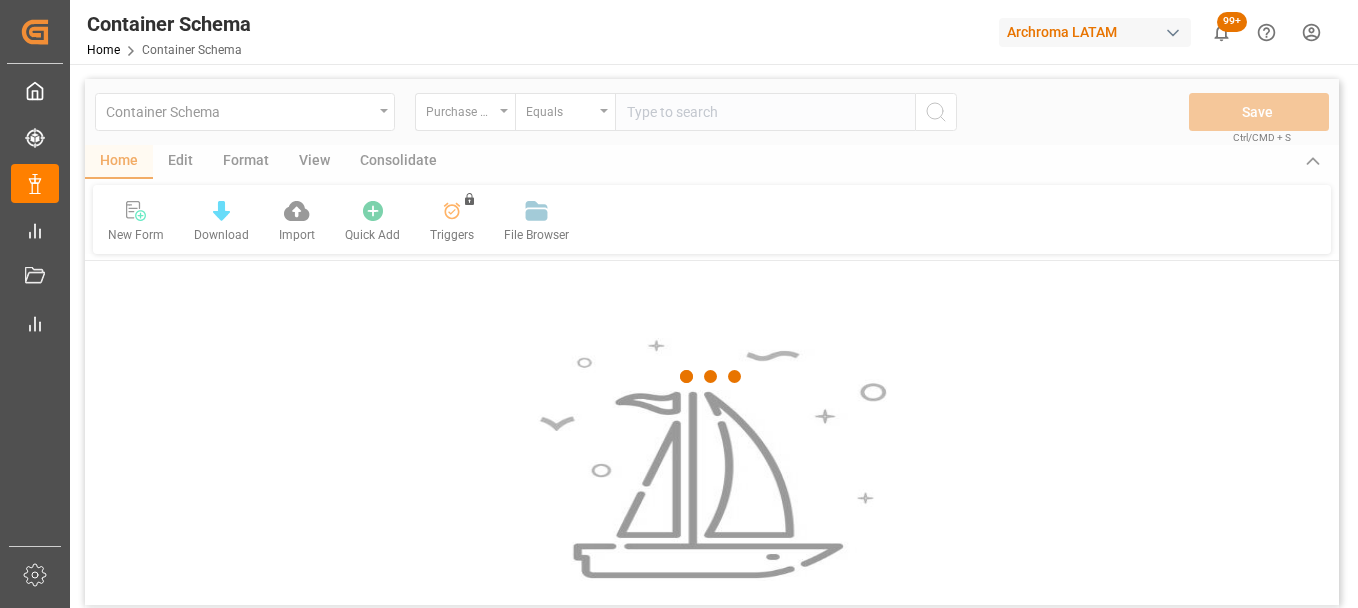 click at bounding box center [712, 377] 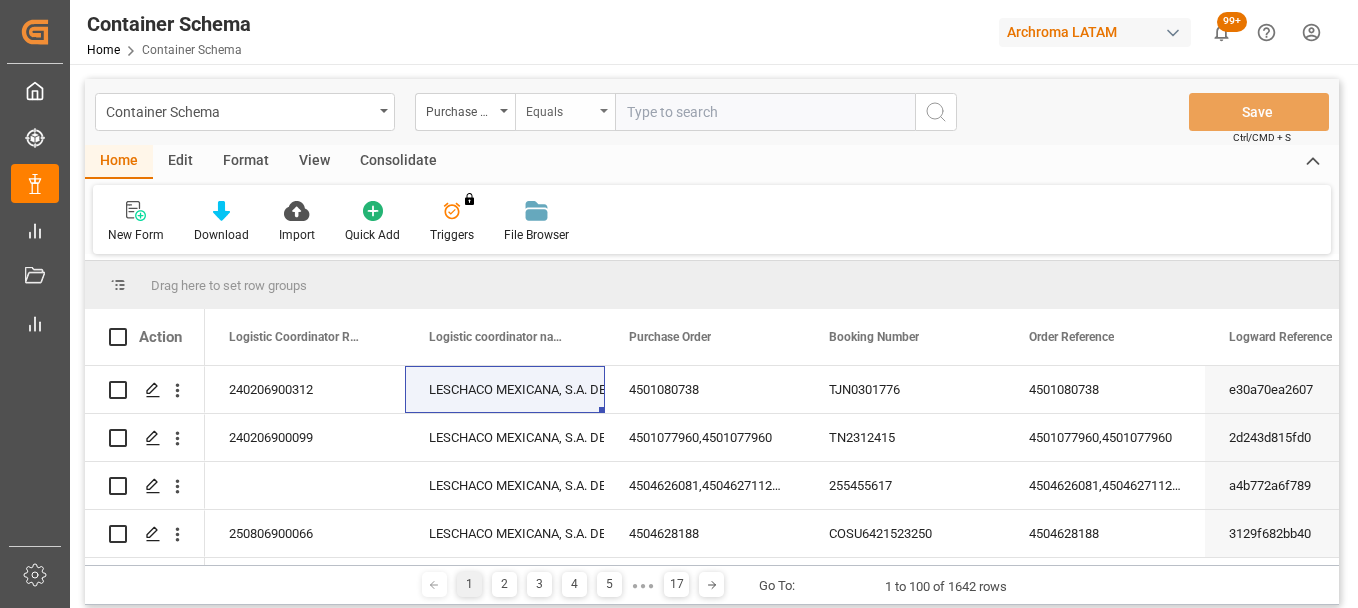 click on "Equals" at bounding box center [565, 112] 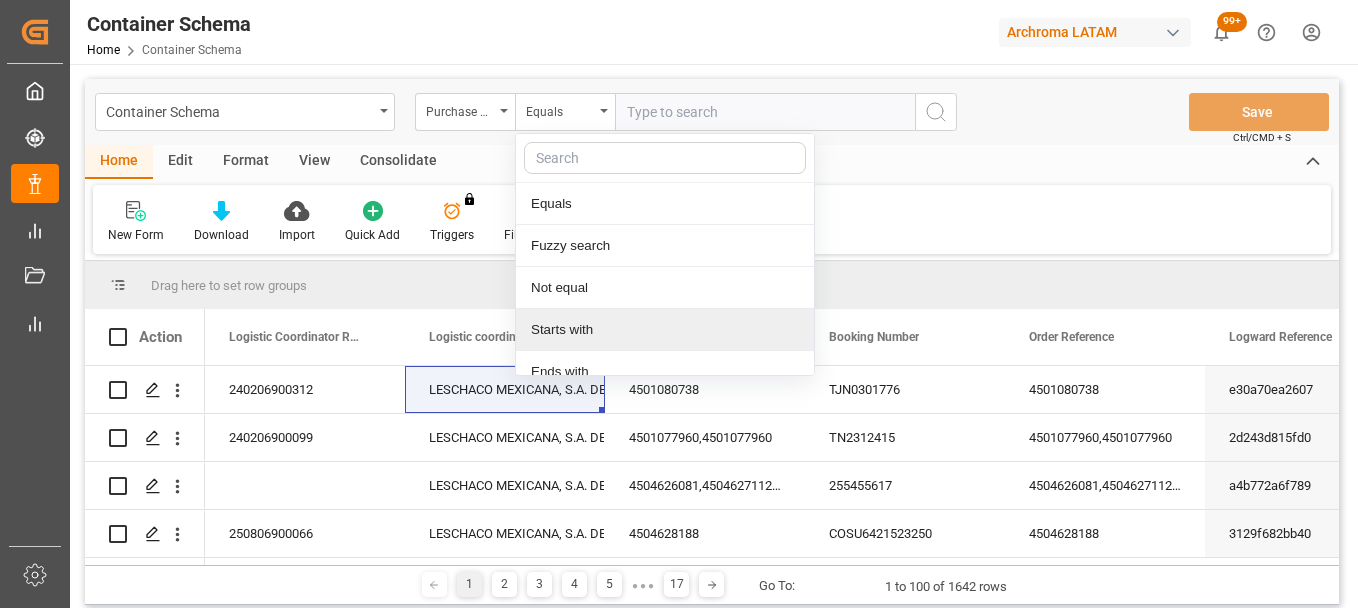 click on "Starts with" at bounding box center (665, 330) 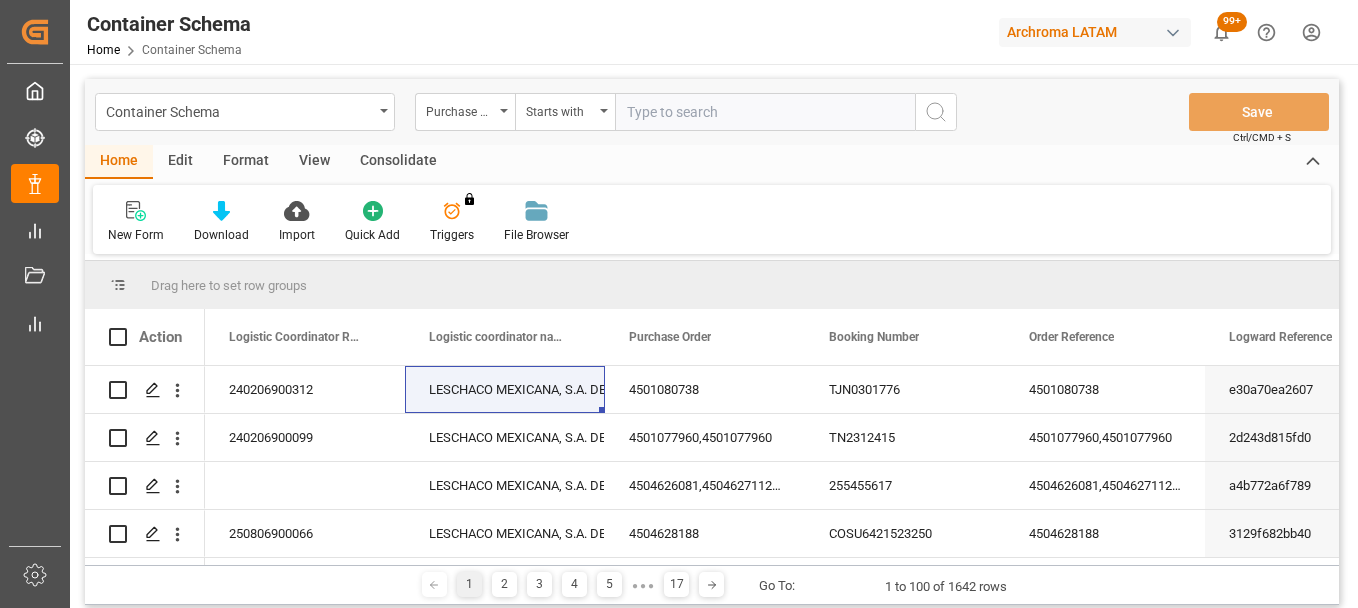 click at bounding box center [765, 112] 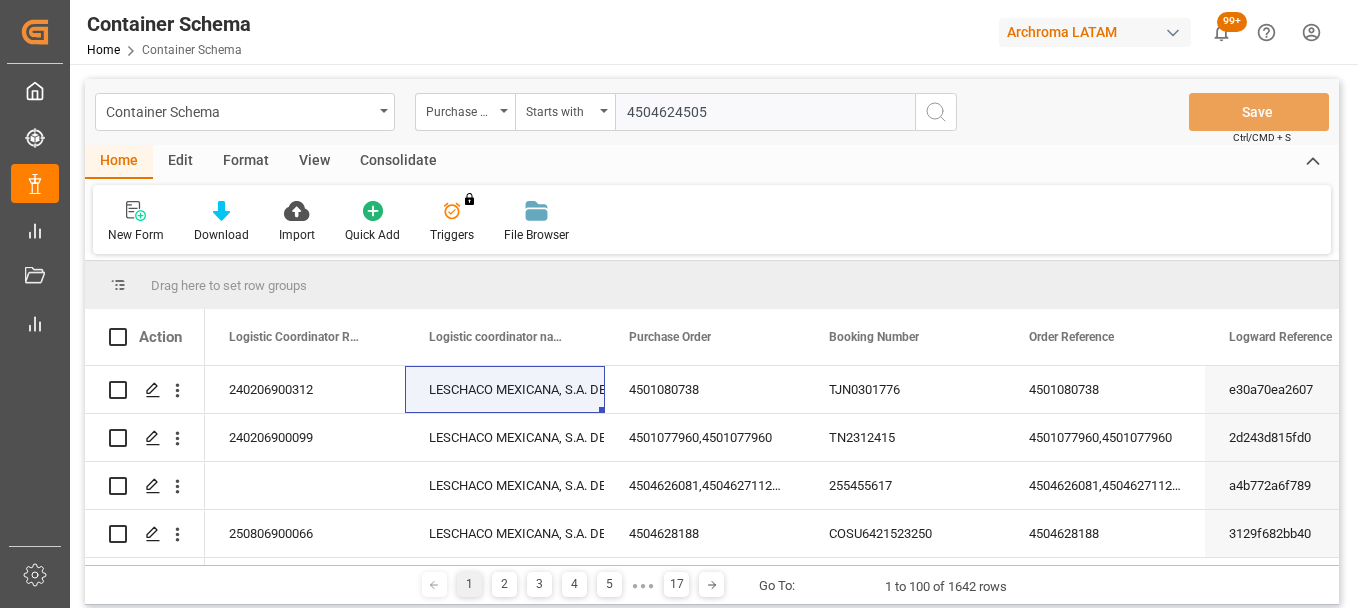 type 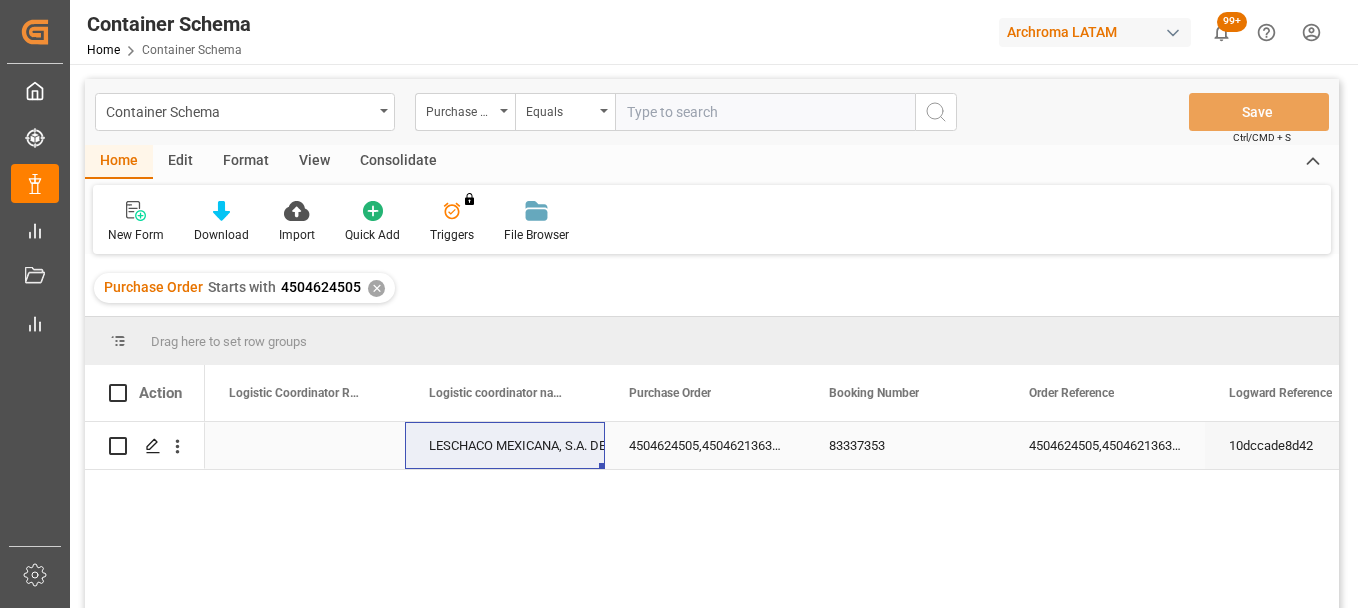 click at bounding box center (305, 445) 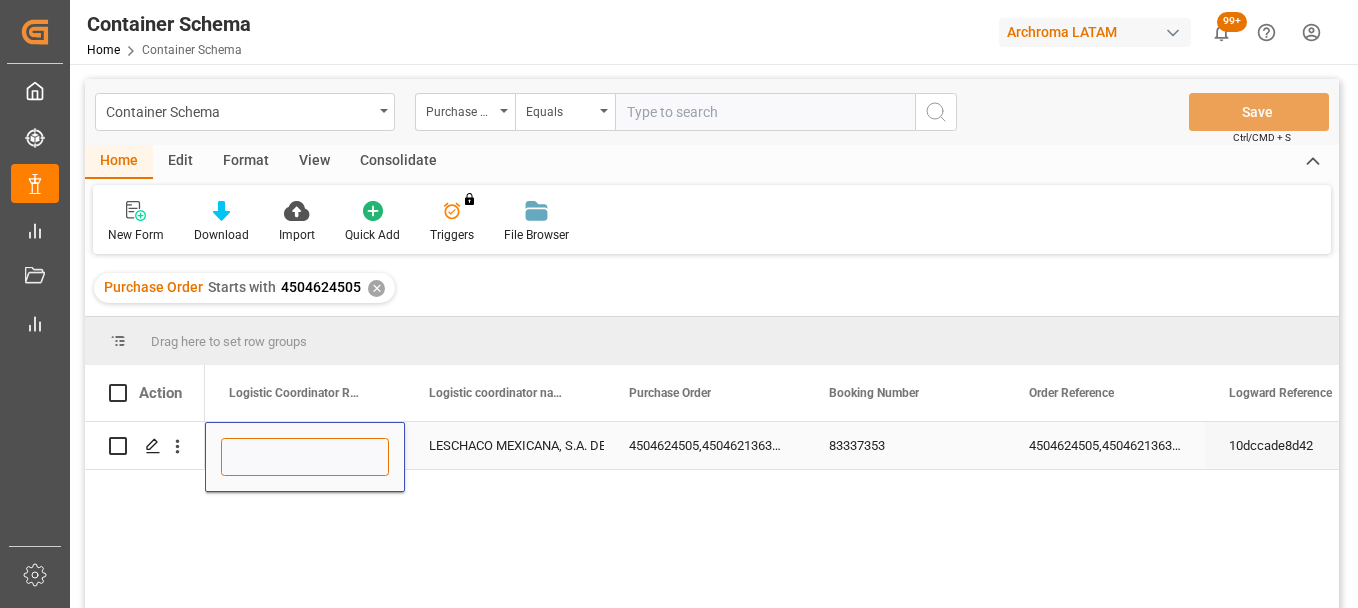 click at bounding box center [305, 457] 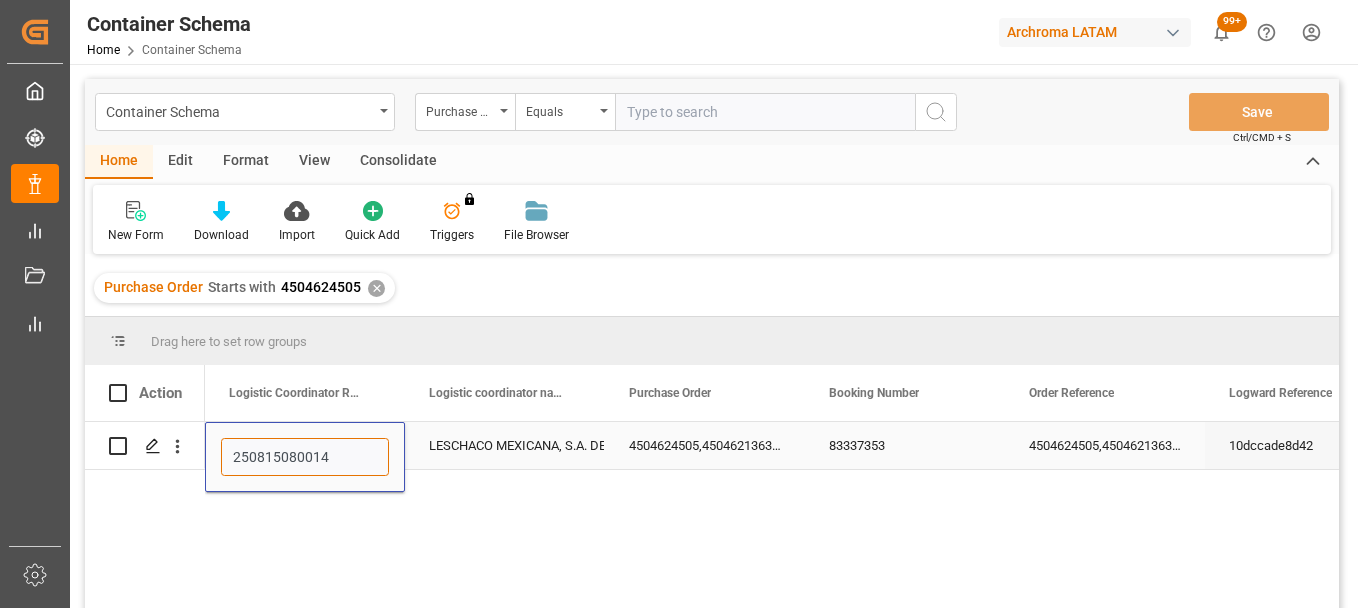 type on "250815080014" 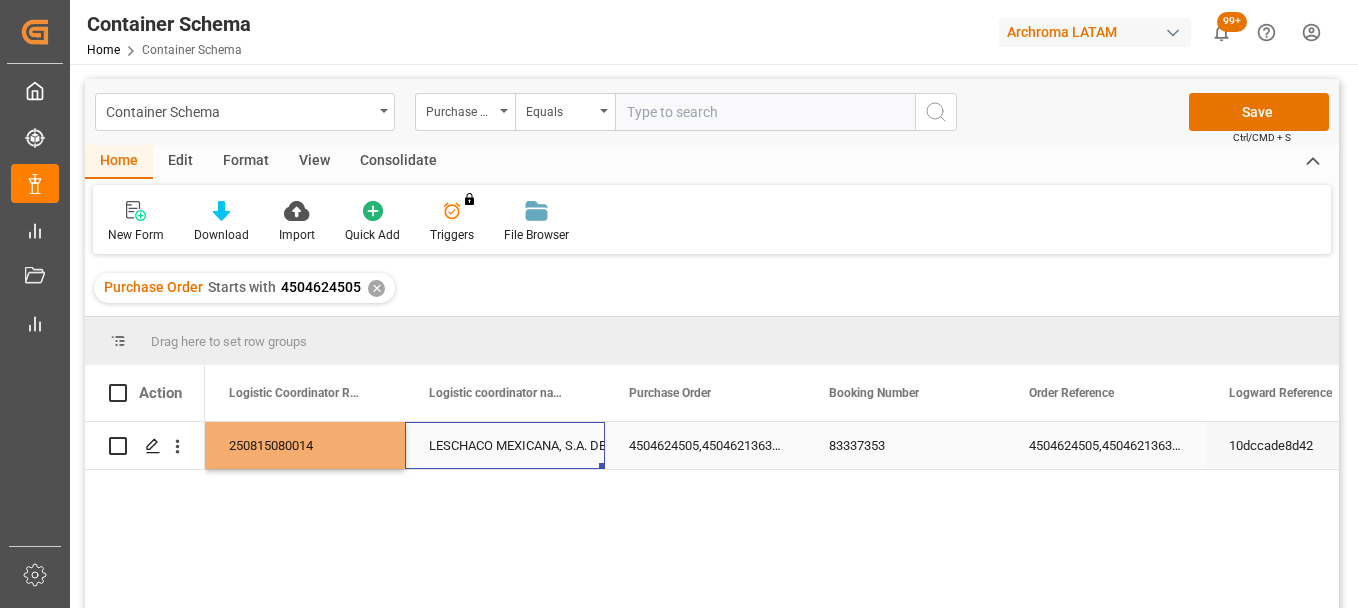 click on "LESCHACO MEXICANA, S.A. DE C.V." at bounding box center (505, 446) 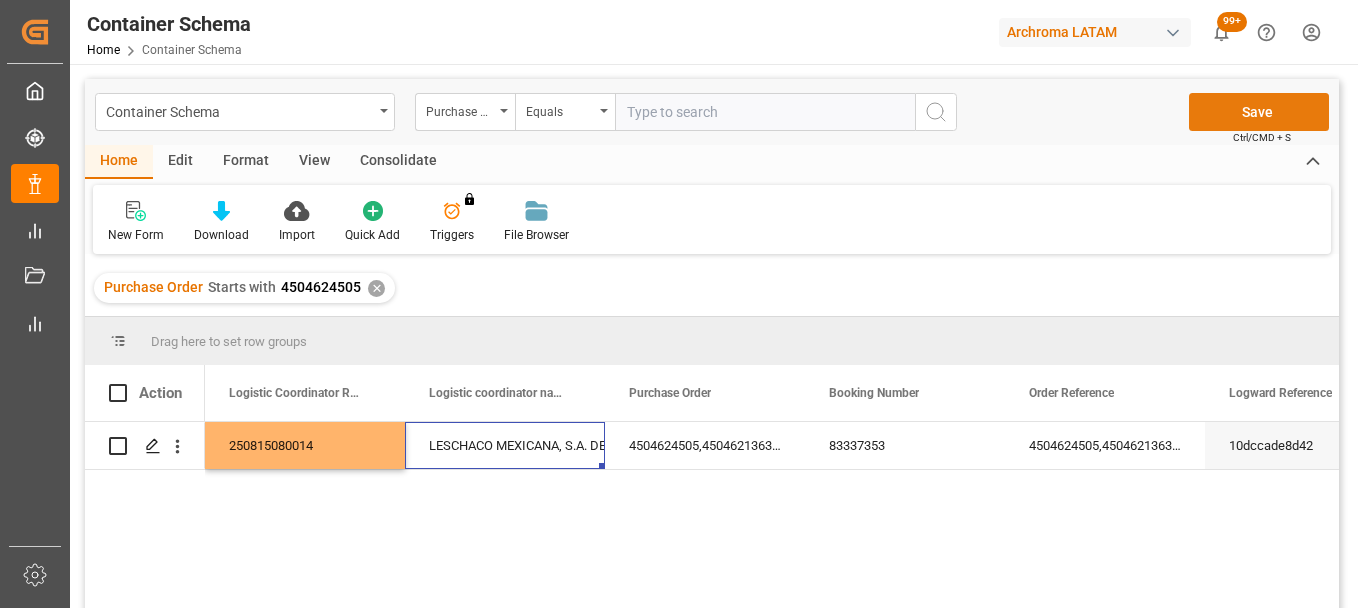 click on "Save" at bounding box center (1259, 112) 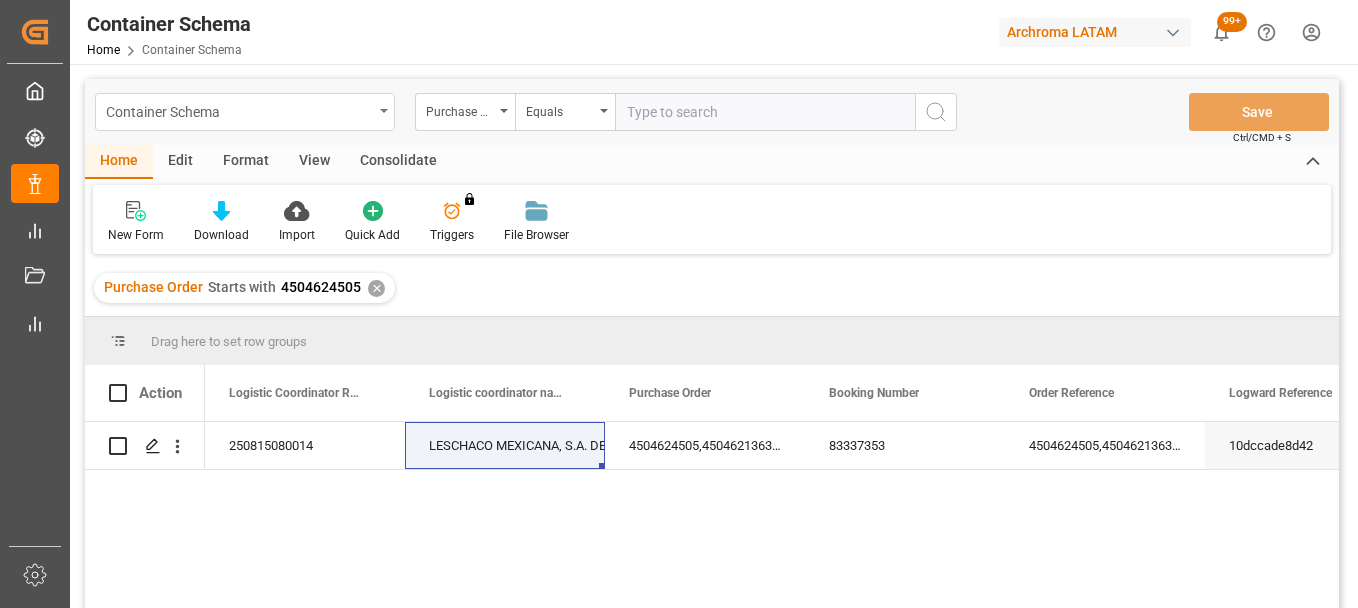 click on "Container Schema" at bounding box center (239, 110) 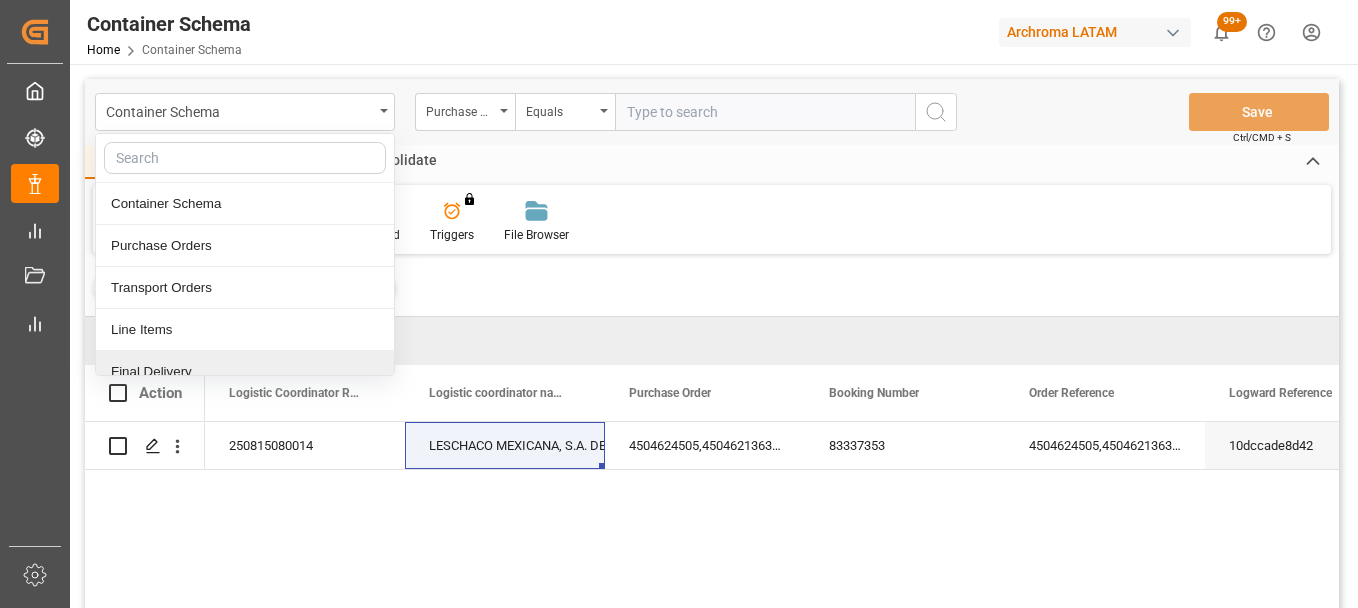 click on "Final Delivery" at bounding box center (245, 372) 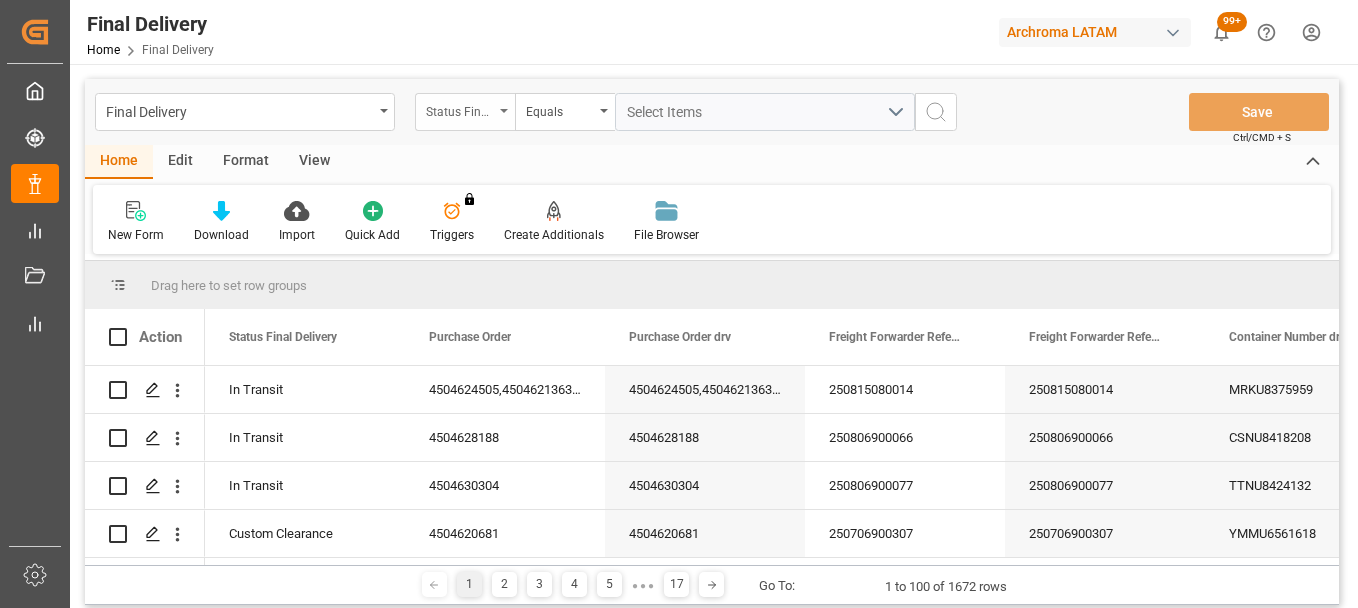 click on "Status Final Delivery" at bounding box center [465, 112] 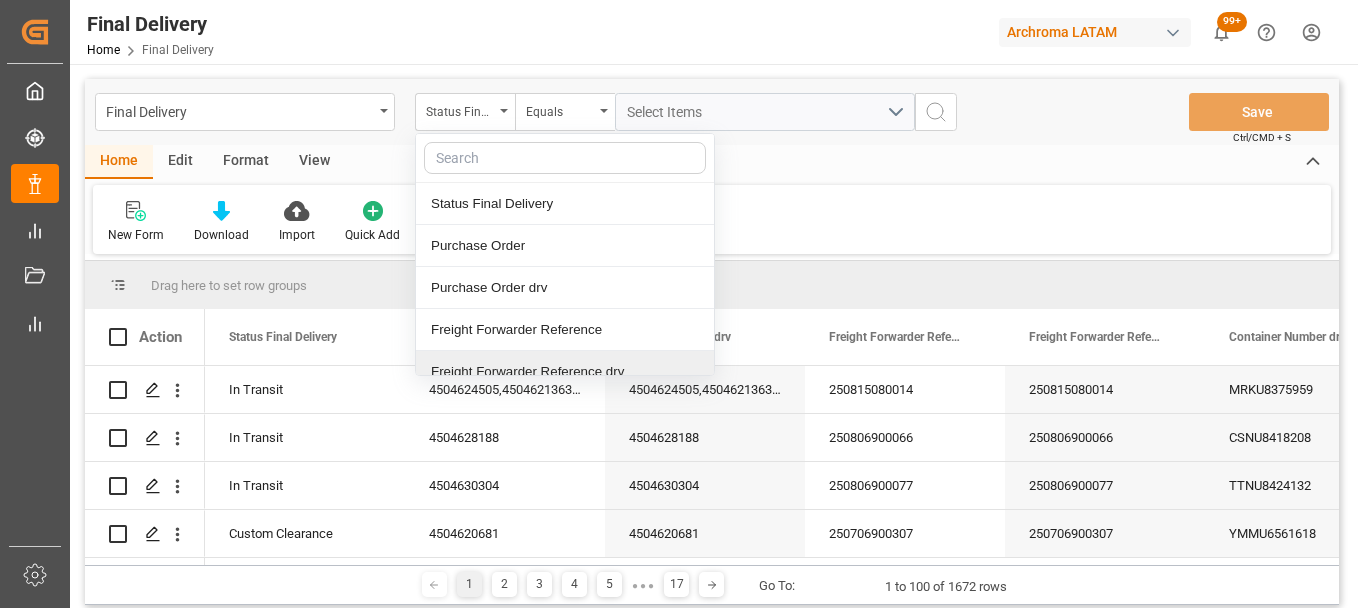 click on "Freight Forwarder Reference drv" at bounding box center (565, 372) 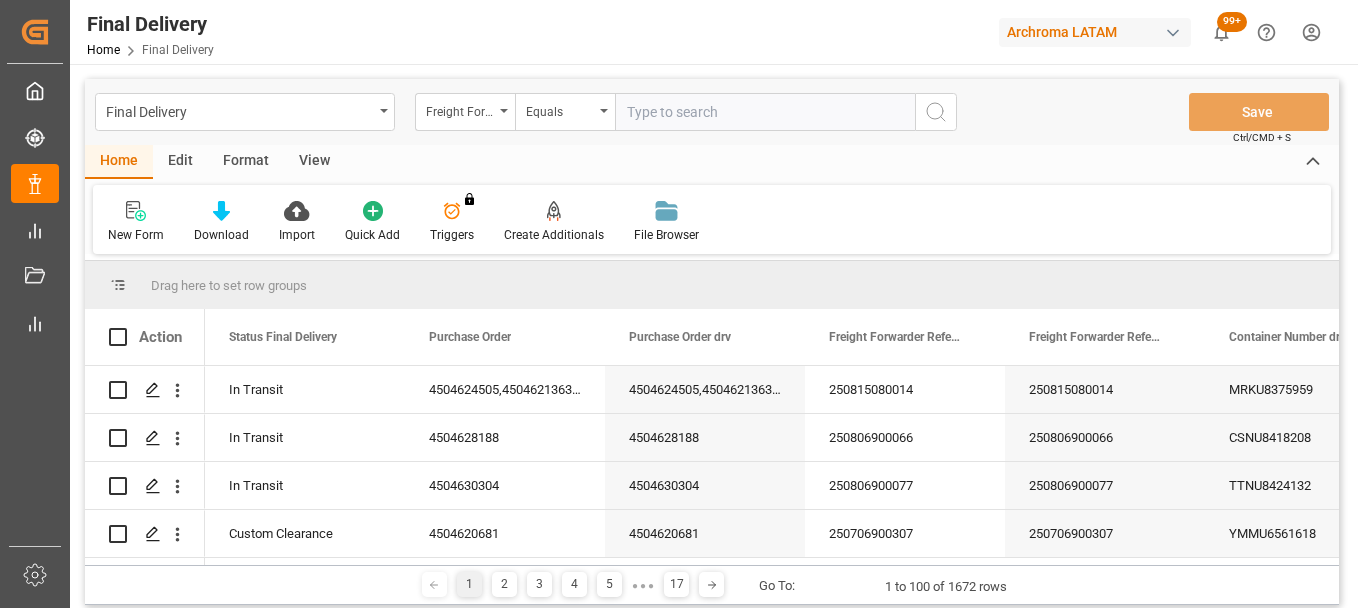 click at bounding box center [765, 112] 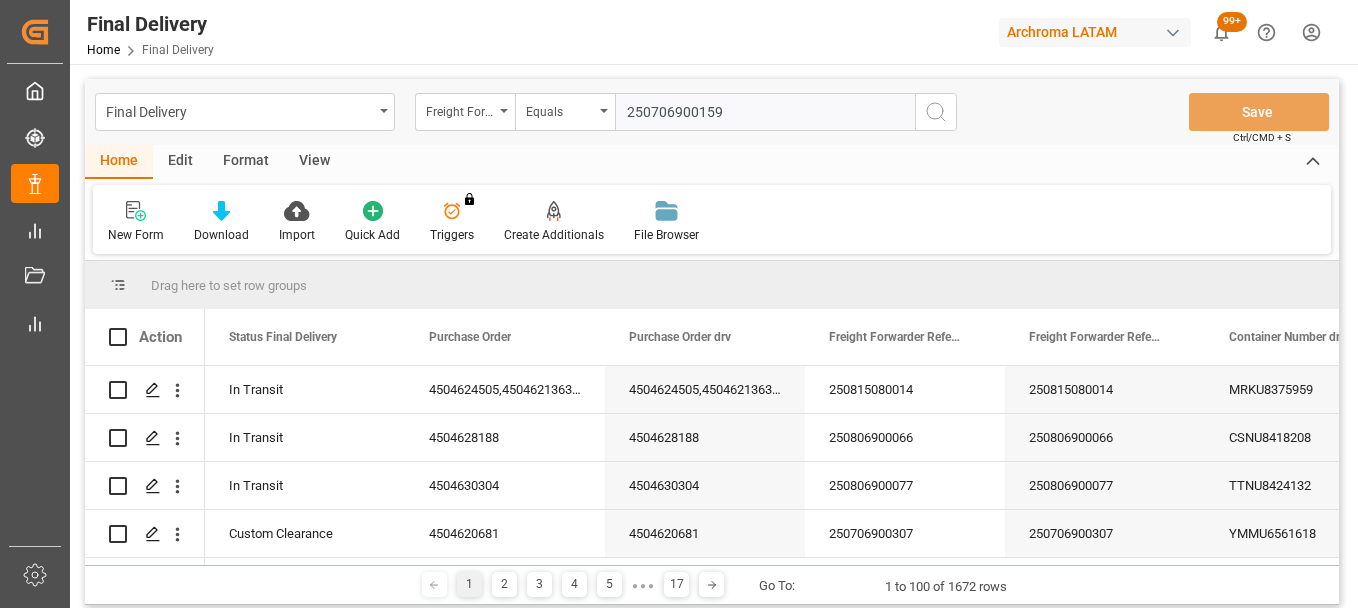 type on "250706900159" 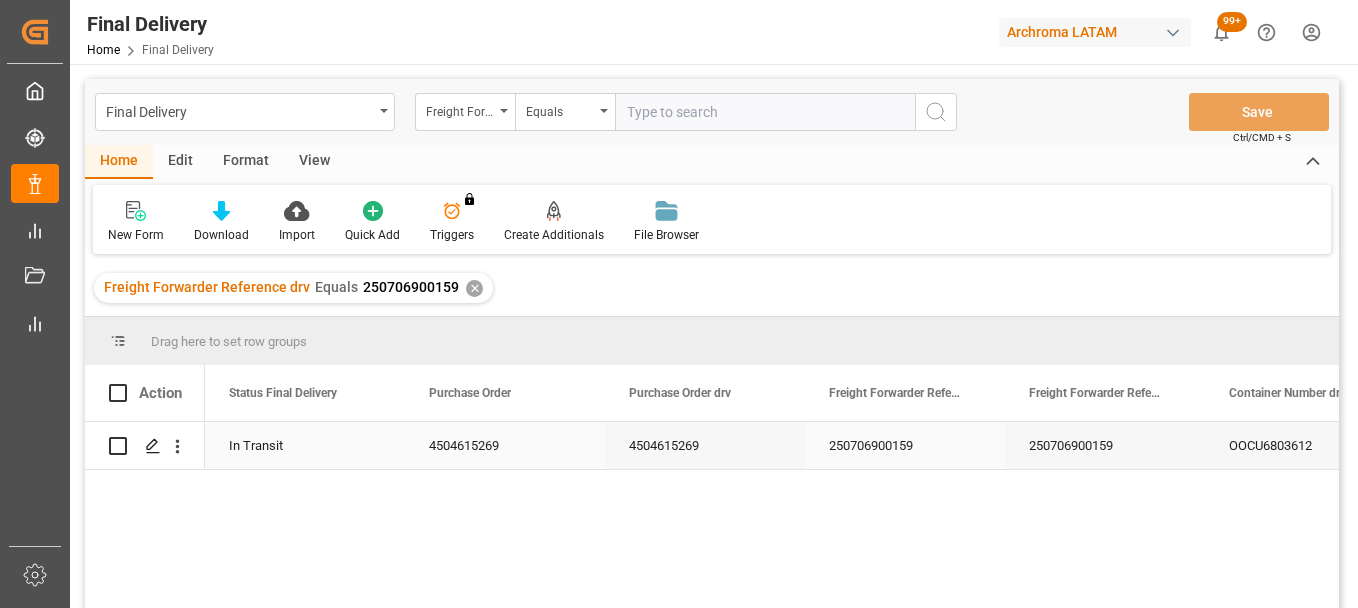 click on "250706900159" at bounding box center (905, 445) 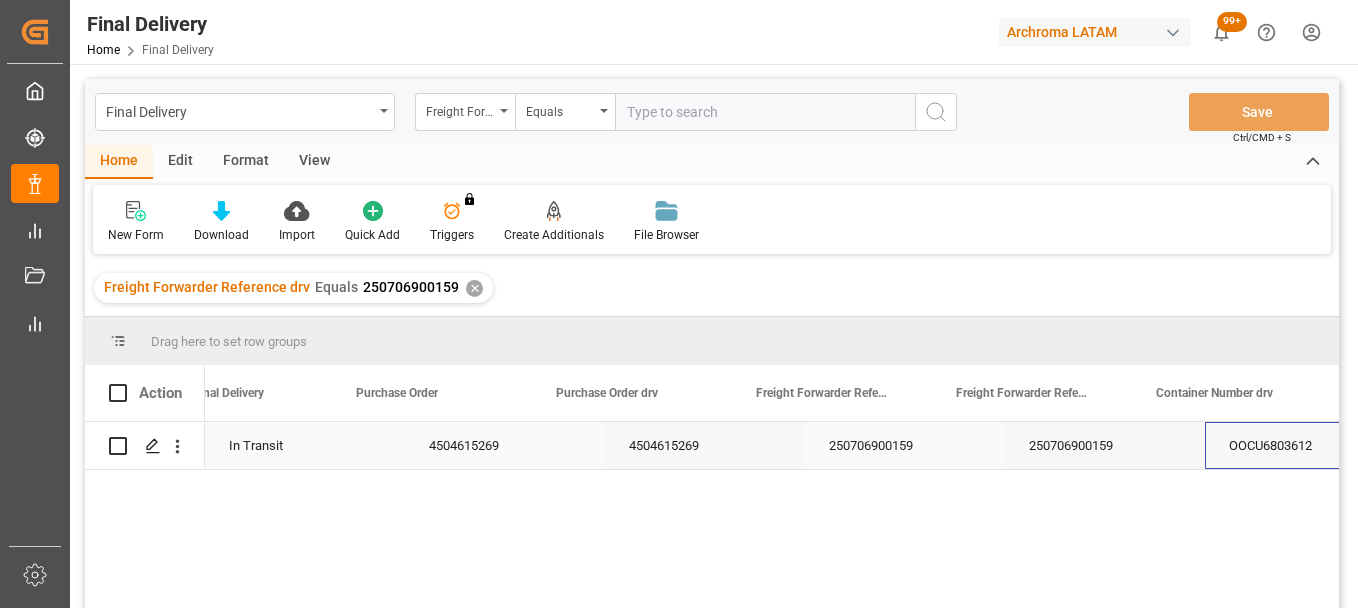 scroll, scrollTop: 0, scrollLeft: 273, axis: horizontal 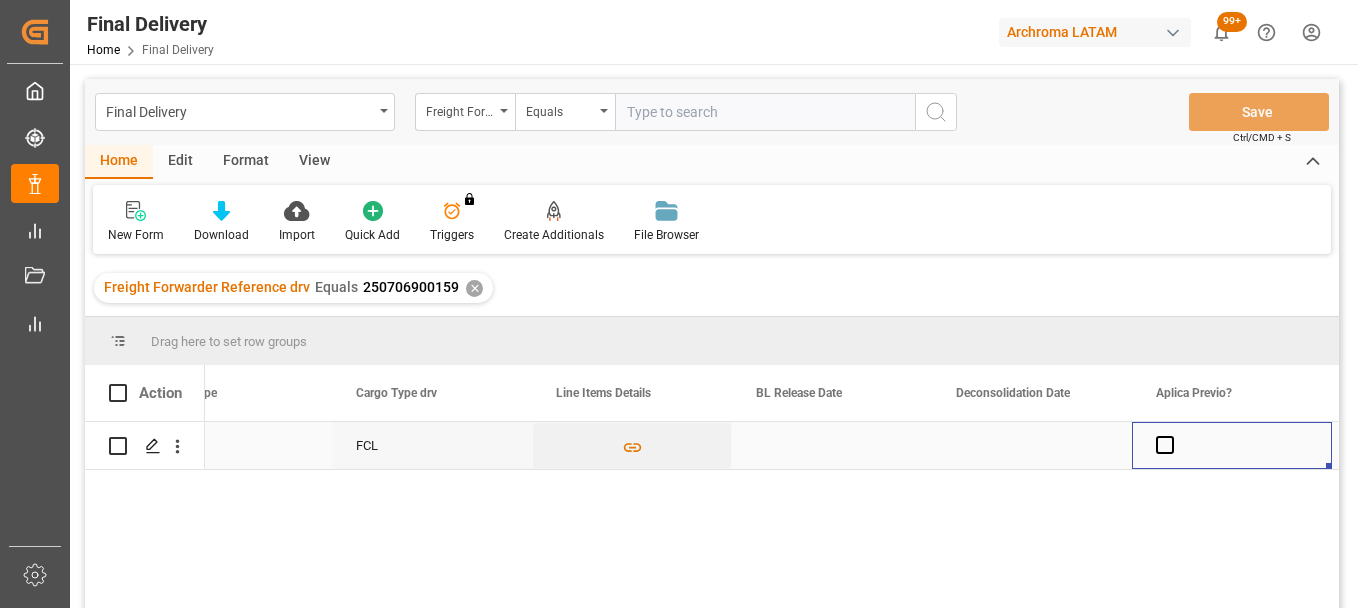 click at bounding box center [832, 445] 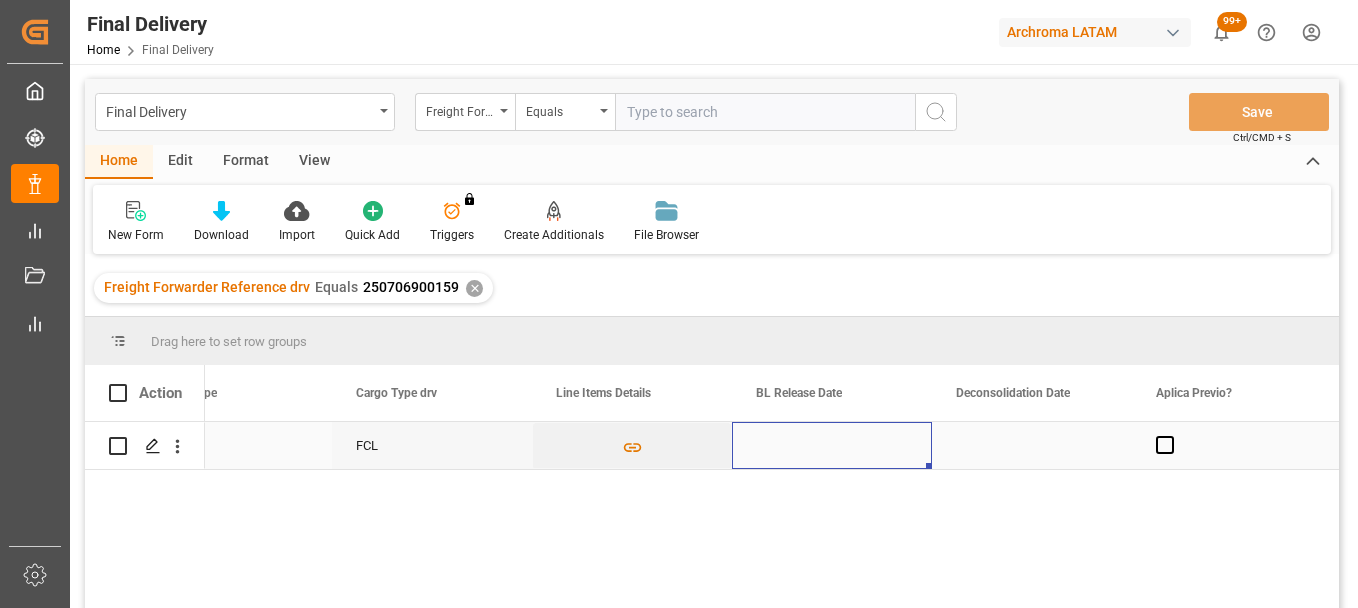 click at bounding box center (832, 445) 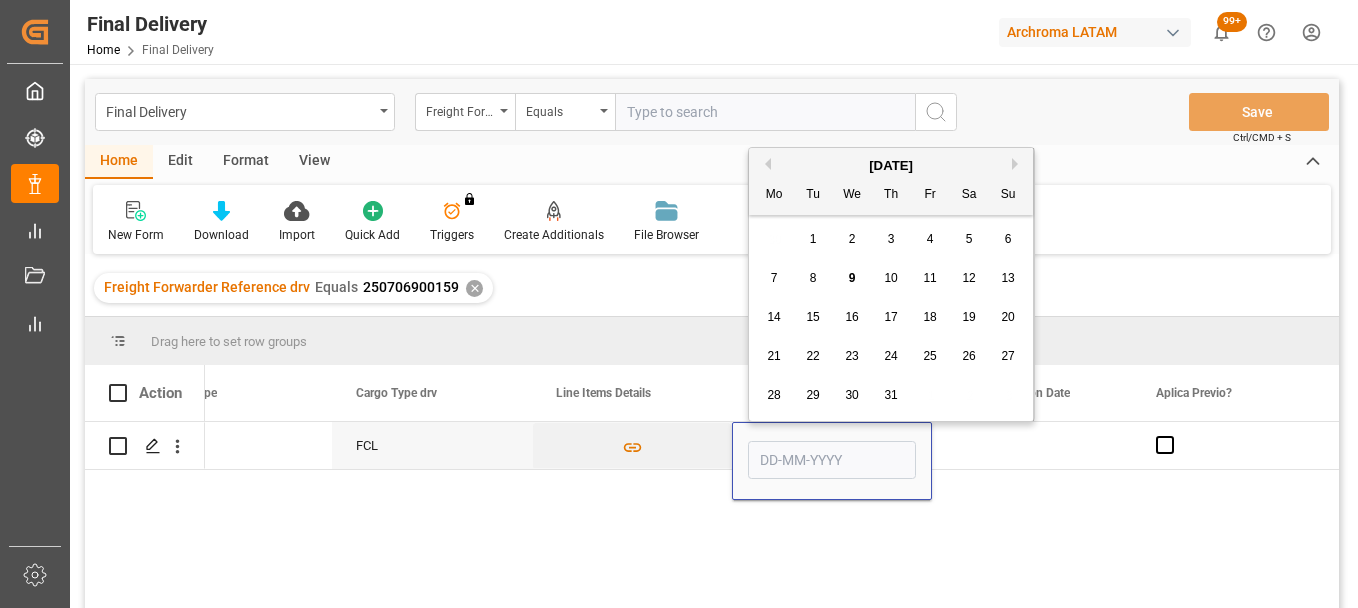 click on "9" at bounding box center [852, 278] 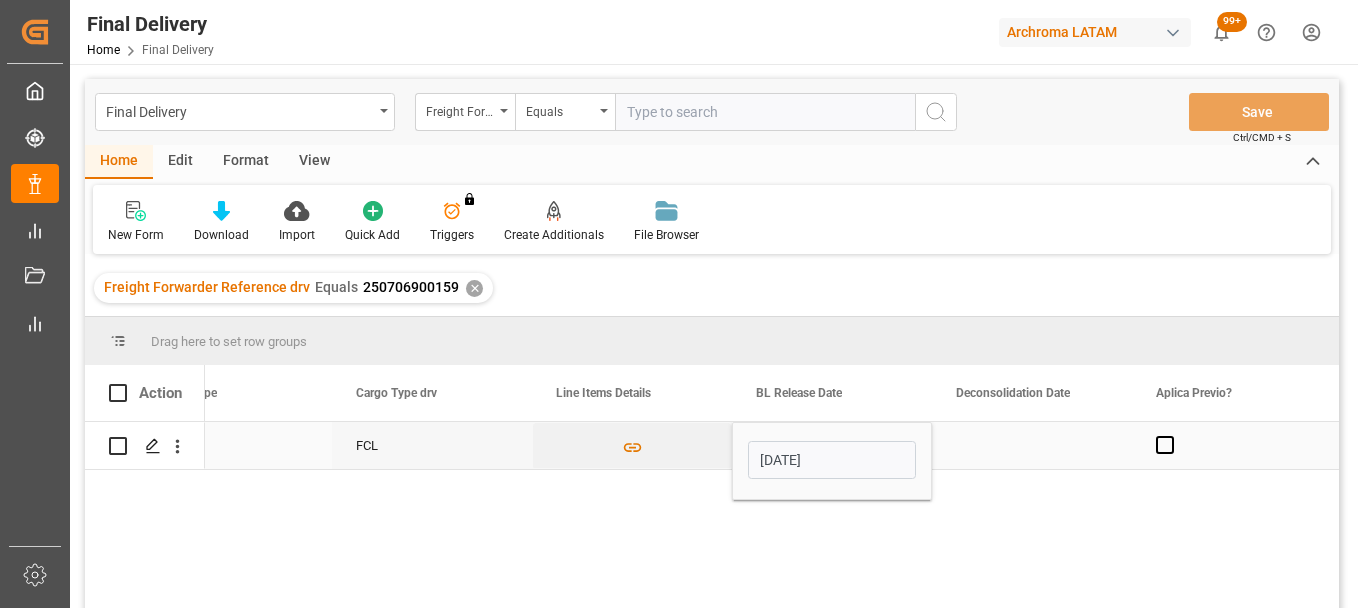 click at bounding box center (1032, 445) 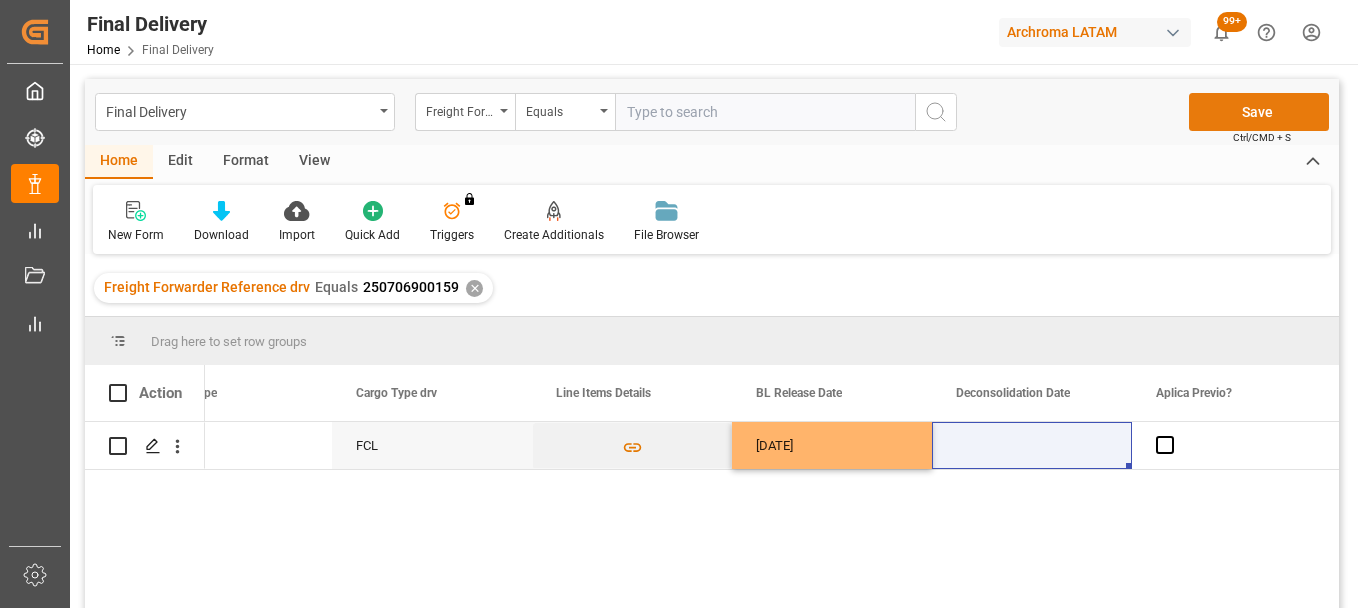 click on "Save" at bounding box center [1259, 112] 